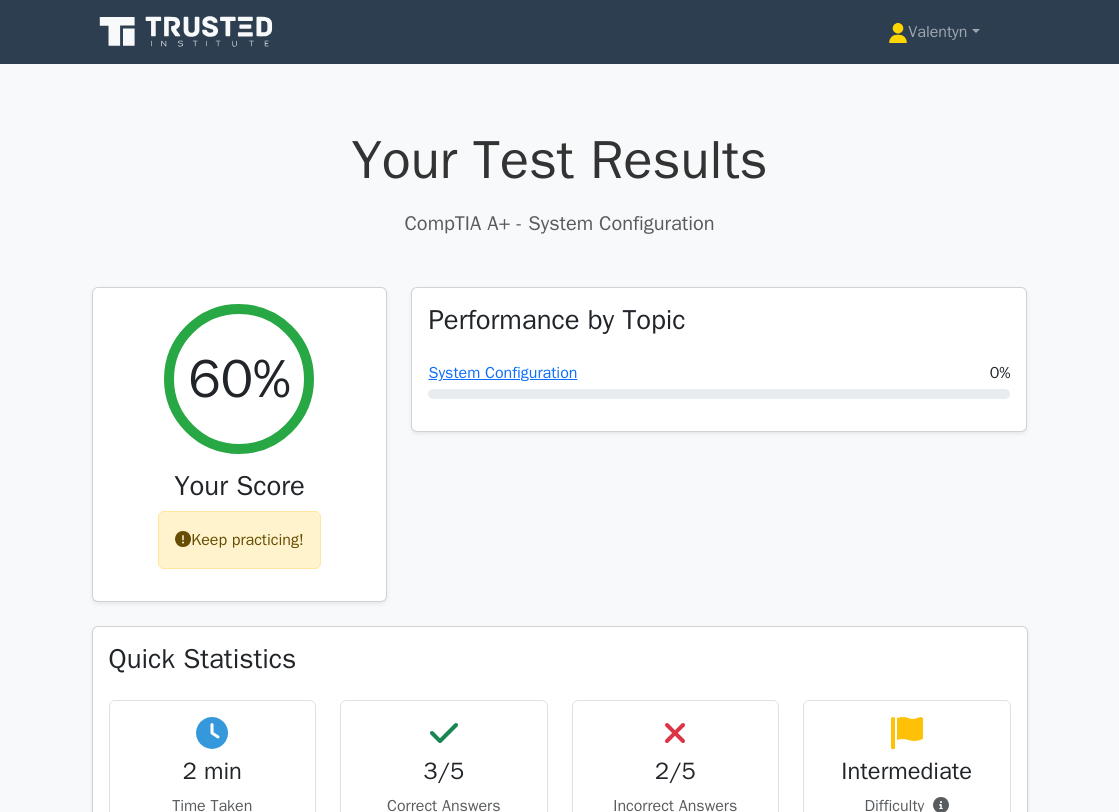 scroll, scrollTop: 1127, scrollLeft: 0, axis: vertical 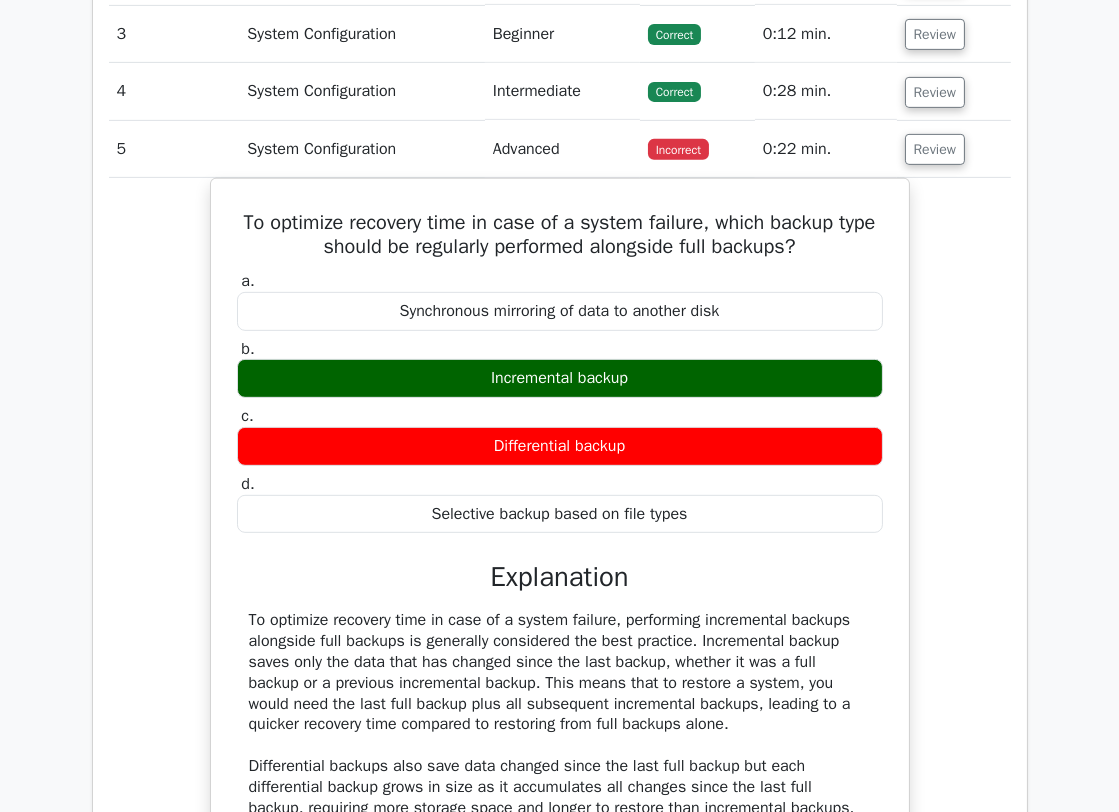 click on "To optimize recovery time in case of a system failure, which backup type should be regularly performed alongside full backups?
a.
Synchronous mirroring of data to another disk
b." at bounding box center [560, 614] 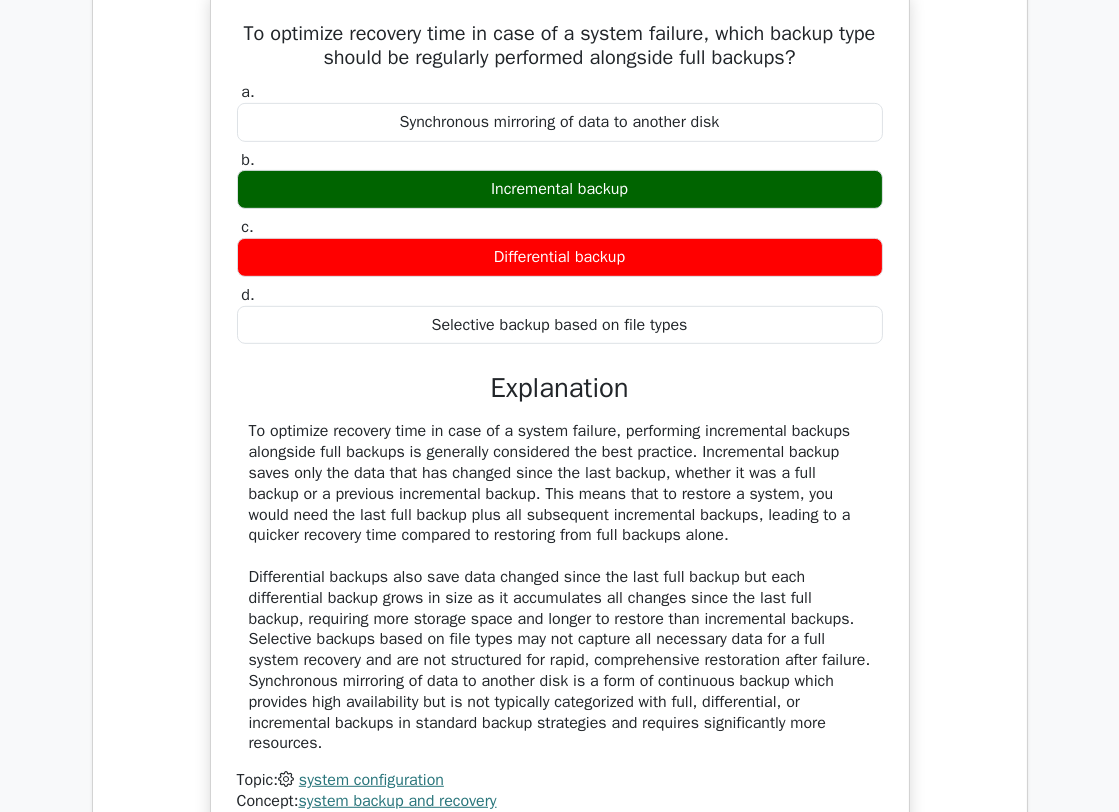 scroll, scrollTop: 1349, scrollLeft: 0, axis: vertical 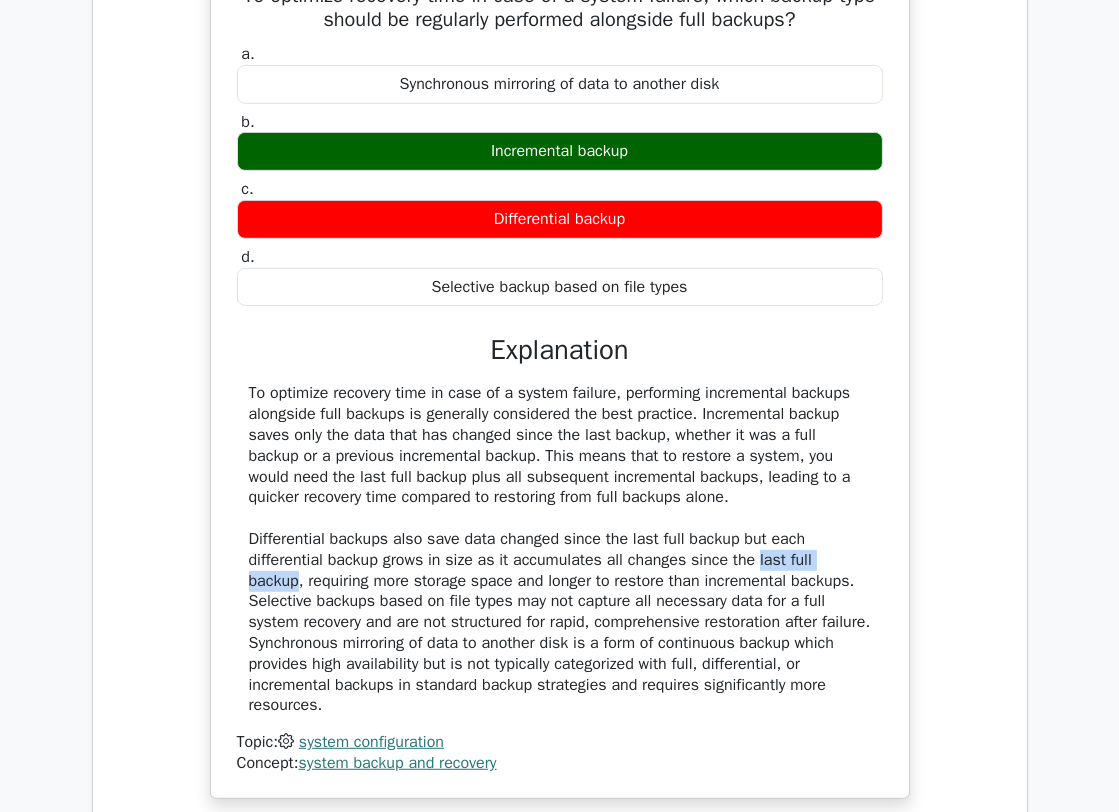 drag, startPoint x: 857, startPoint y: 560, endPoint x: 755, endPoint y: 551, distance: 102.396286 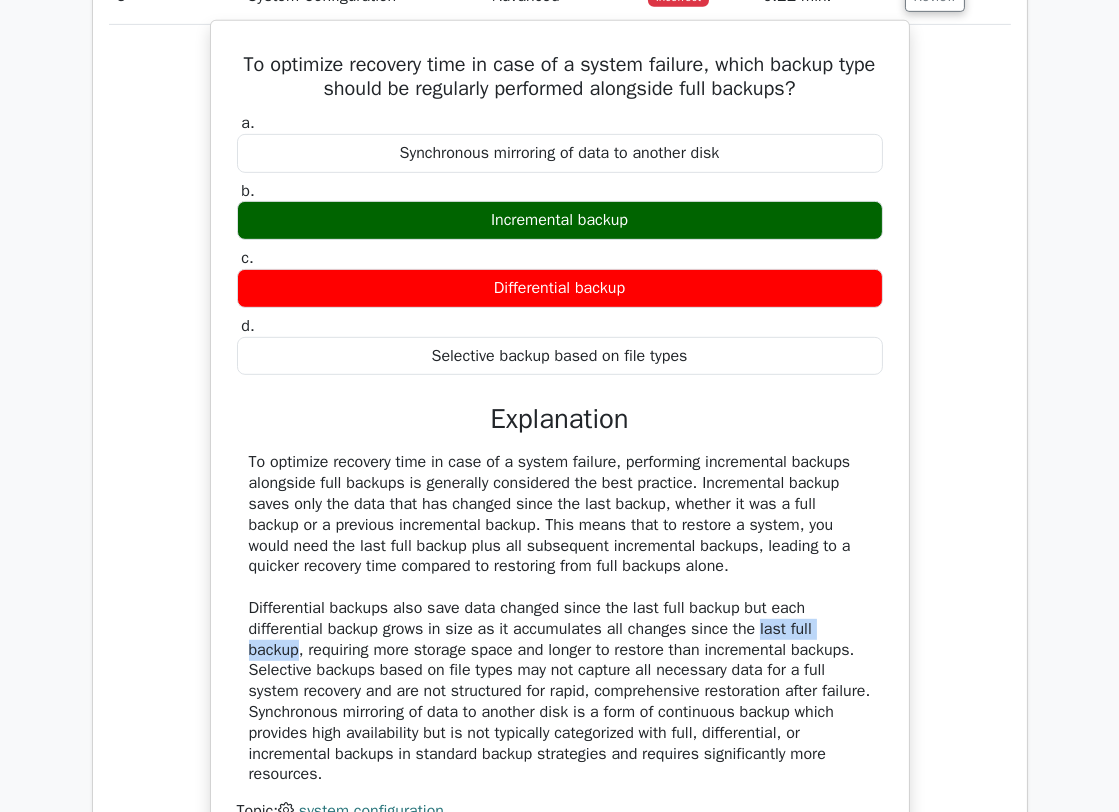 scroll, scrollTop: 1571, scrollLeft: 0, axis: vertical 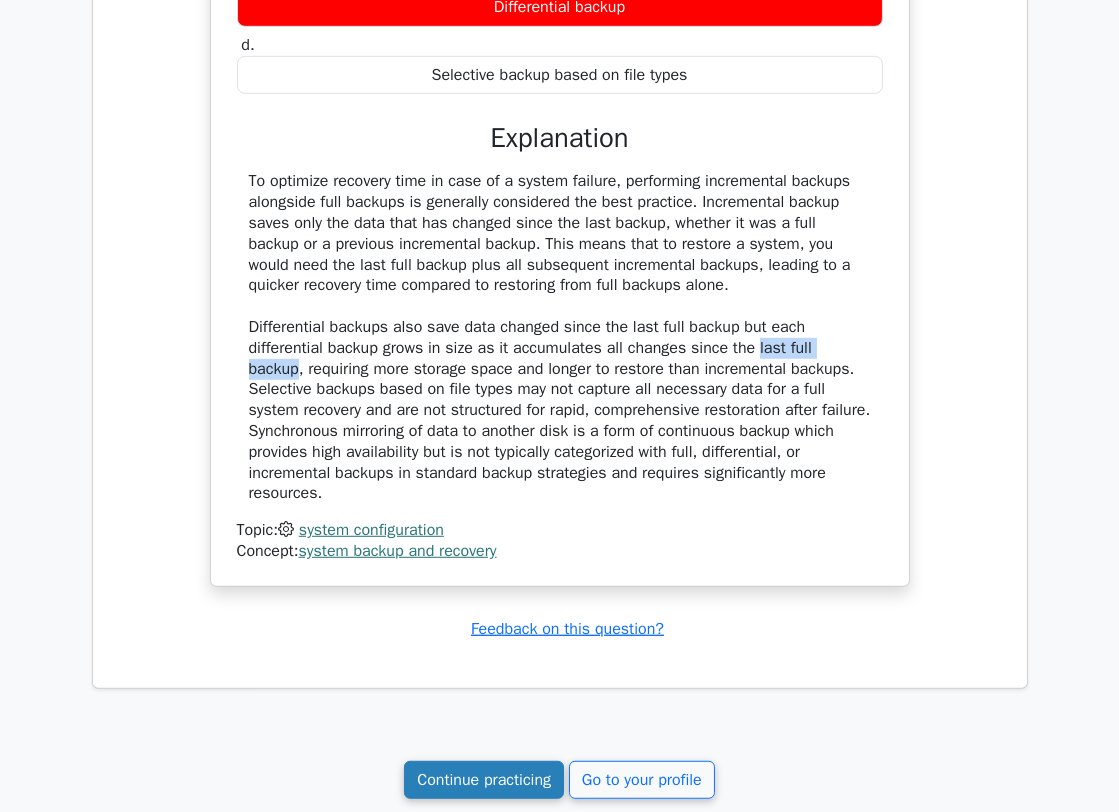 click on "Continue practicing" at bounding box center [484, 780] 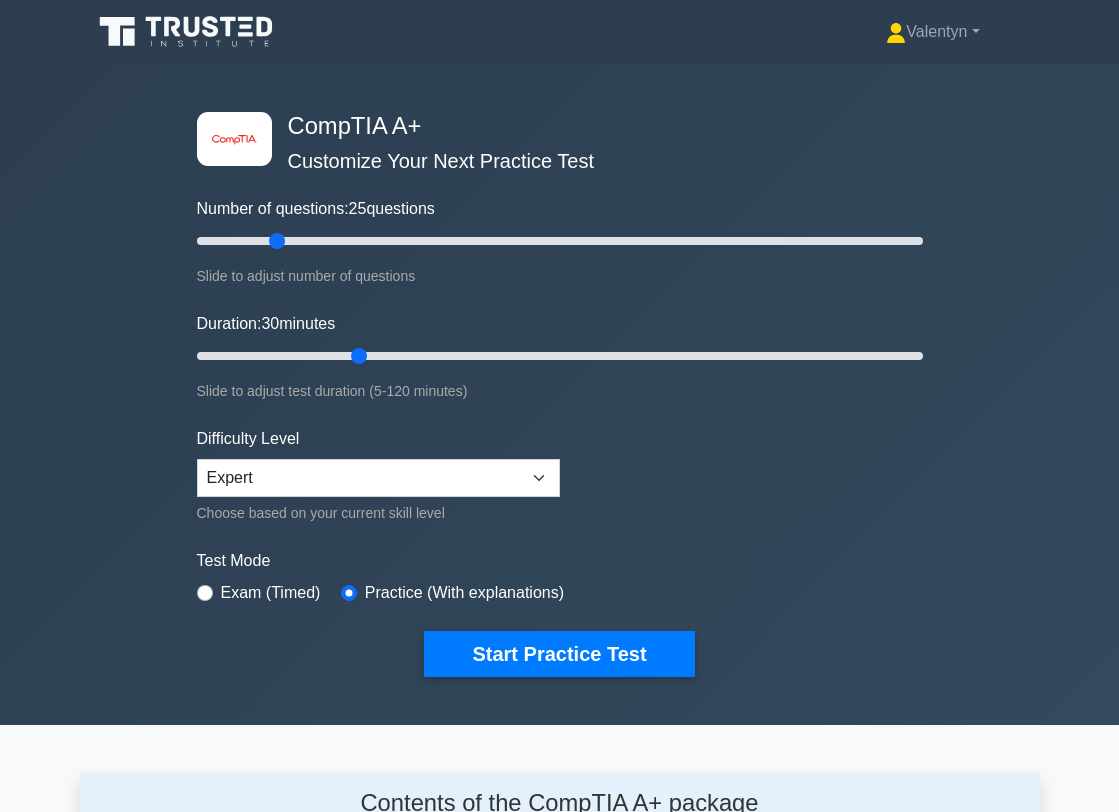 scroll, scrollTop: 0, scrollLeft: 0, axis: both 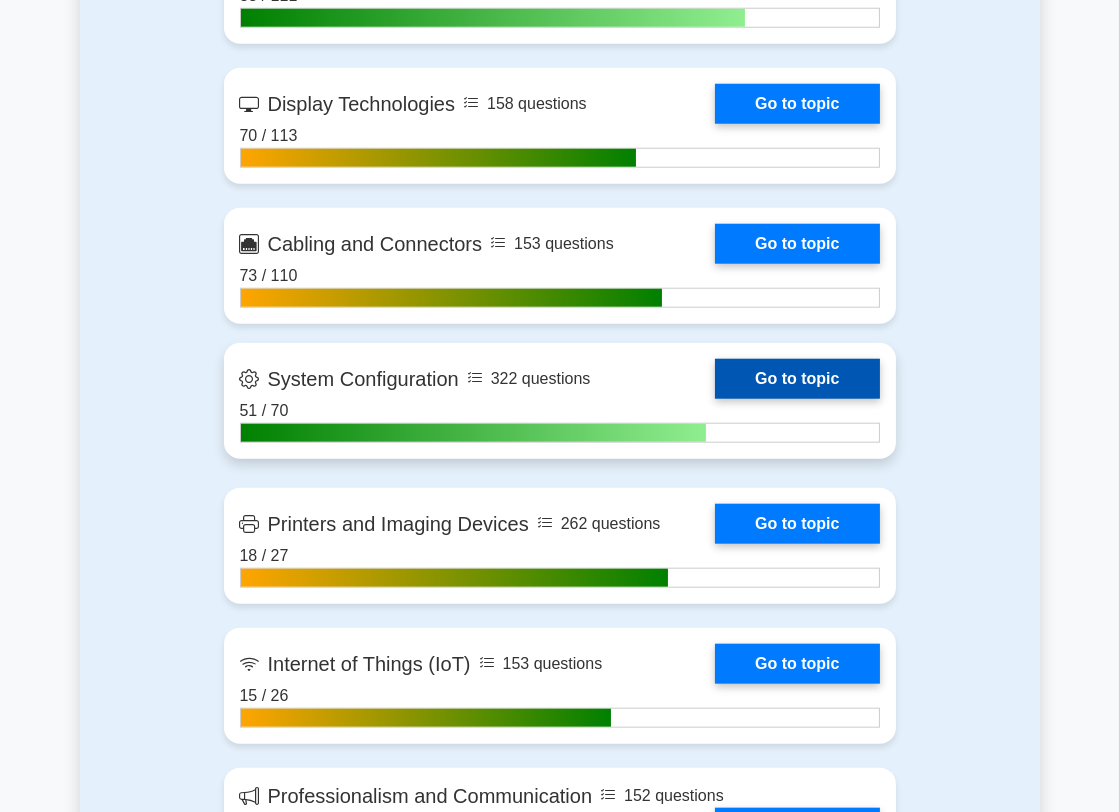 click on "Go to topic" at bounding box center [797, 379] 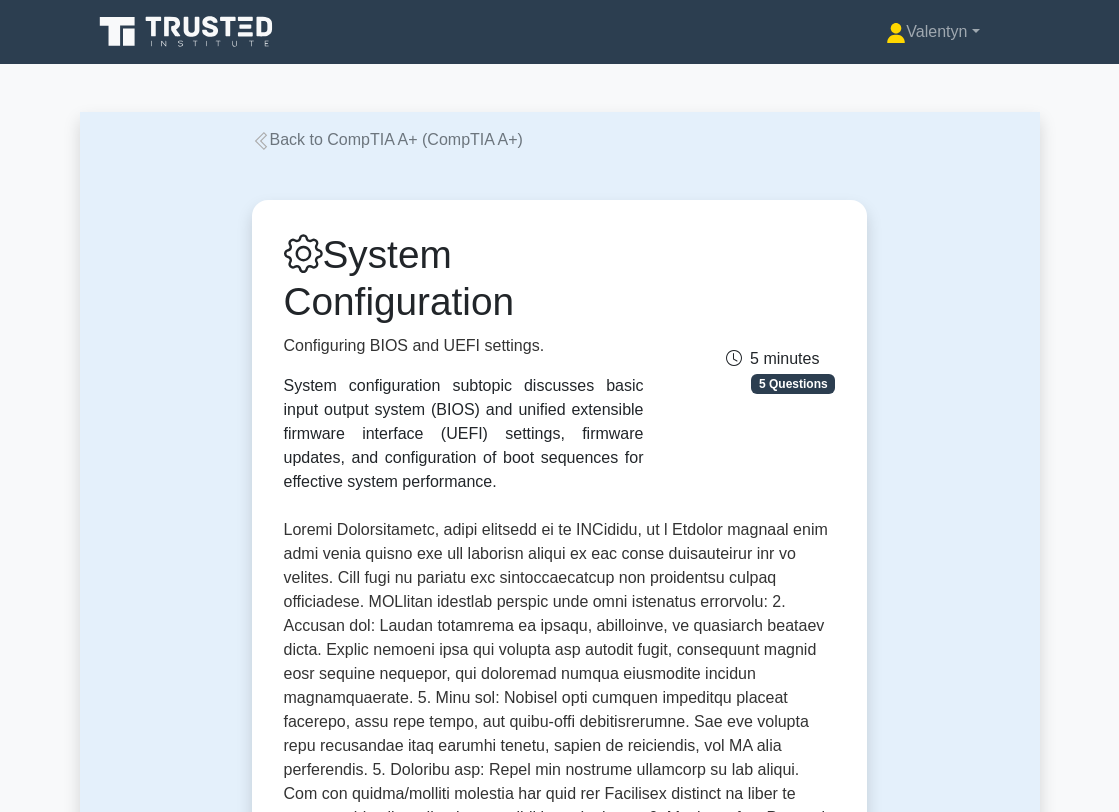 scroll, scrollTop: 0, scrollLeft: 0, axis: both 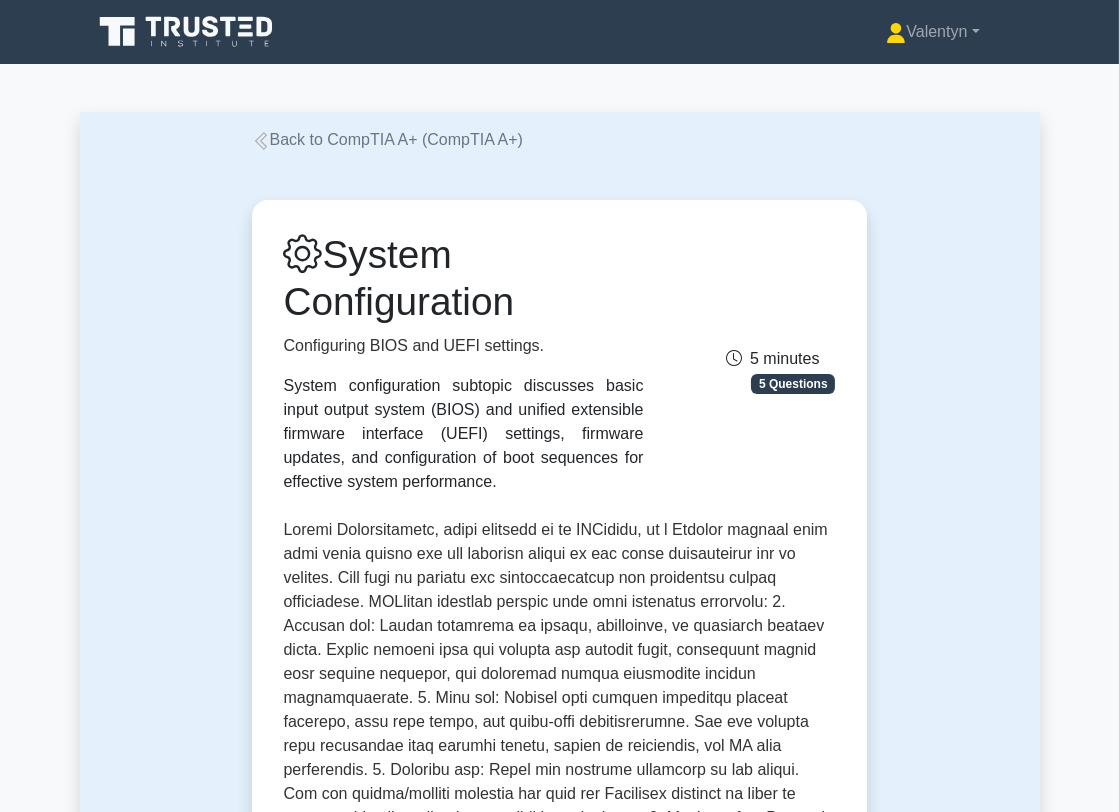 click on "System Configuration
Configuring BIOS and UEFI settings.
System configuration subtopic discusses basic input output system (BIOS) and unified extensible firmware interface (UEFI) settings, firmware updates, and configuration of boot sequences for effective system performance.
5 minutes
5 Questions" at bounding box center (560, 1026) 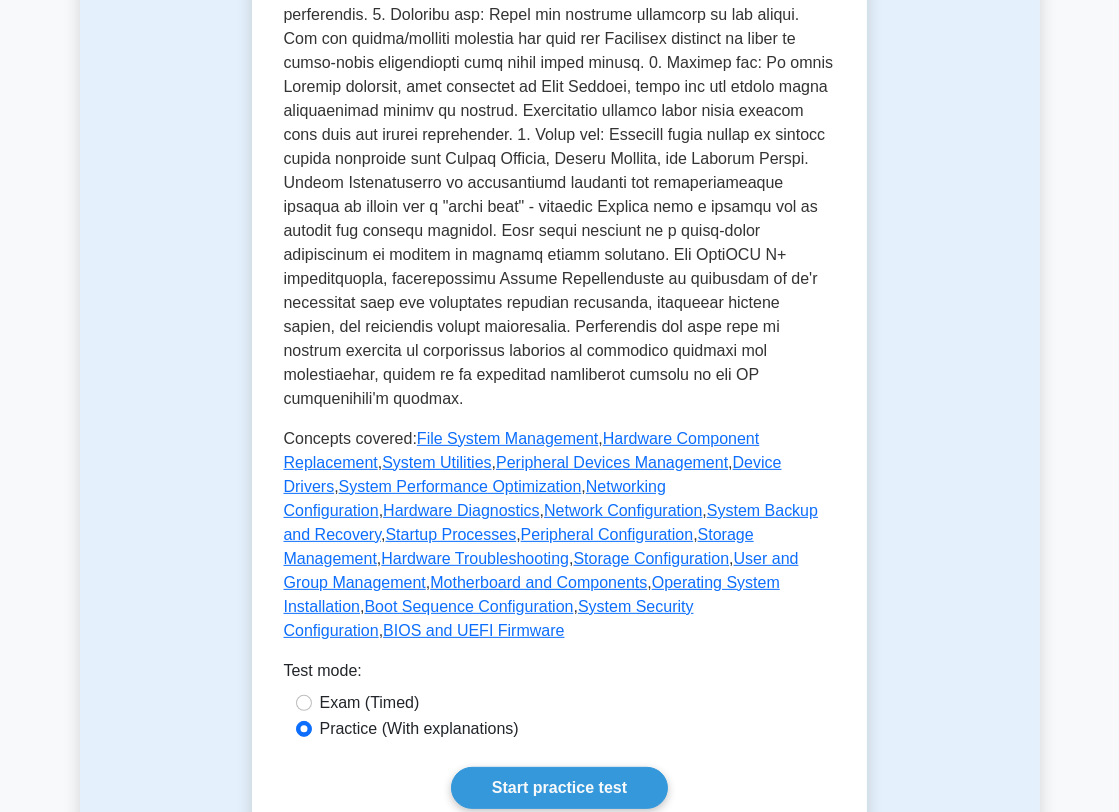 scroll, scrollTop: 888, scrollLeft: 0, axis: vertical 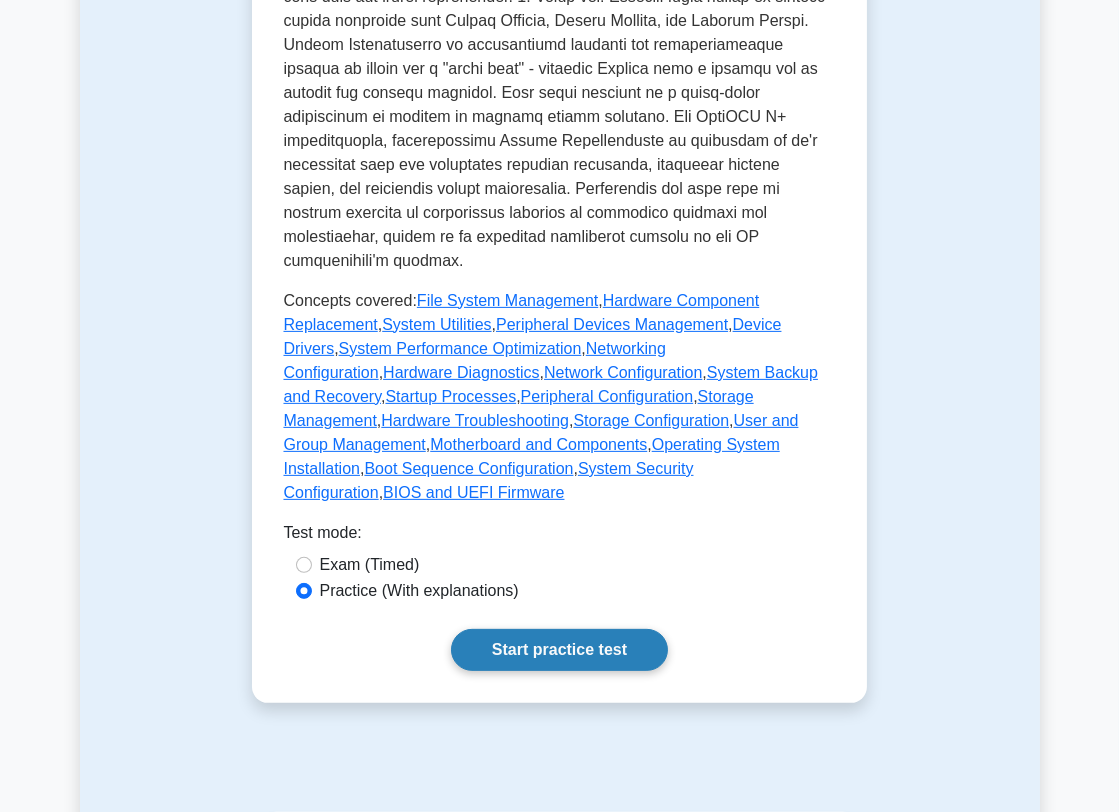 click on "Start practice test" at bounding box center [559, 650] 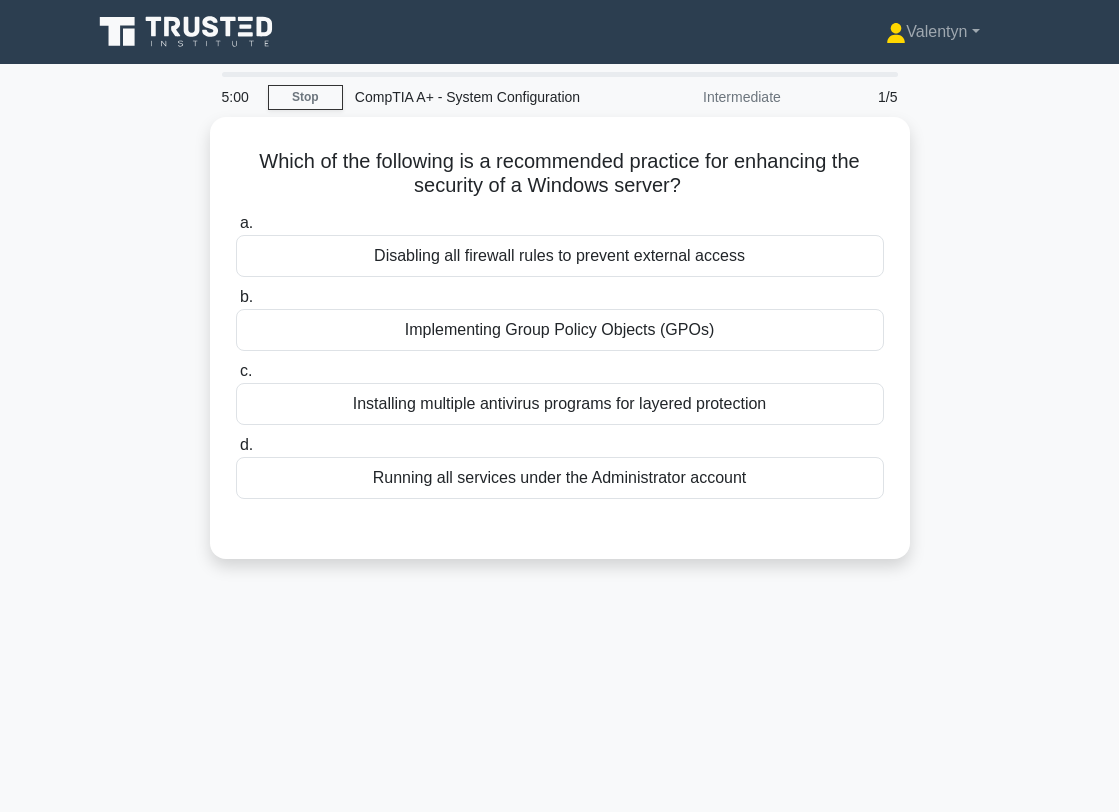 scroll, scrollTop: 0, scrollLeft: 0, axis: both 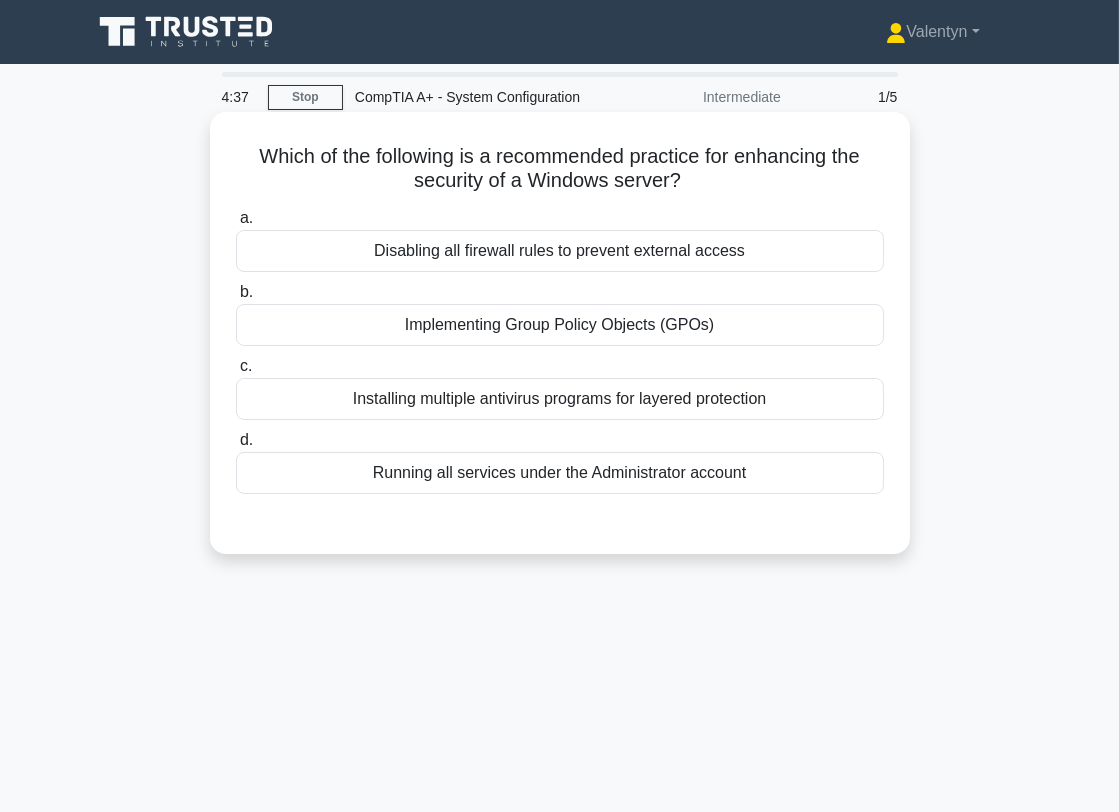 click on "Implementing Group Policy Objects (GPOs)" at bounding box center (560, 325) 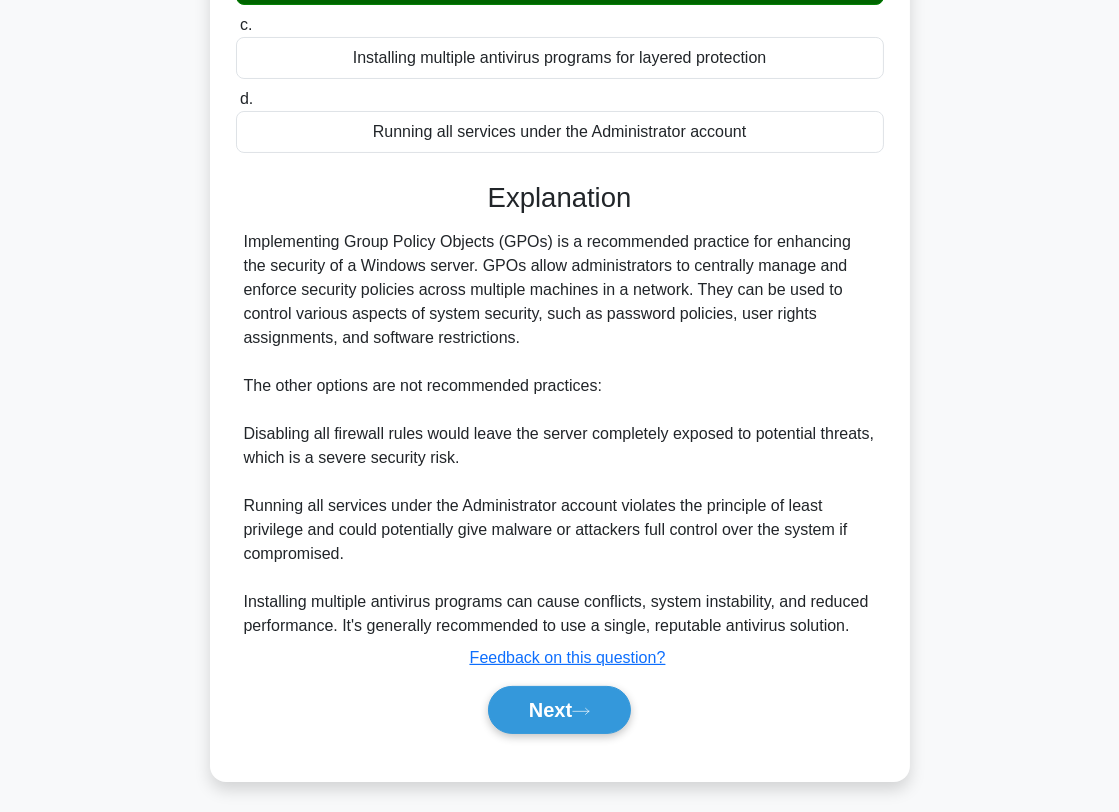 scroll, scrollTop: 348, scrollLeft: 0, axis: vertical 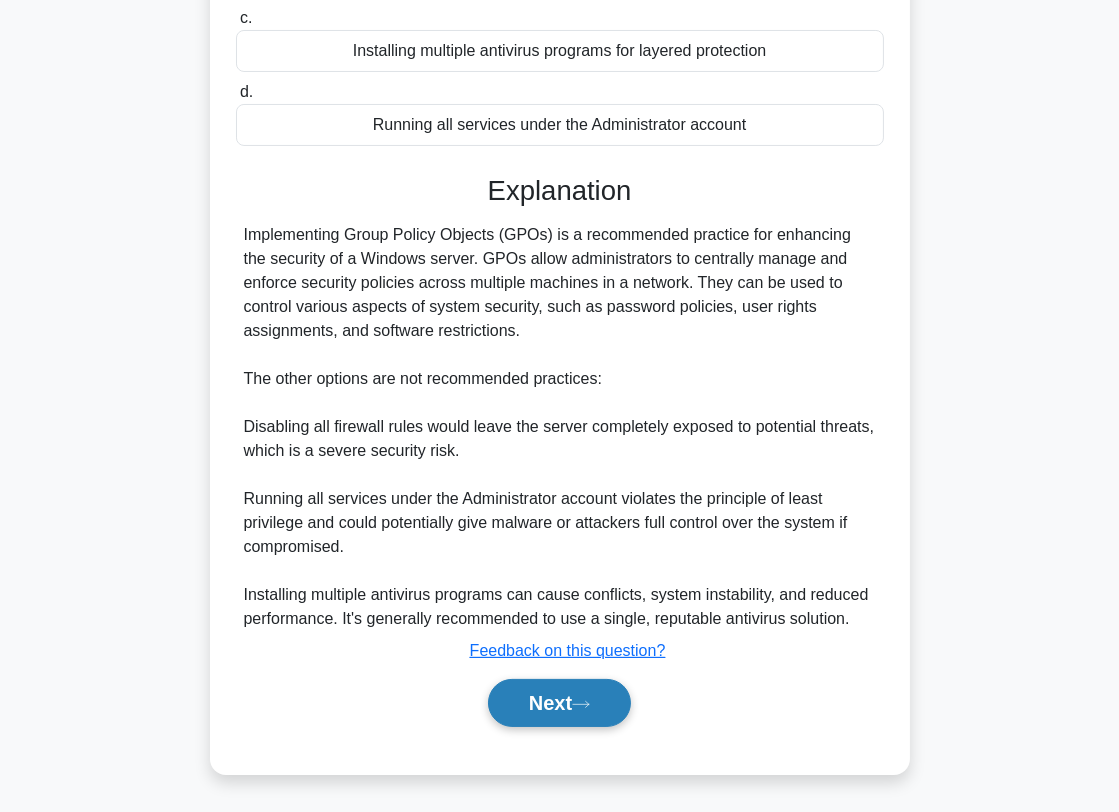 click on "Next" at bounding box center [559, 703] 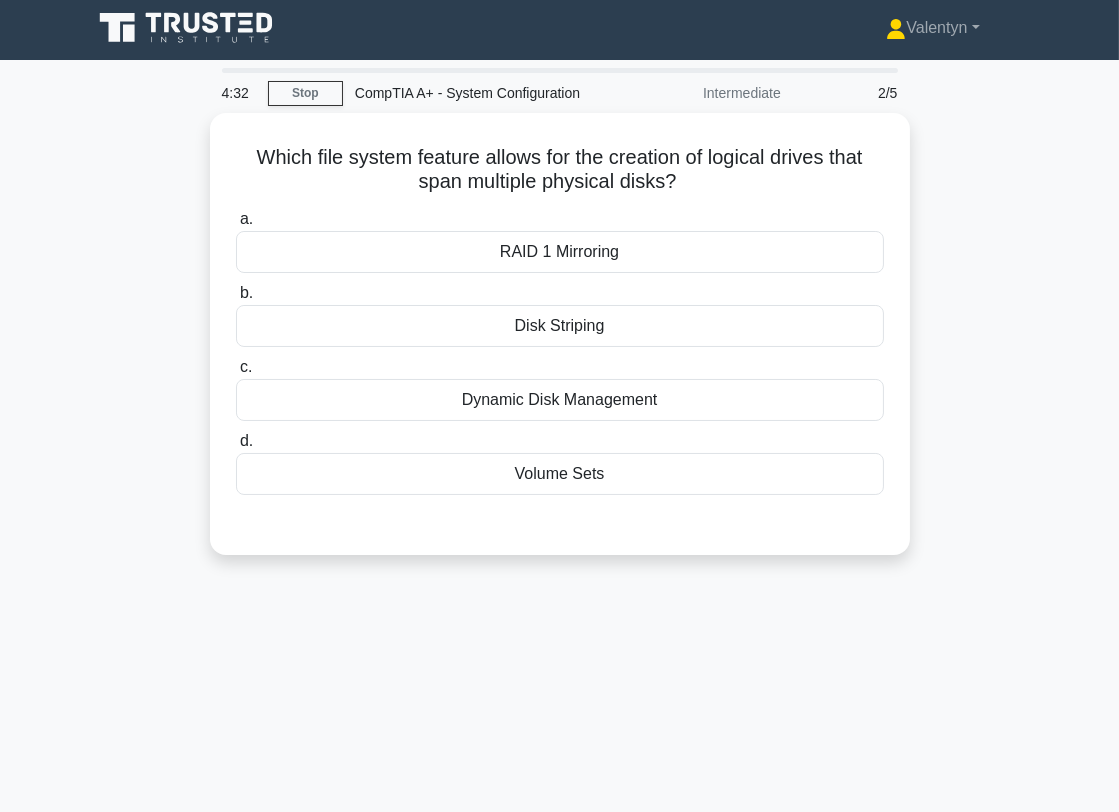 scroll, scrollTop: 0, scrollLeft: 0, axis: both 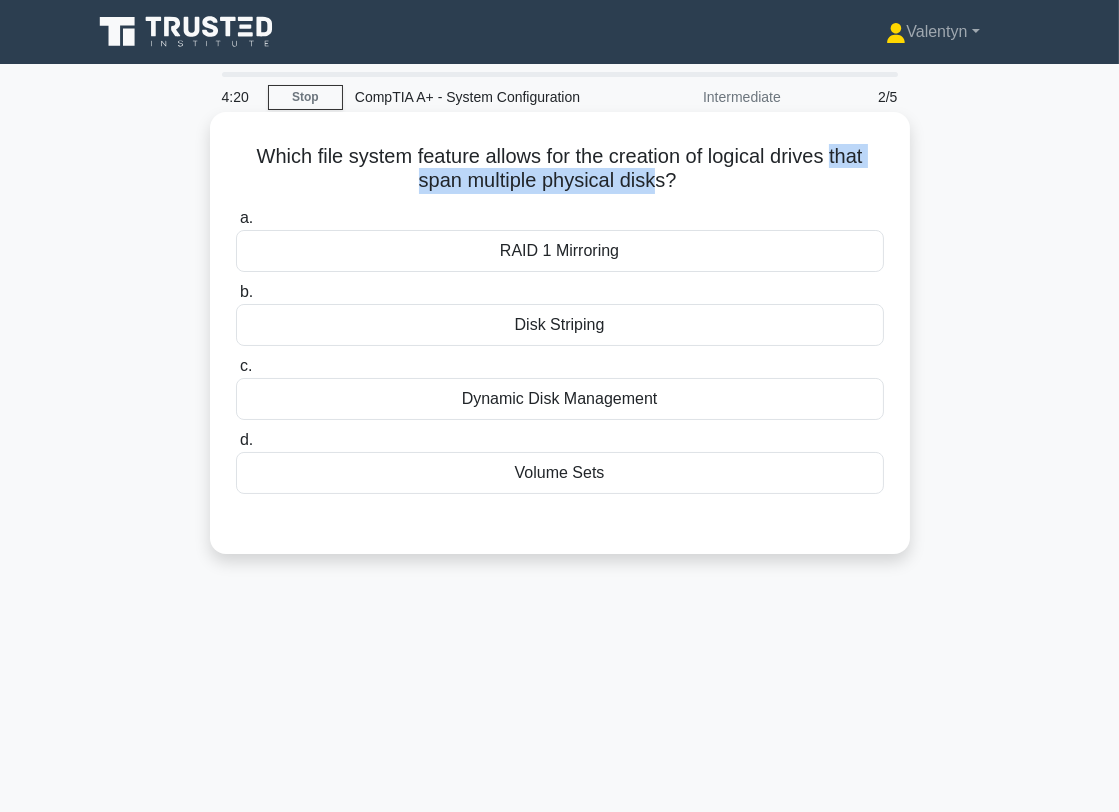drag, startPoint x: 661, startPoint y: 182, endPoint x: 834, endPoint y: 159, distance: 174.5222 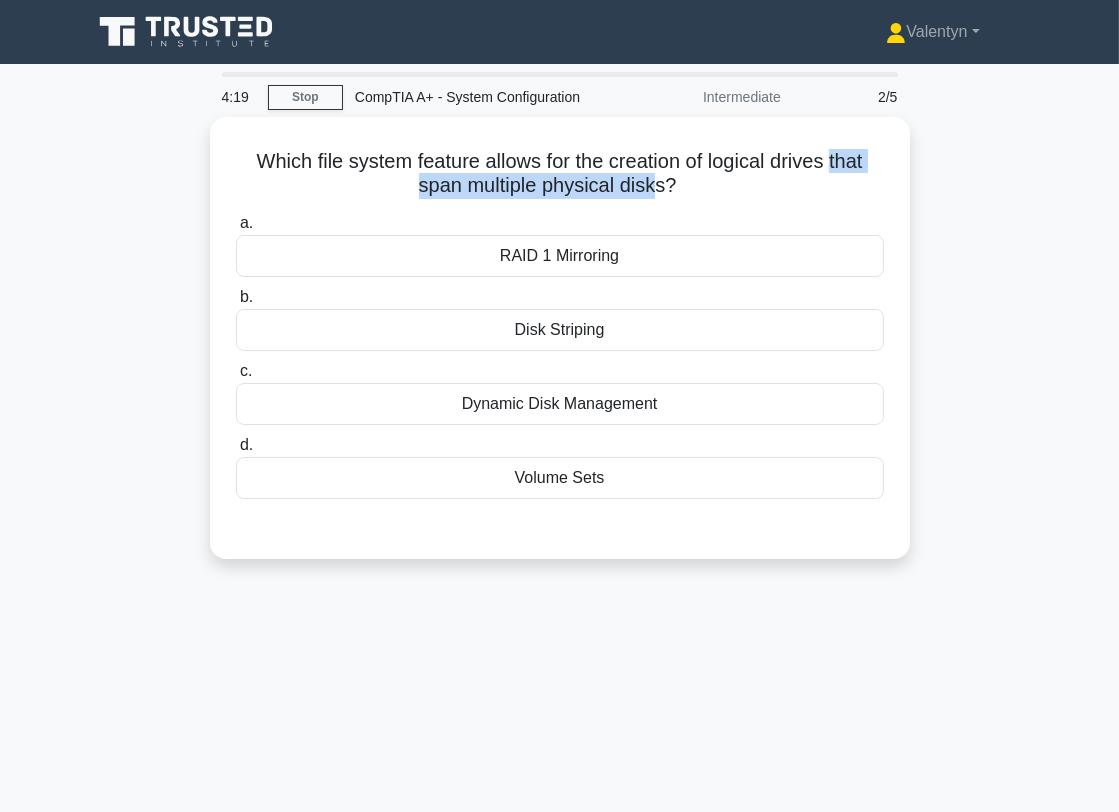 click at bounding box center [821, 115] 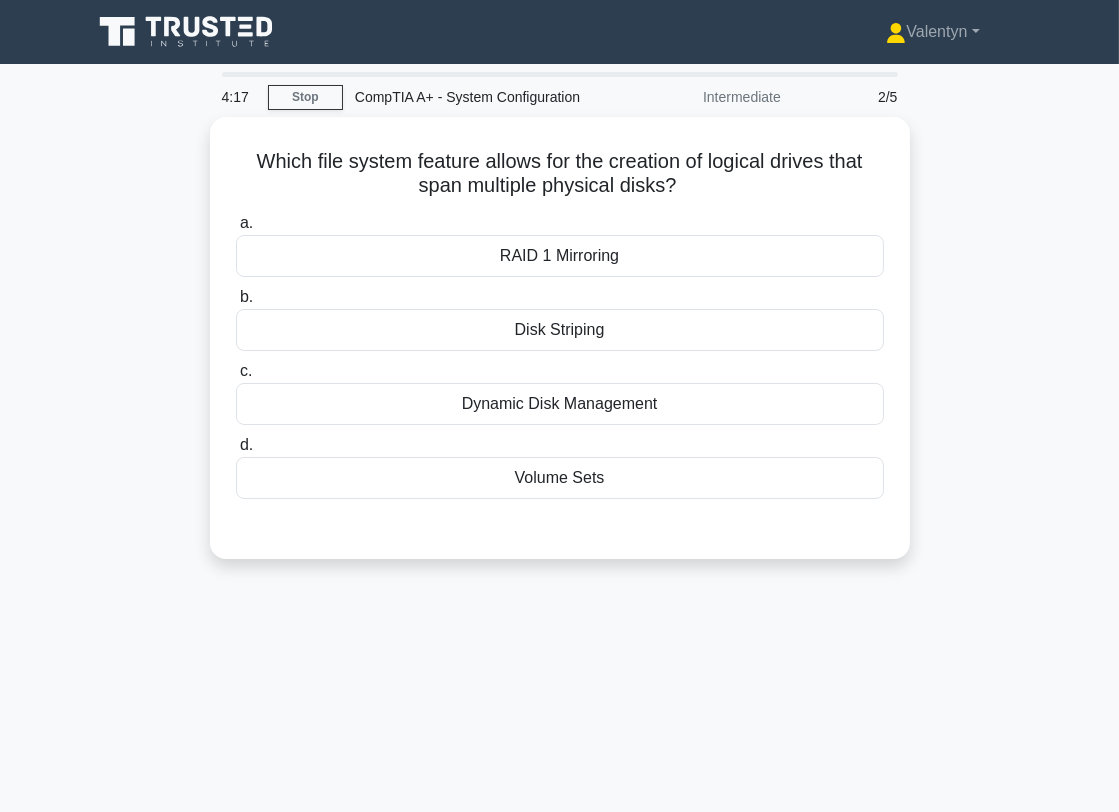 click on "Which file system feature allows for the creation of logical drives that span multiple physical disks?
.spinner_0XTQ{transform-origin:center;animation:spinner_y6GP .75s linear infinite}@keyframes spinner_y6GP{100%{transform:rotate(360deg)}}
a.
RAID 1 Mirroring
b." at bounding box center [560, 350] 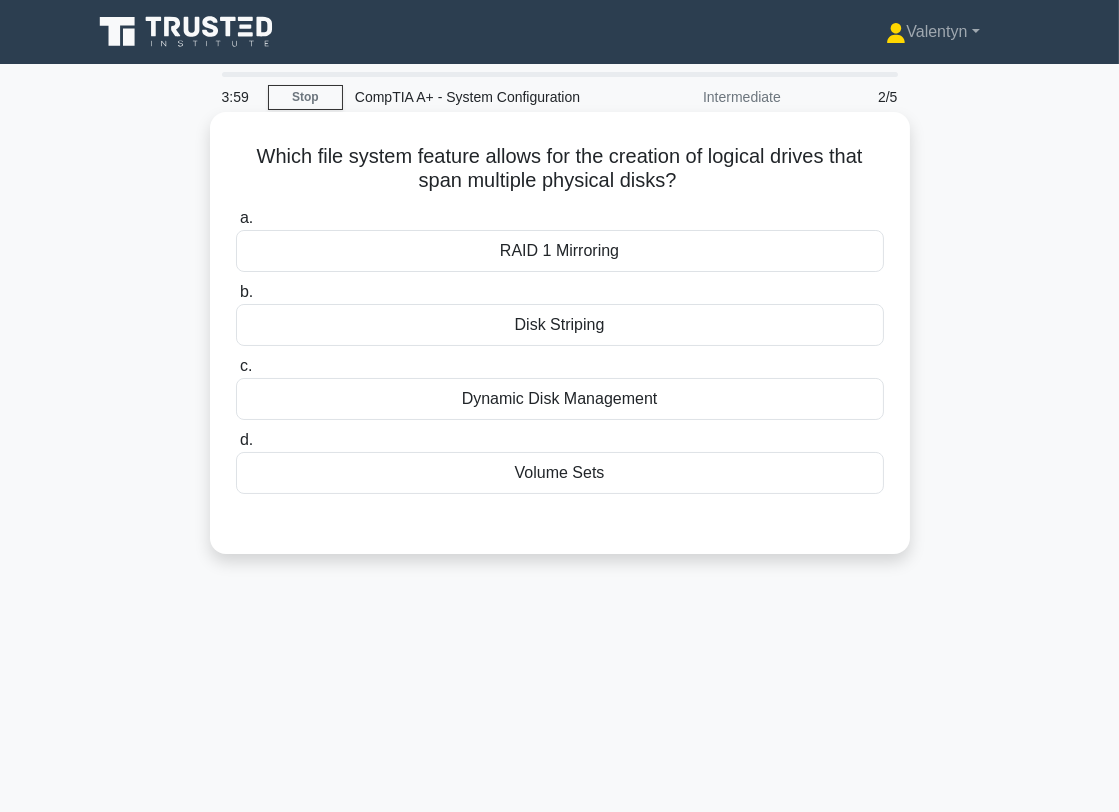 click on "Volume Sets" at bounding box center [560, 473] 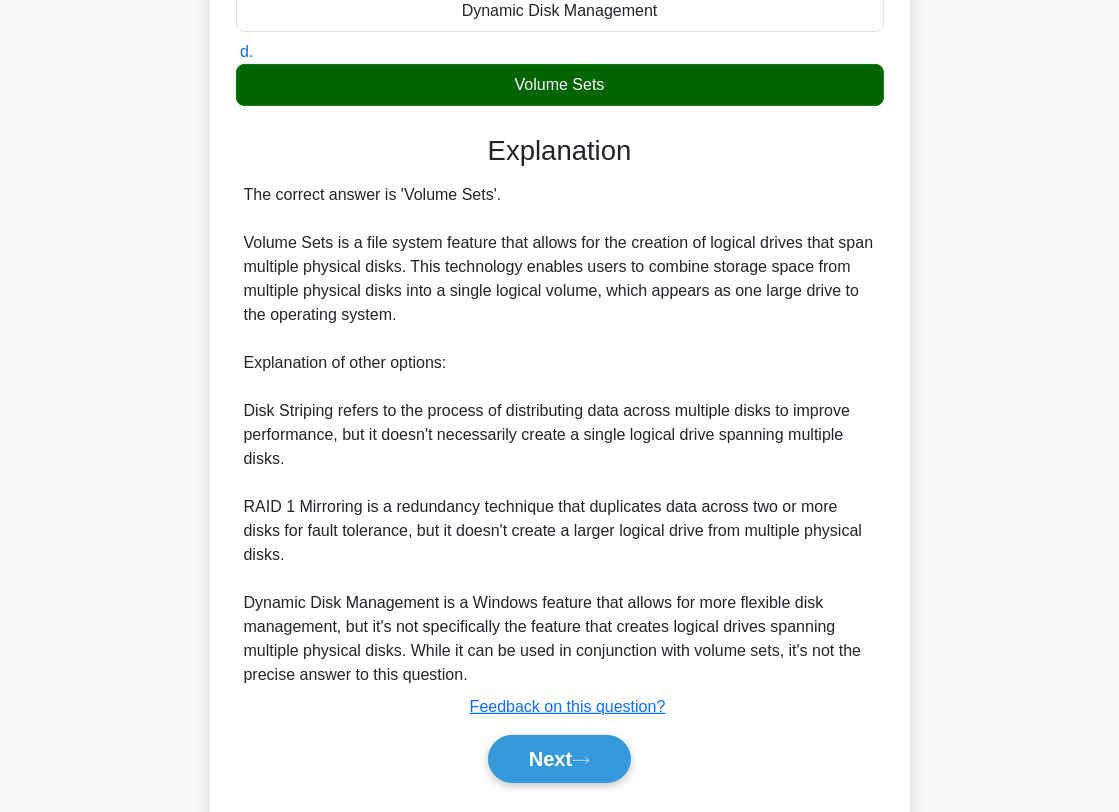 scroll, scrollTop: 444, scrollLeft: 0, axis: vertical 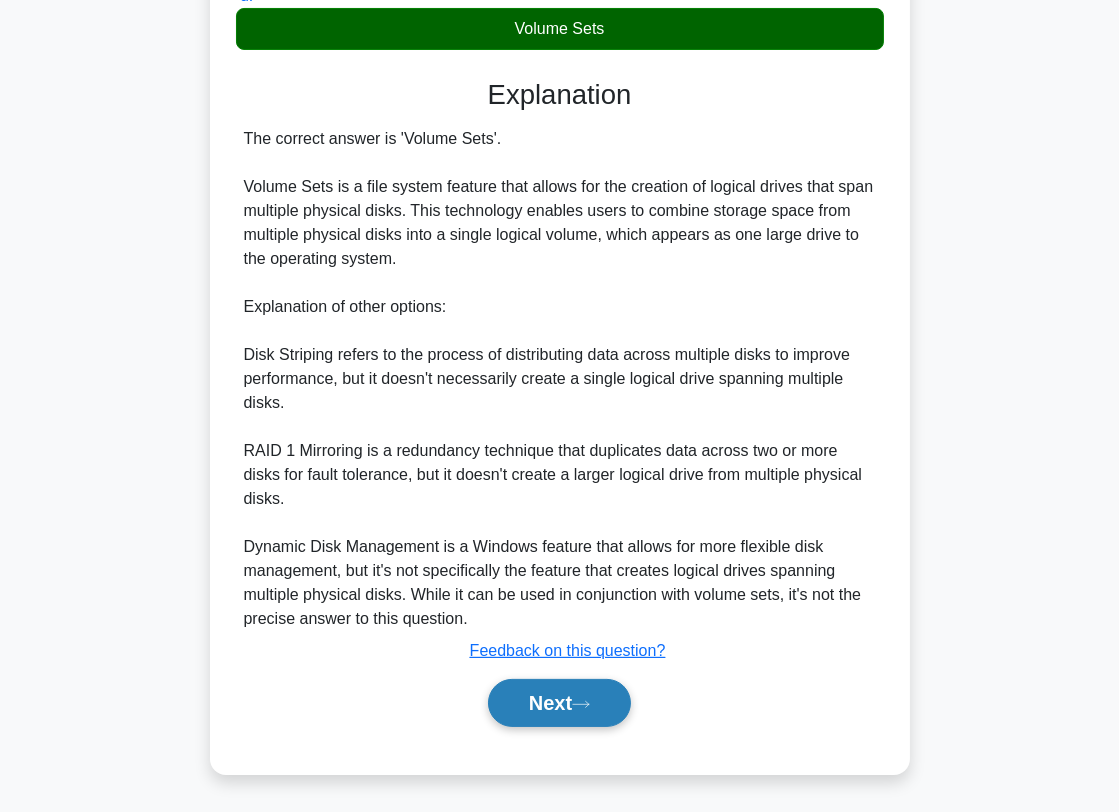 click on "Next" at bounding box center [559, 703] 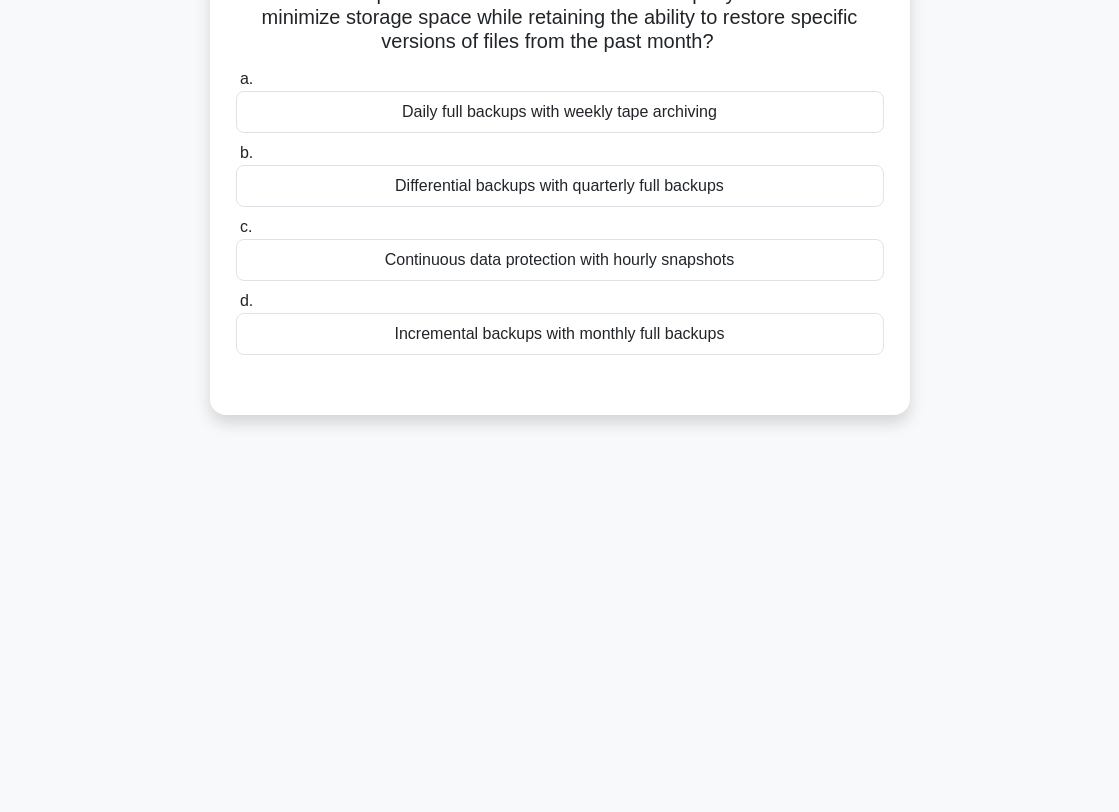 scroll, scrollTop: 0, scrollLeft: 0, axis: both 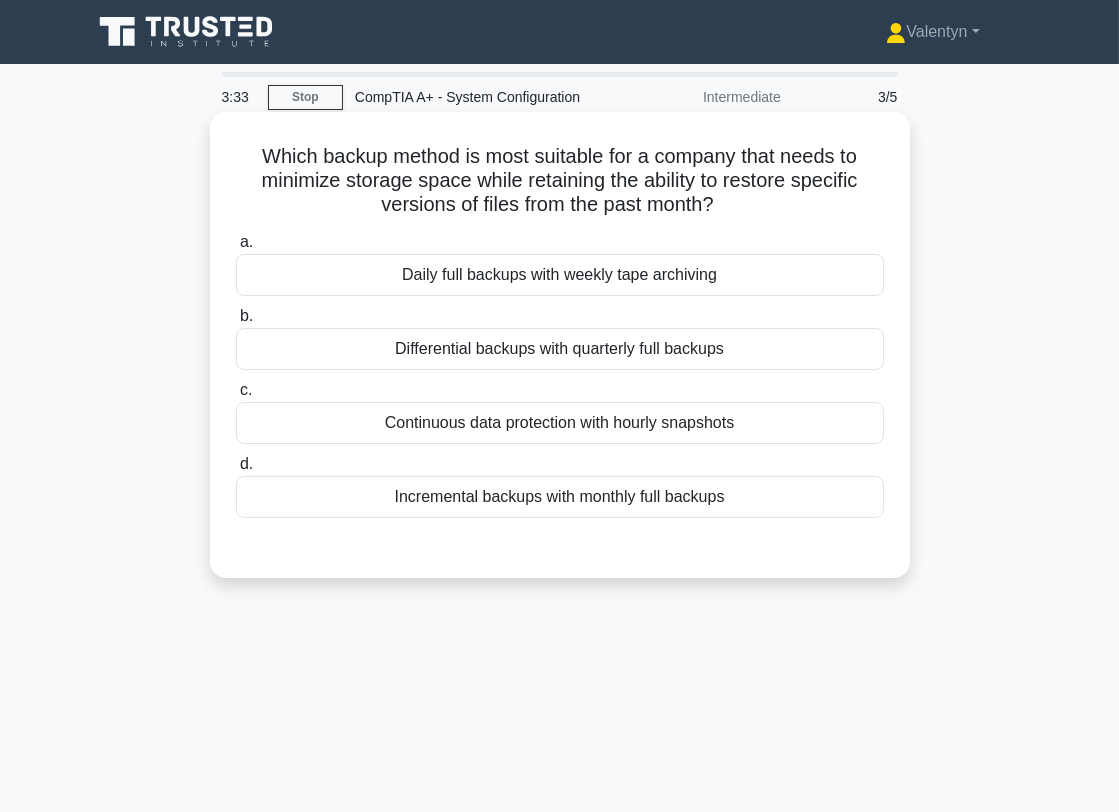 click on "Incremental backups with monthly full backups" at bounding box center [560, 497] 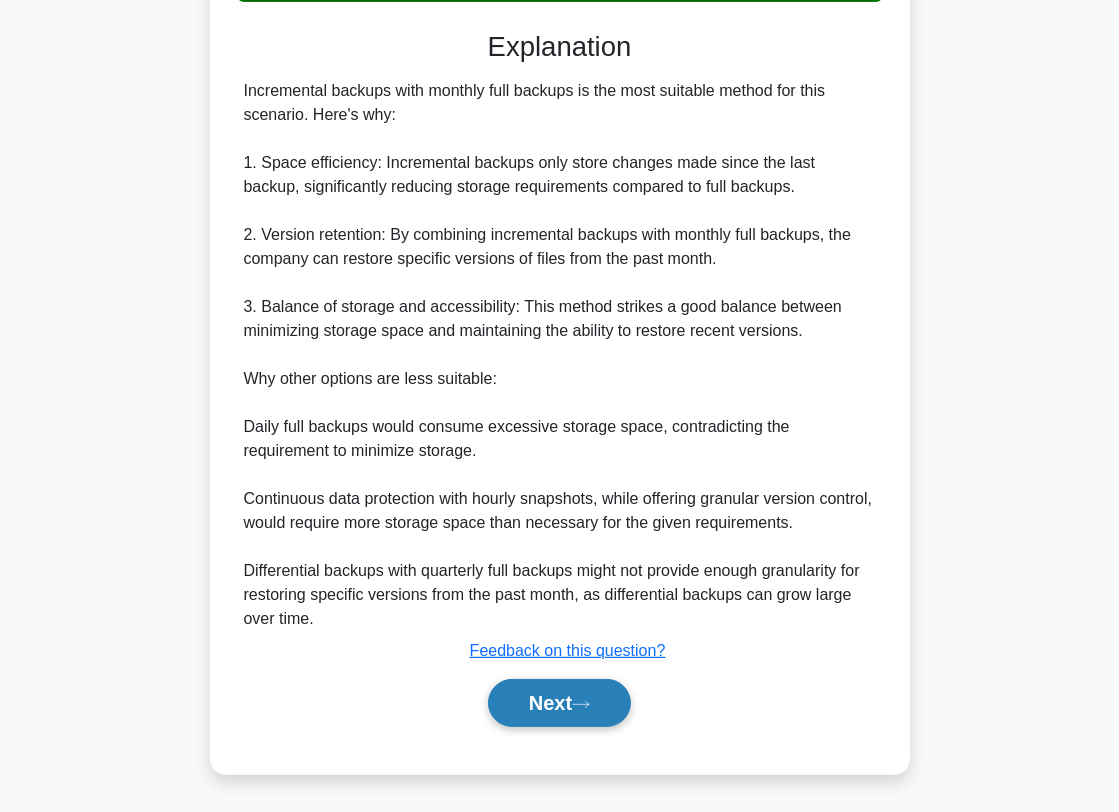 click on "Next" at bounding box center [559, 703] 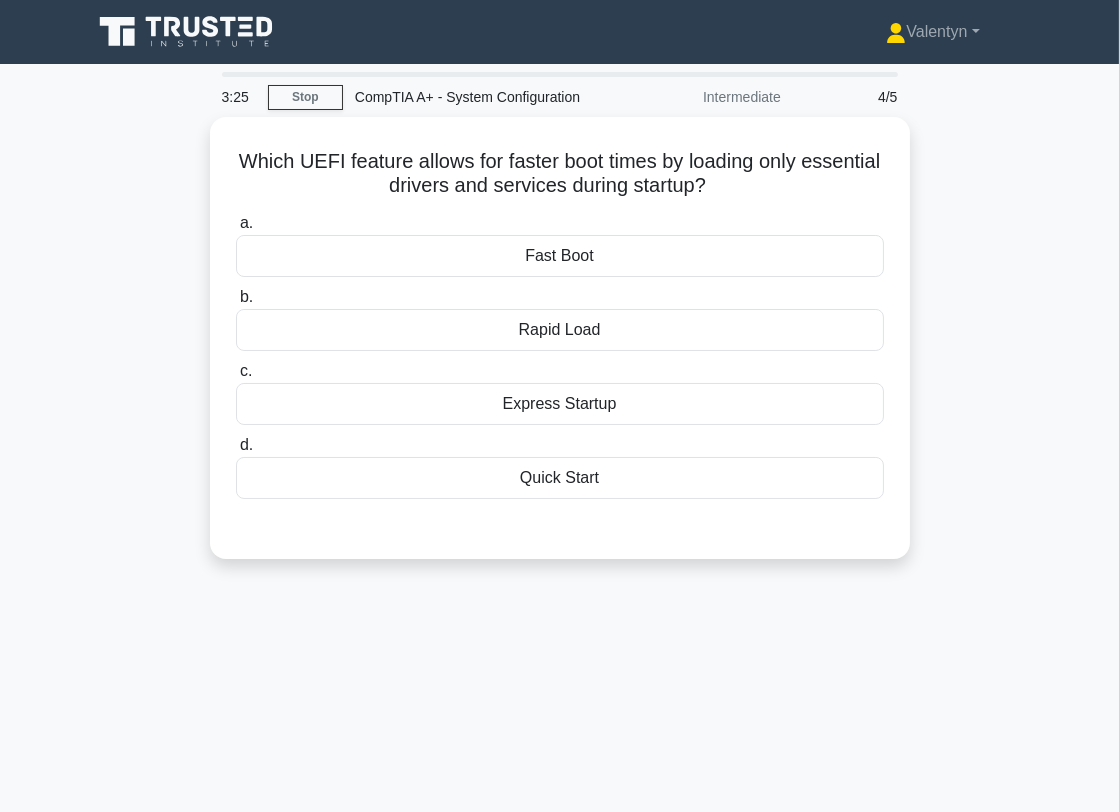 scroll, scrollTop: 0, scrollLeft: 0, axis: both 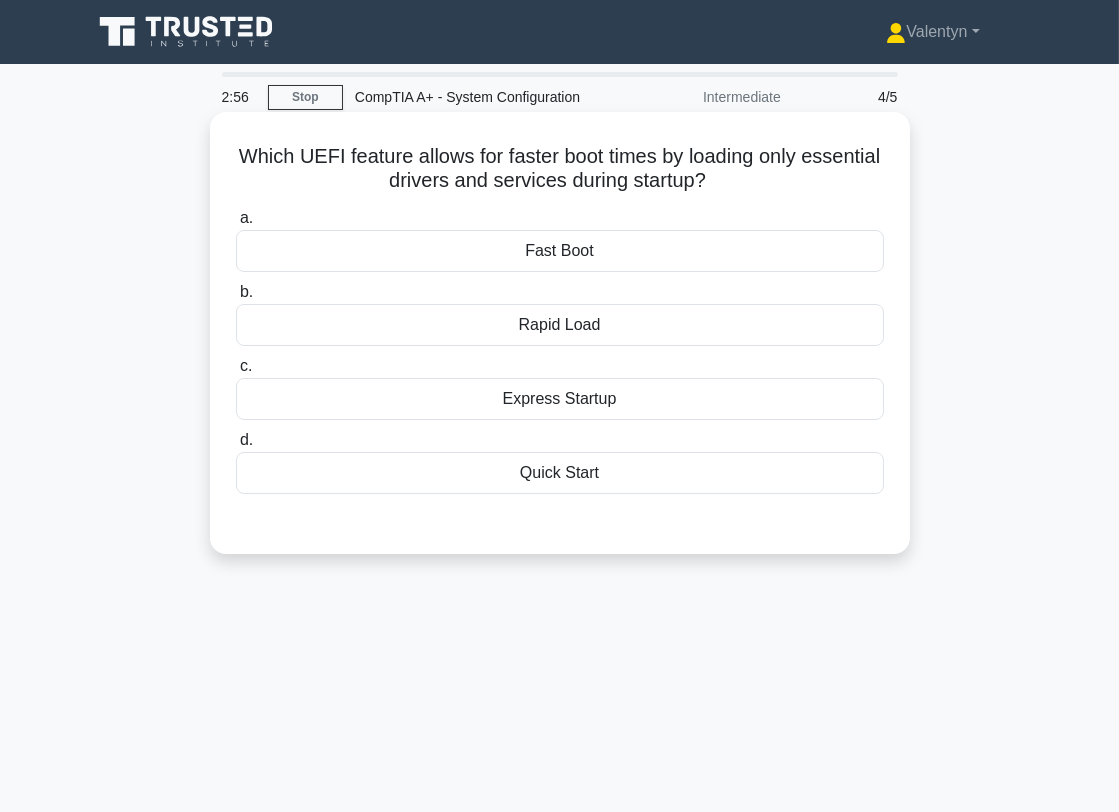 click on "Fast Boot" at bounding box center (560, 251) 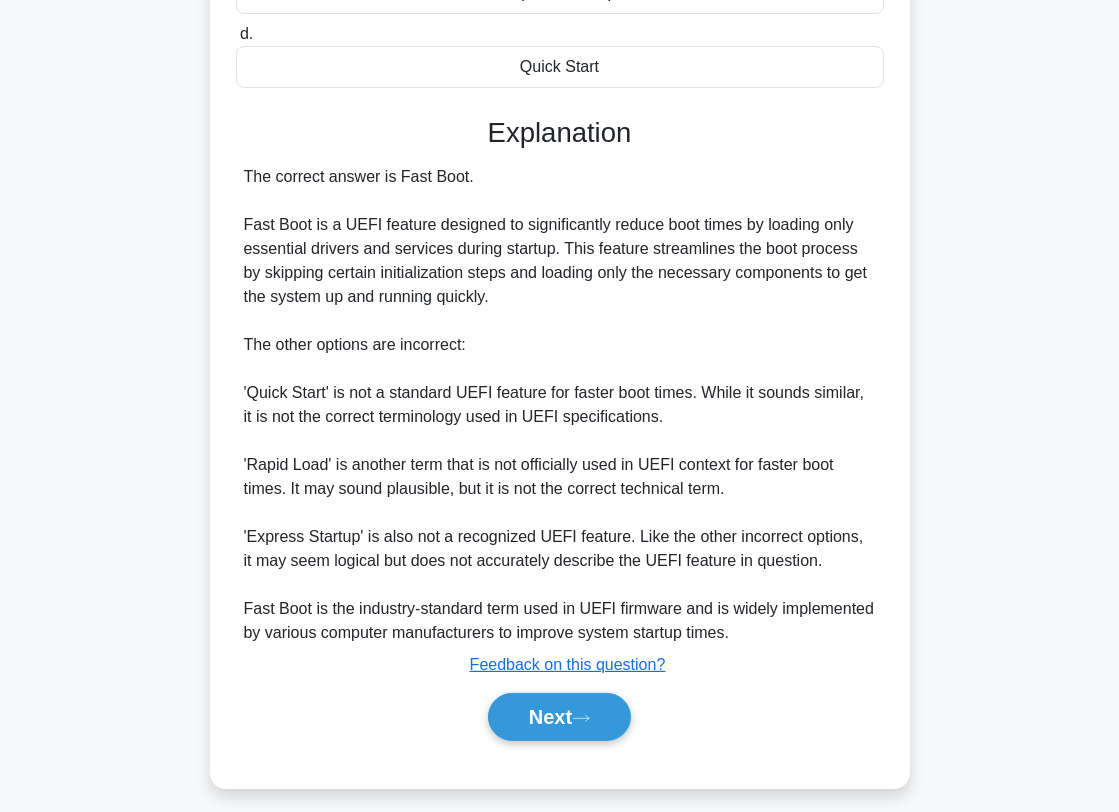 scroll, scrollTop: 420, scrollLeft: 0, axis: vertical 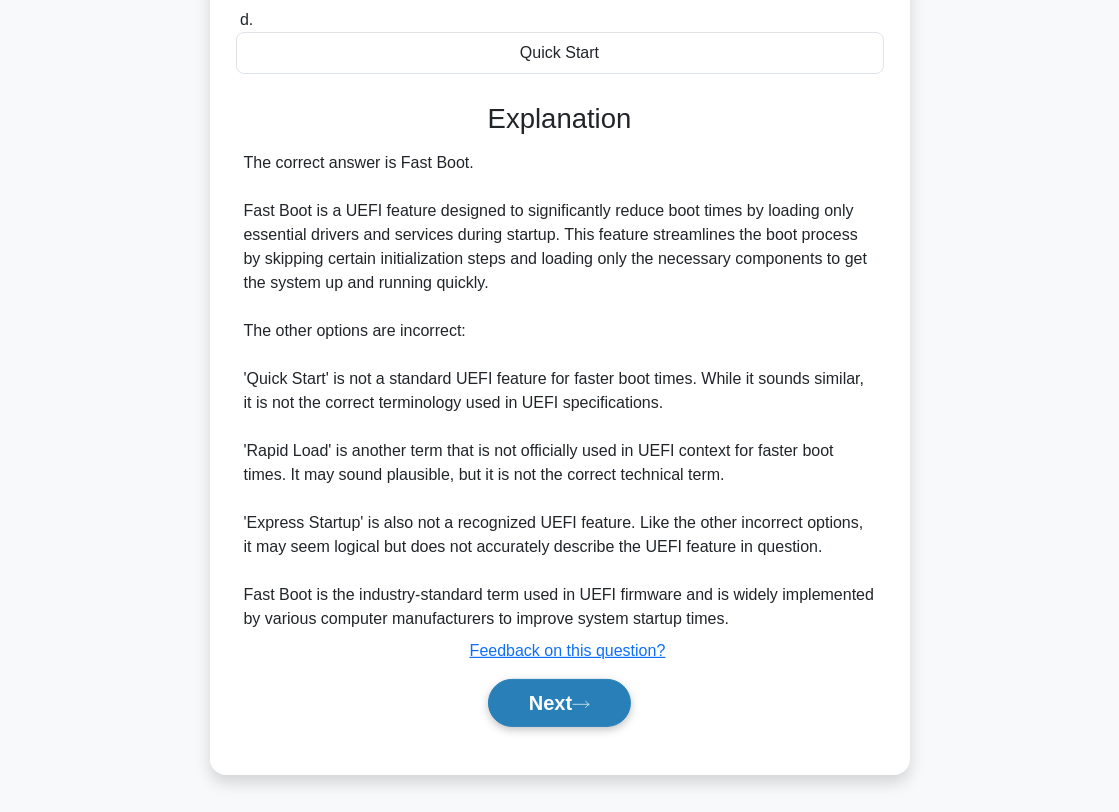 click on "Next" at bounding box center [559, 703] 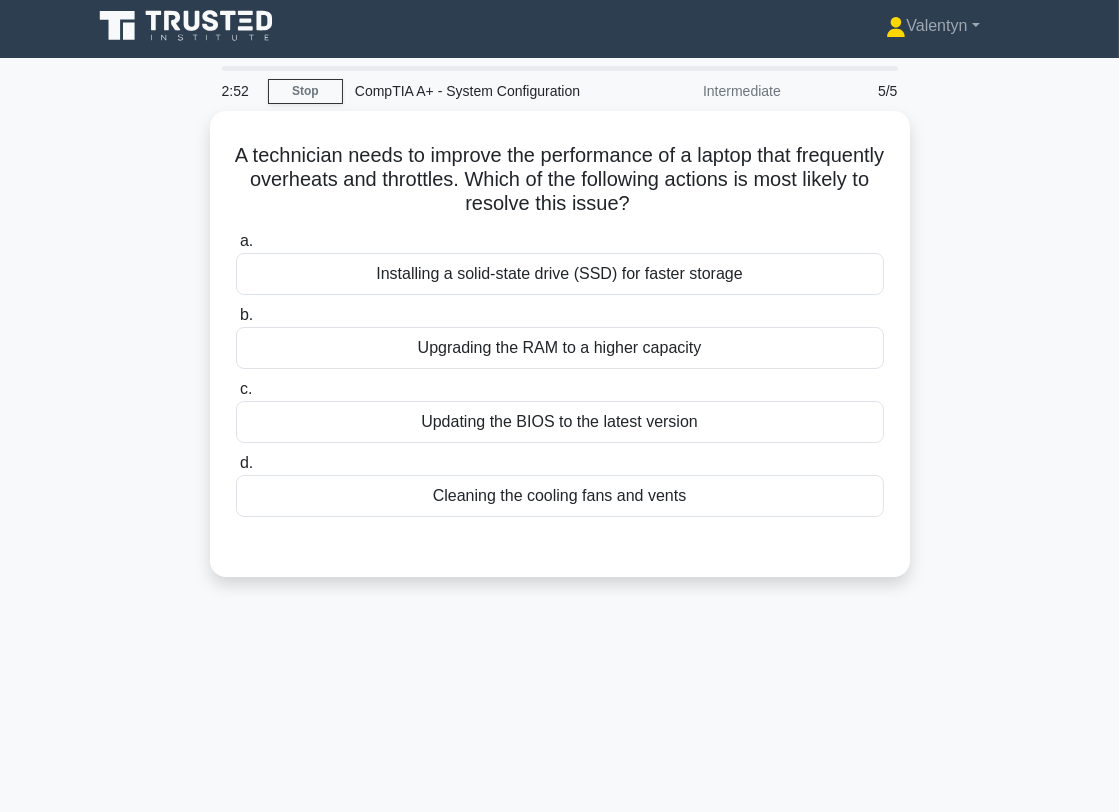 scroll, scrollTop: 0, scrollLeft: 0, axis: both 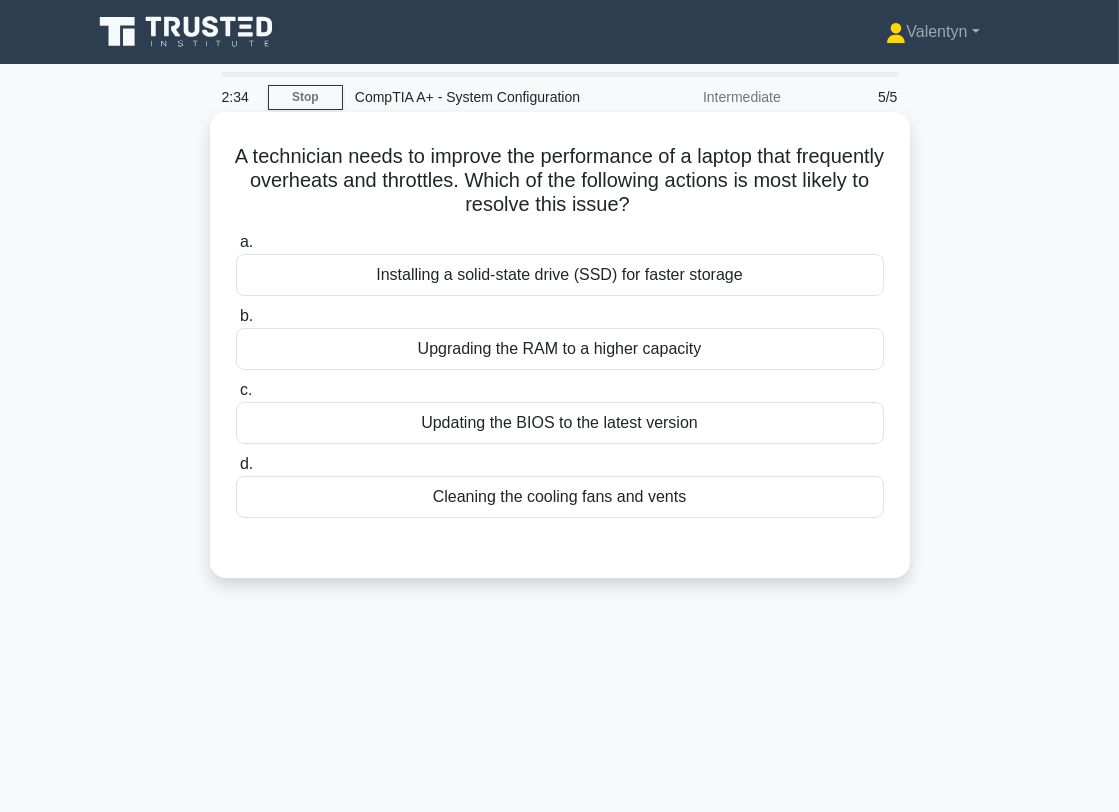 click on "Cleaning the cooling fans and vents" at bounding box center [560, 497] 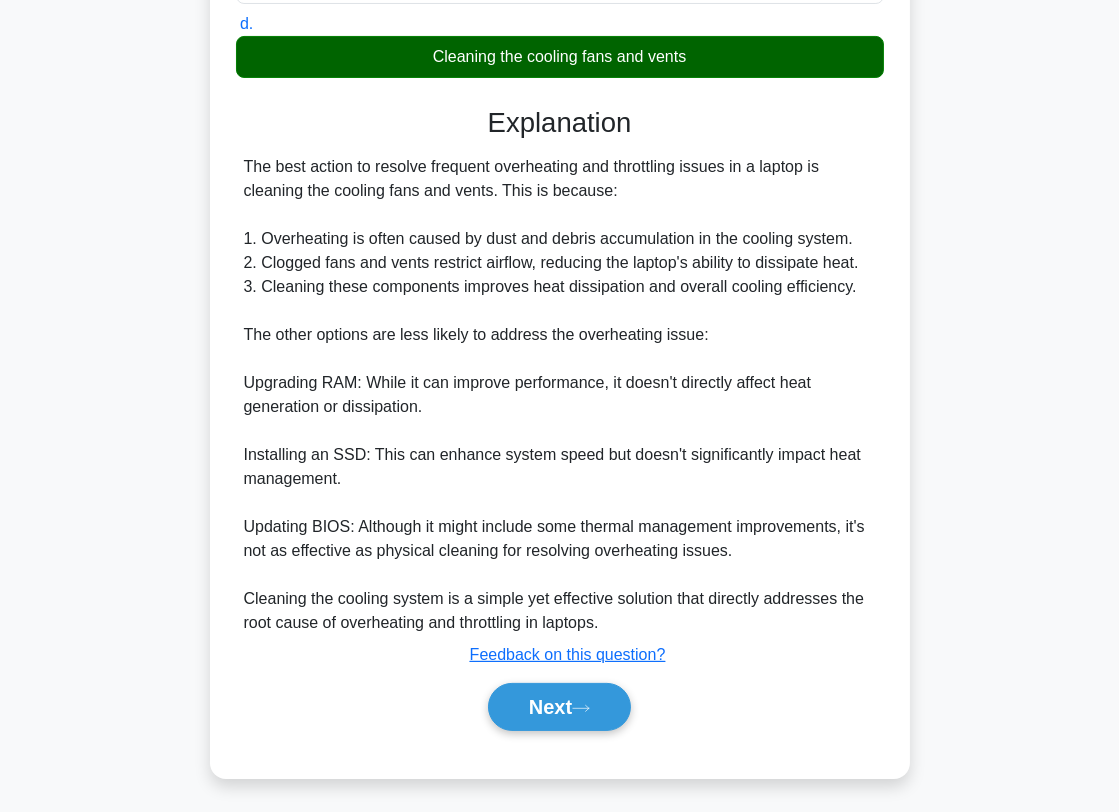 scroll, scrollTop: 444, scrollLeft: 0, axis: vertical 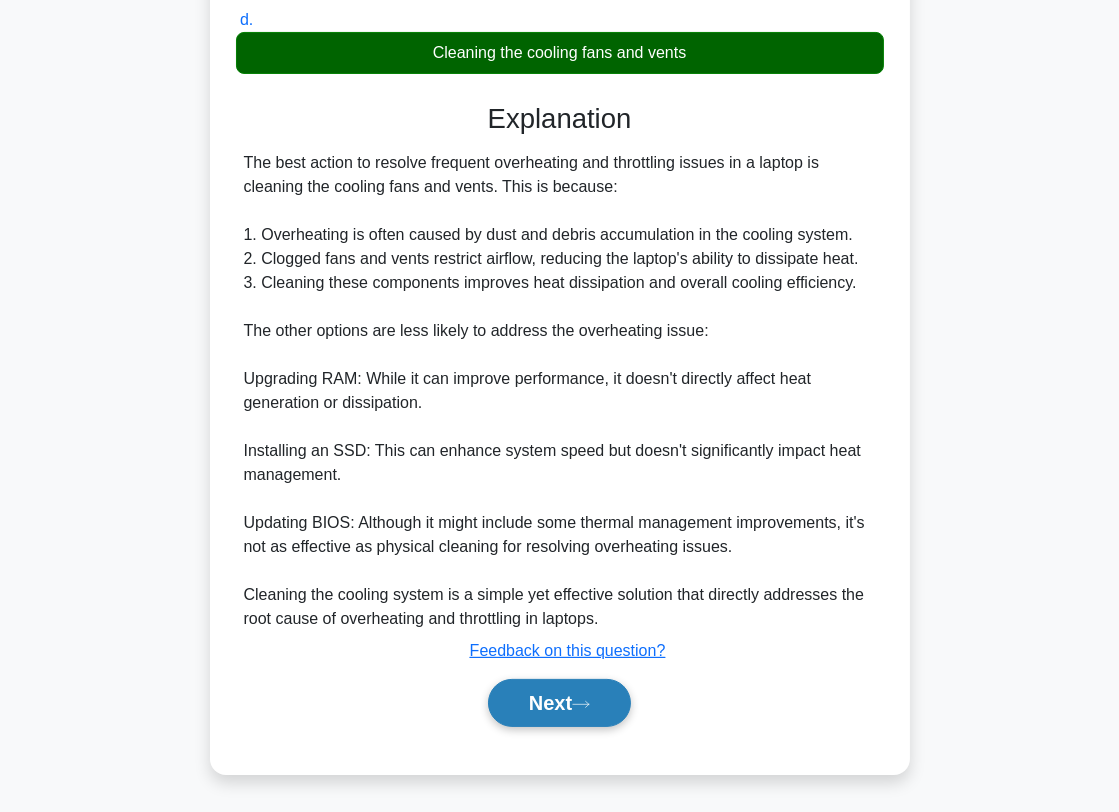 click on "Next" at bounding box center [559, 703] 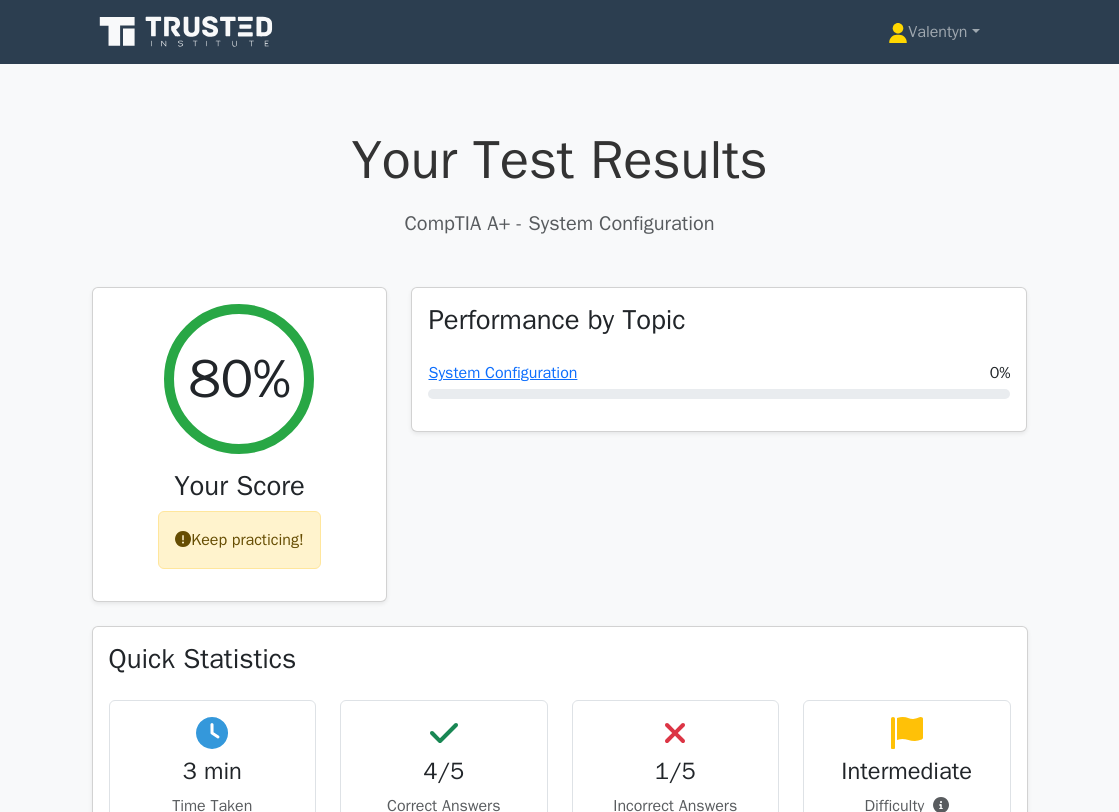 scroll, scrollTop: 0, scrollLeft: 0, axis: both 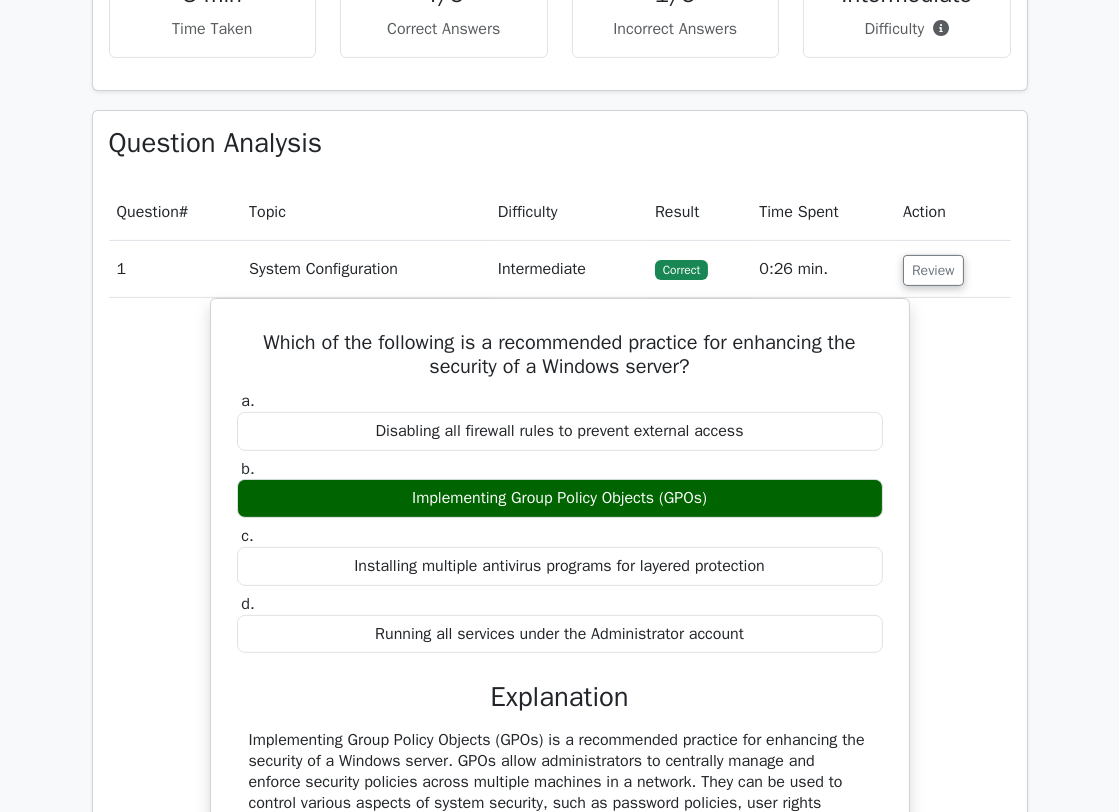 click on "Which of the following is a recommended practice for enhancing the security of a Windows server?
a.
Disabling all firewall rules to prevent external access
b.
c. d." at bounding box center (560, 754) 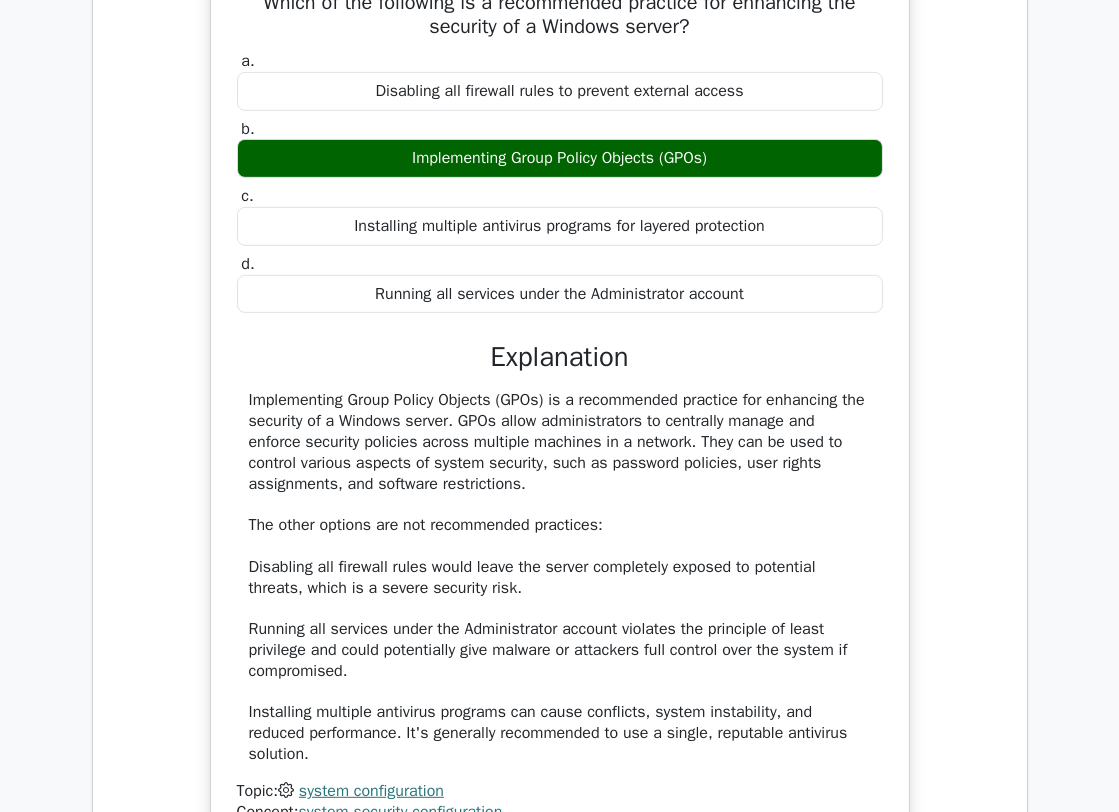 scroll, scrollTop: 1333, scrollLeft: 0, axis: vertical 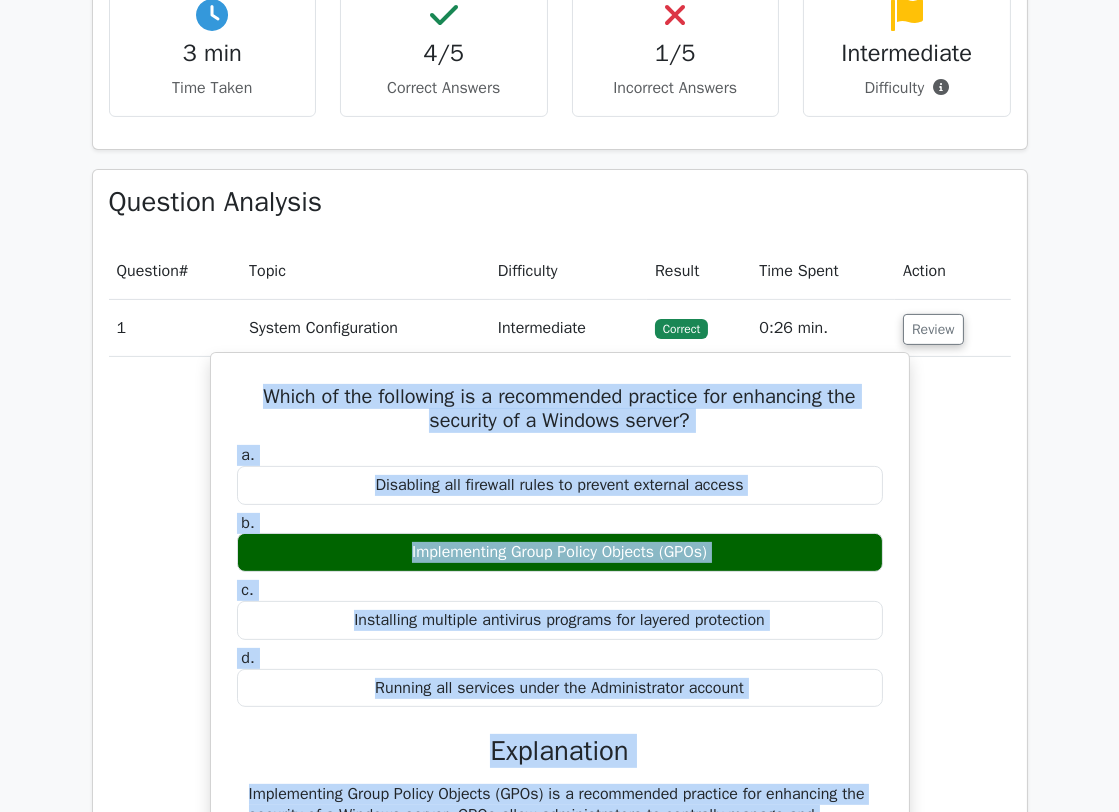 drag, startPoint x: 311, startPoint y: 535, endPoint x: 240, endPoint y: 387, distance: 164.14932 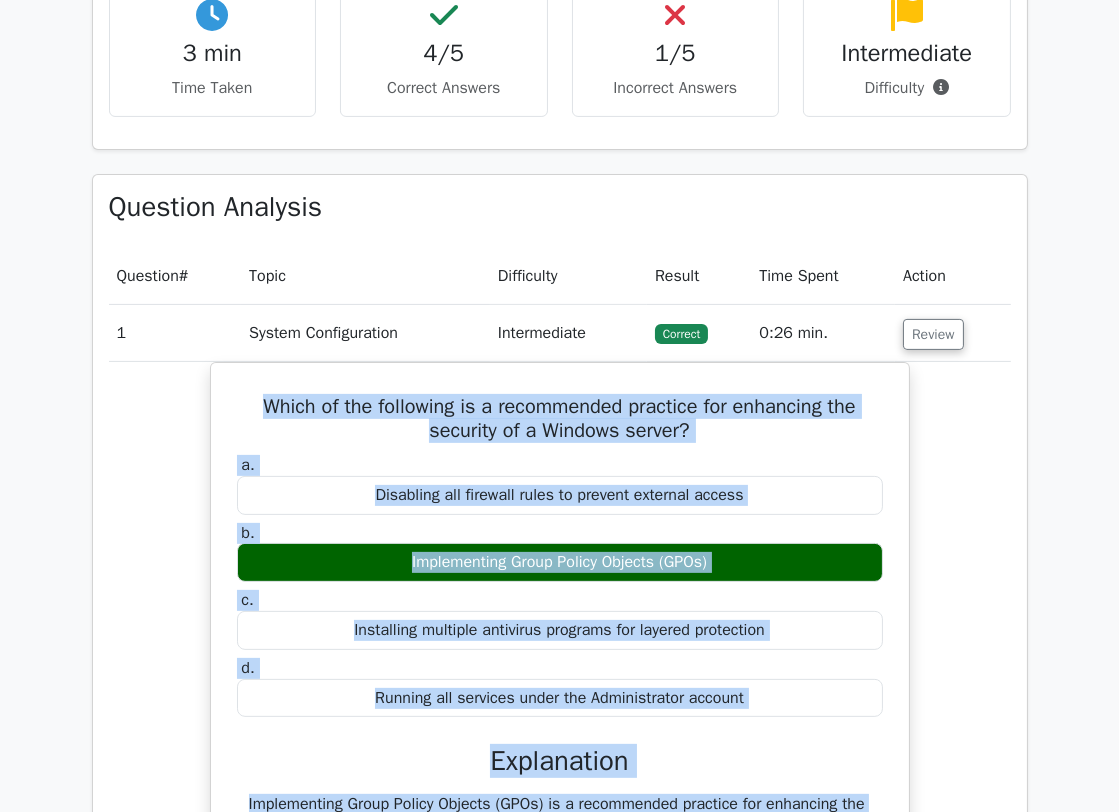 copy on "Which of the following is a recommended practice for enhancing the security of a Windows server?
a.
Disabling all firewall rules to prevent external access
b.
Implementing Group Policy Objects (GPOs)
c.
Installing multiple antivirus programs for layered protection
d.
Running all services under the Administrator account
Explanation
Implementing Group Policy Objects (GPOs) is a recommended practice for enhancing the security of a Windows server. GPOs allow administrators to centrally manage and enforce security policies across multiple machines in a network. They can be used to control various aspects of system security, such as password policies, user rights assignments, and software restrictions. The other..." 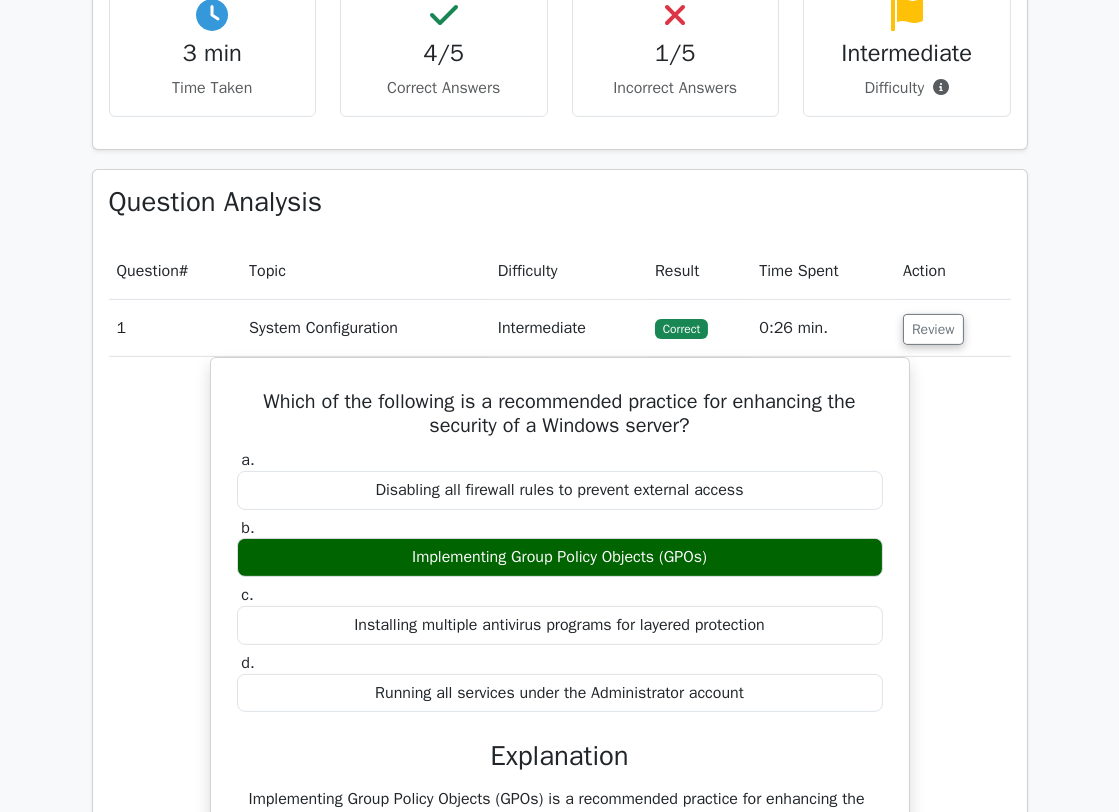 click on "System Configuration" at bounding box center (365, 328) 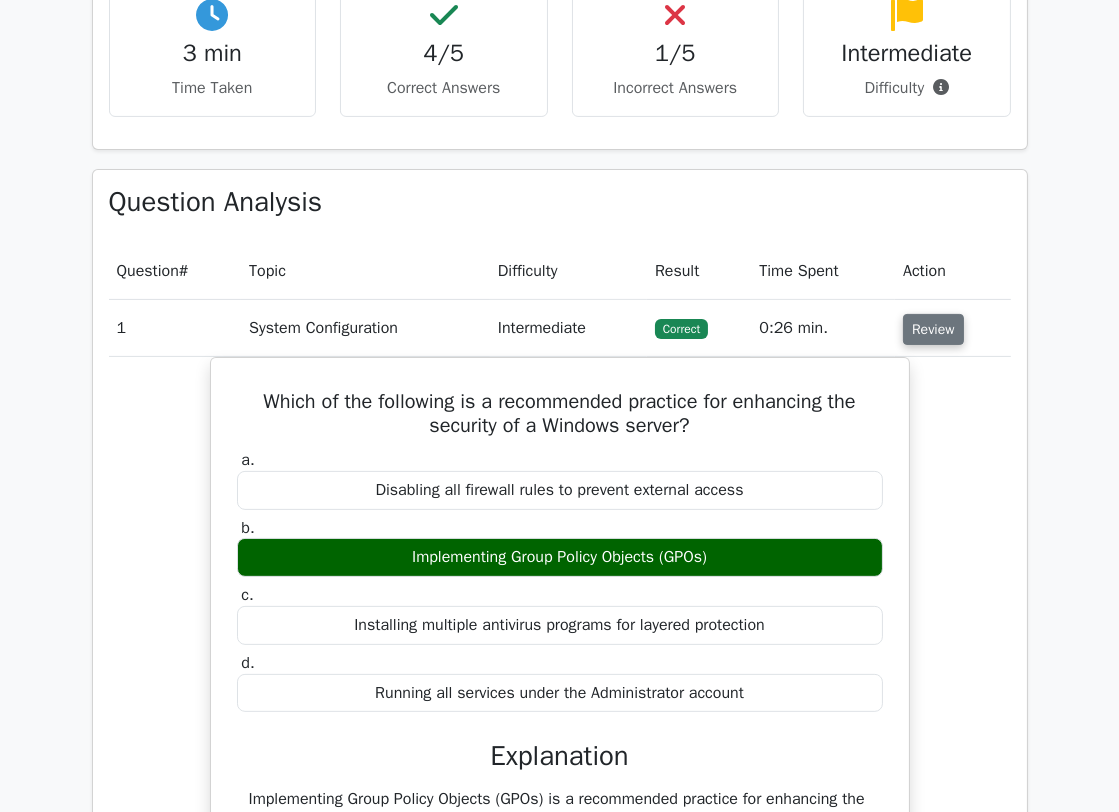 click on "Review" at bounding box center [933, 329] 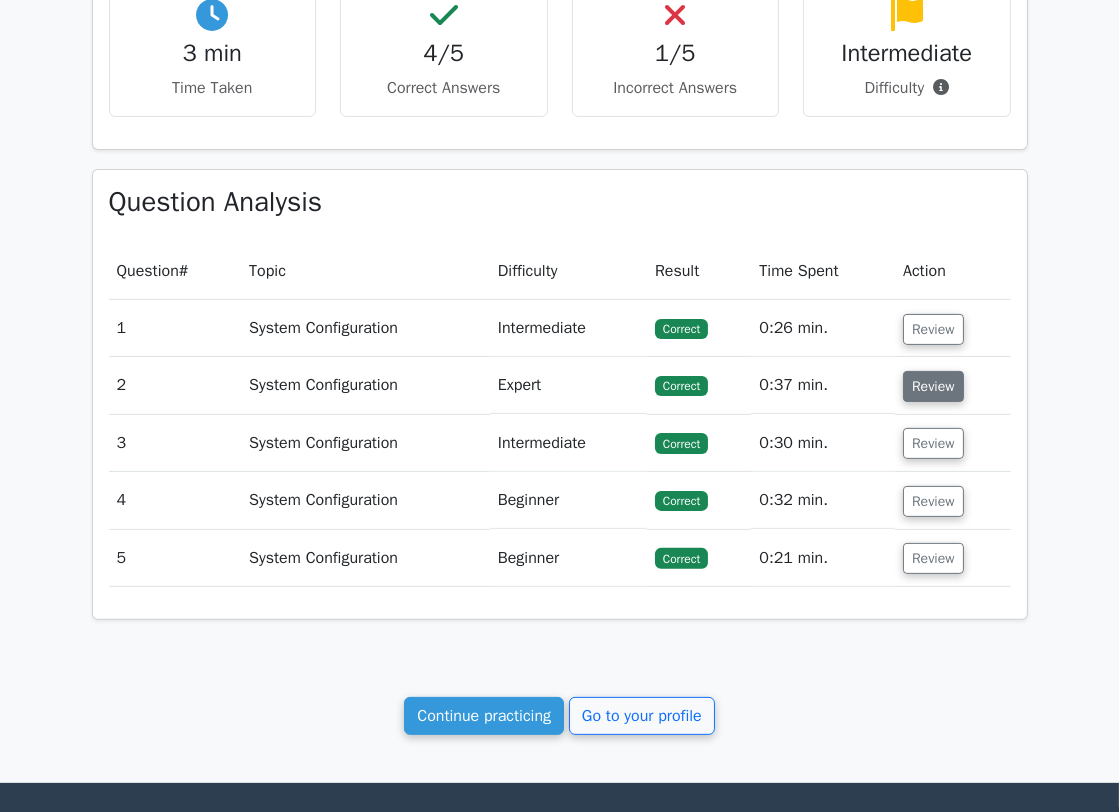 click on "Review" at bounding box center (933, 386) 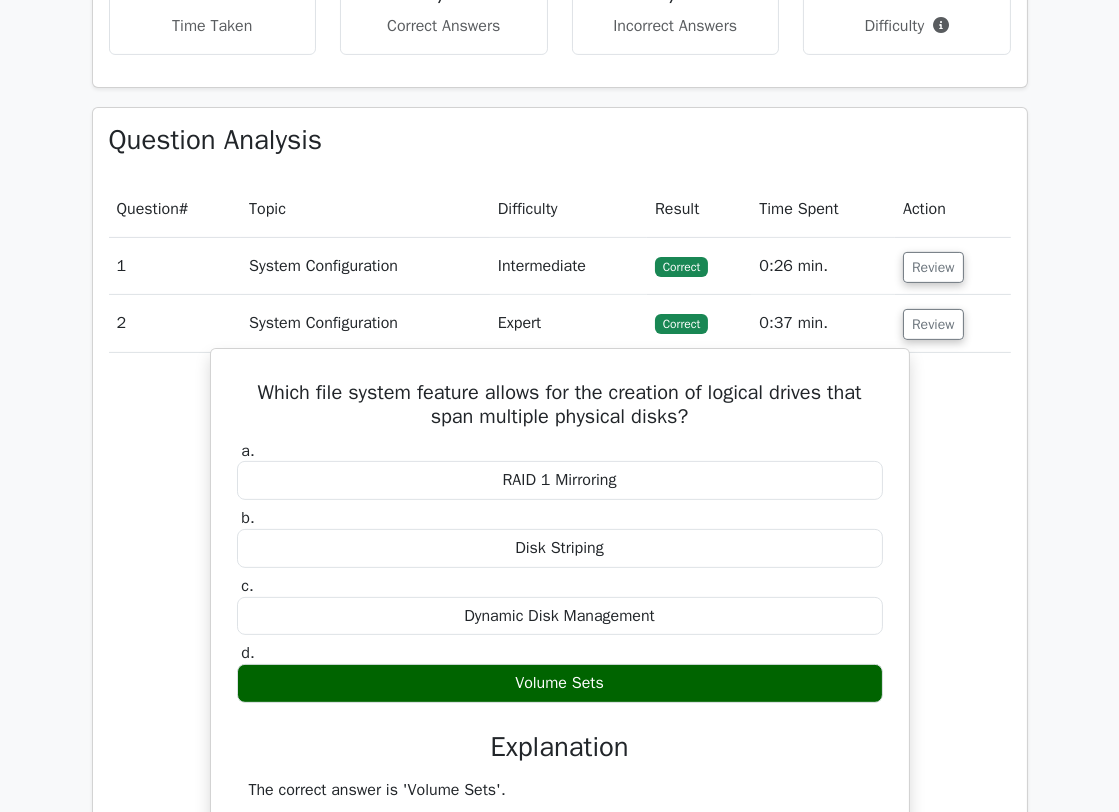 scroll, scrollTop: 829, scrollLeft: 0, axis: vertical 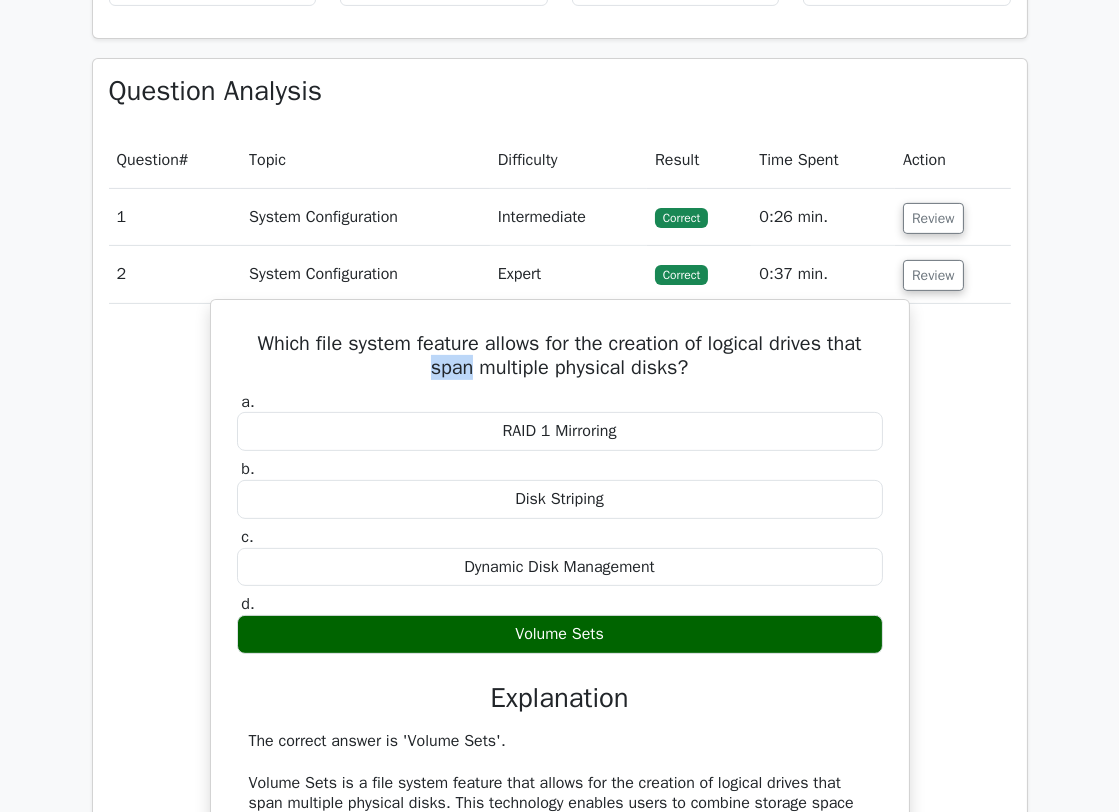 drag, startPoint x: 472, startPoint y: 367, endPoint x: 432, endPoint y: 368, distance: 40.012497 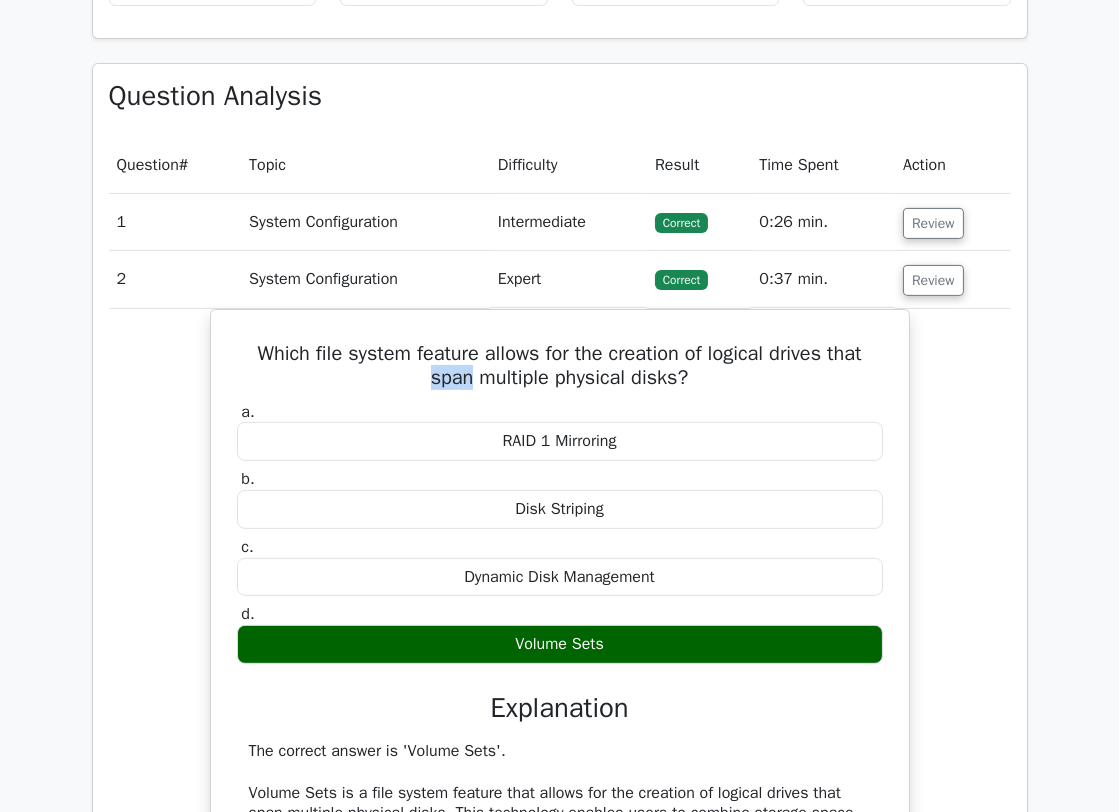 click at bounding box center (419, 381) 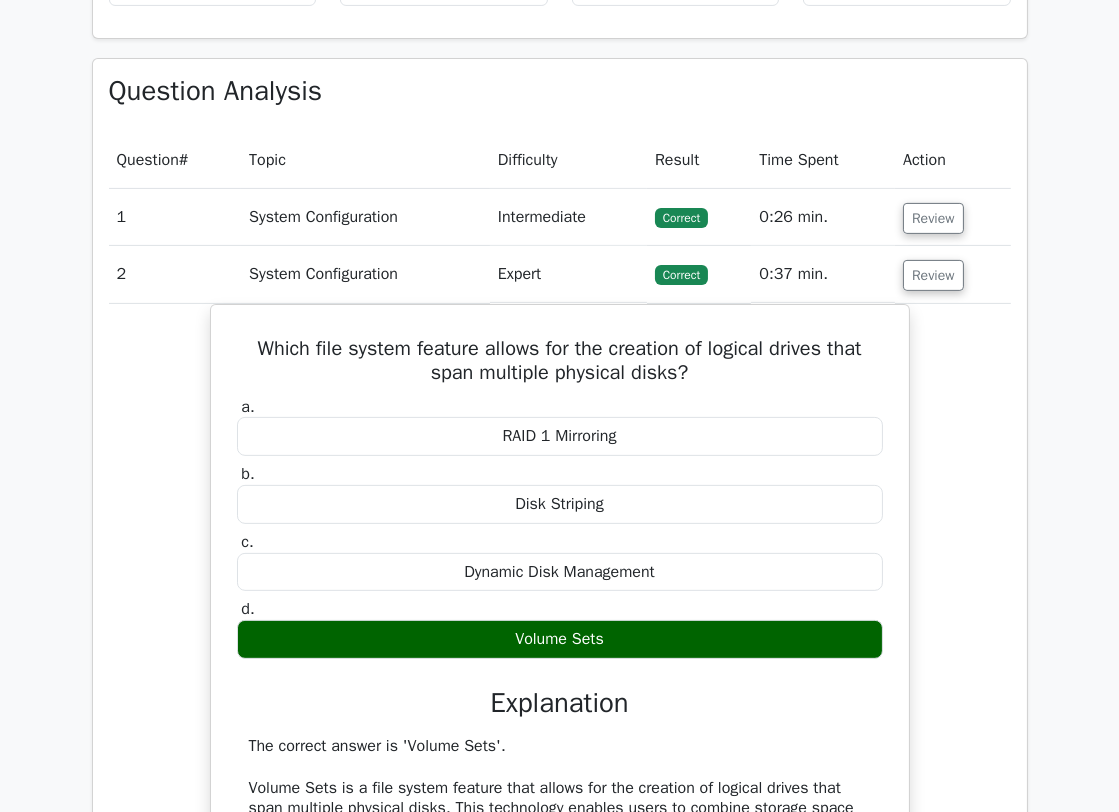 click on "Which file system feature allows for the creation of logical drives that span multiple physical disks?
a.
RAID 1 Mirroring
b.
c. d." at bounding box center [560, 792] 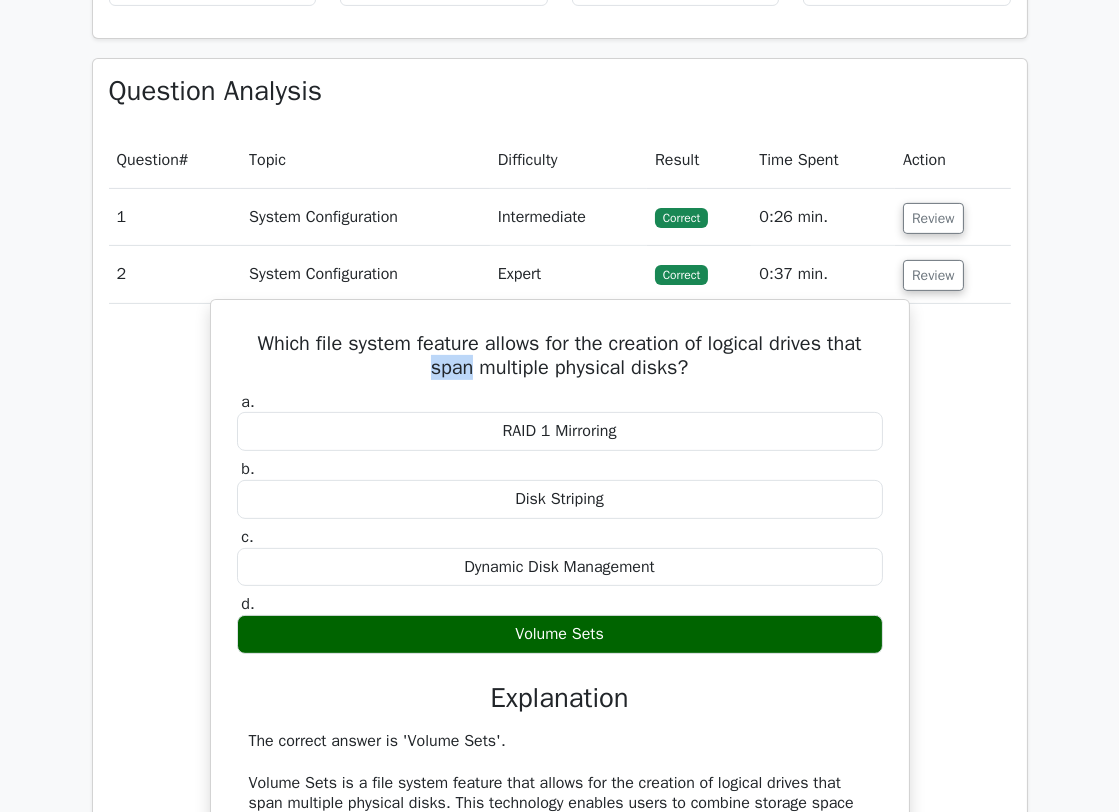 drag, startPoint x: 470, startPoint y: 368, endPoint x: 430, endPoint y: 362, distance: 40.4475 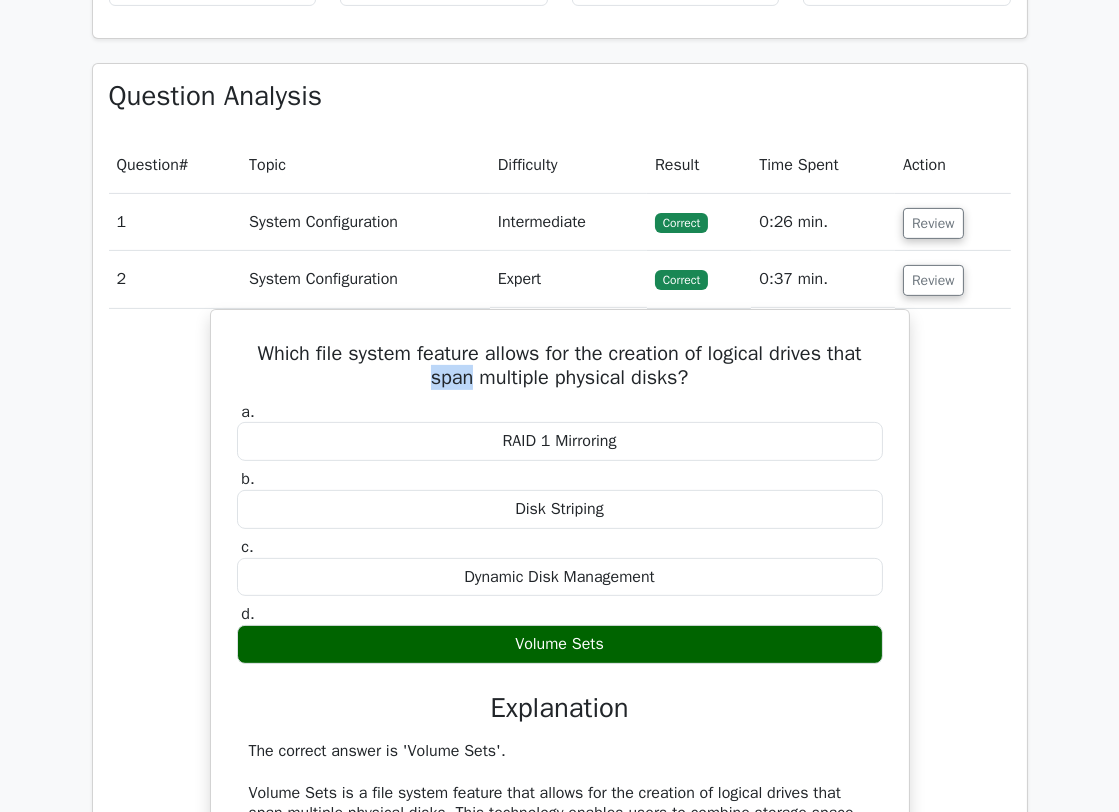 click at bounding box center [417, 325] 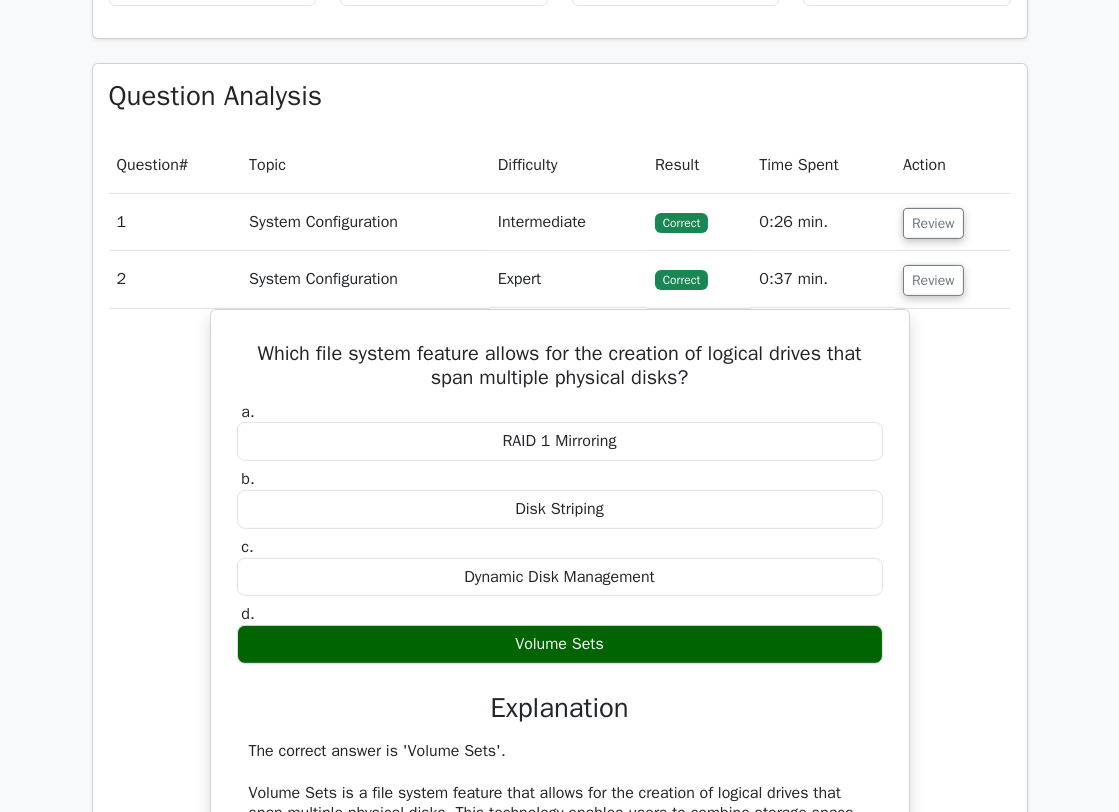 click at bounding box center (200, 1929) 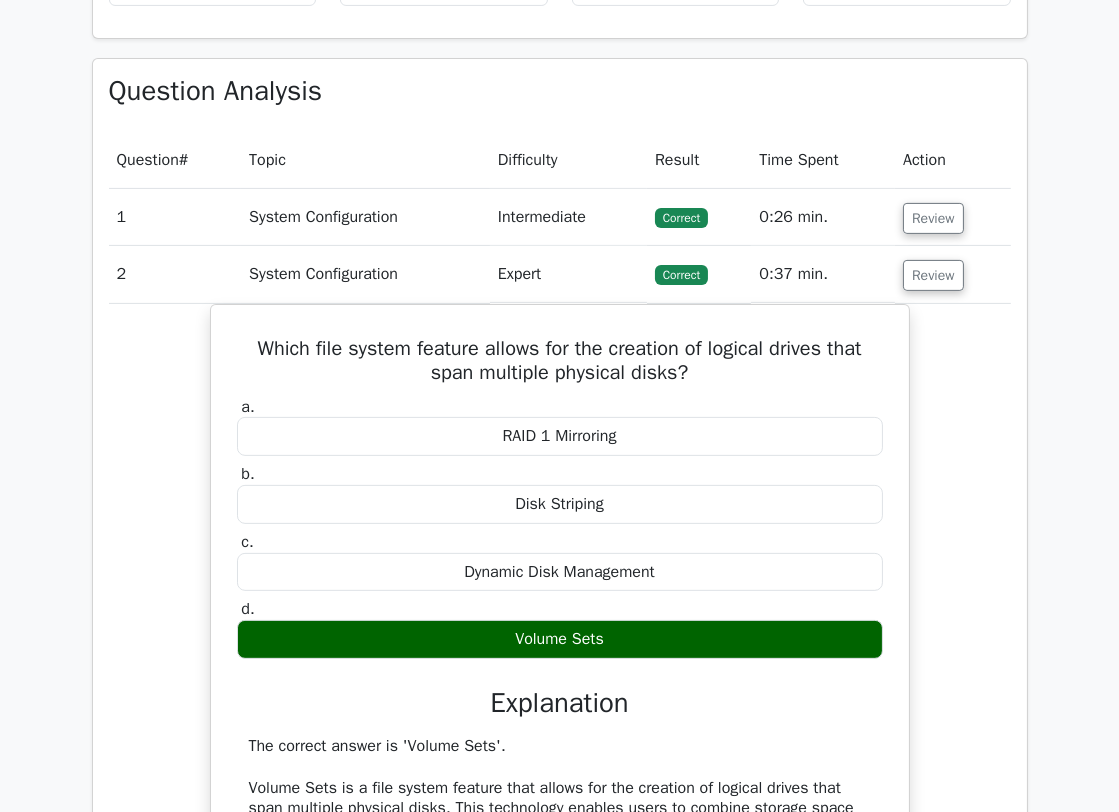 click on "Which file system feature allows for the creation of logical drives that span multiple physical disks?
a.
RAID 1 Mirroring
b.
c. d." at bounding box center [560, 792] 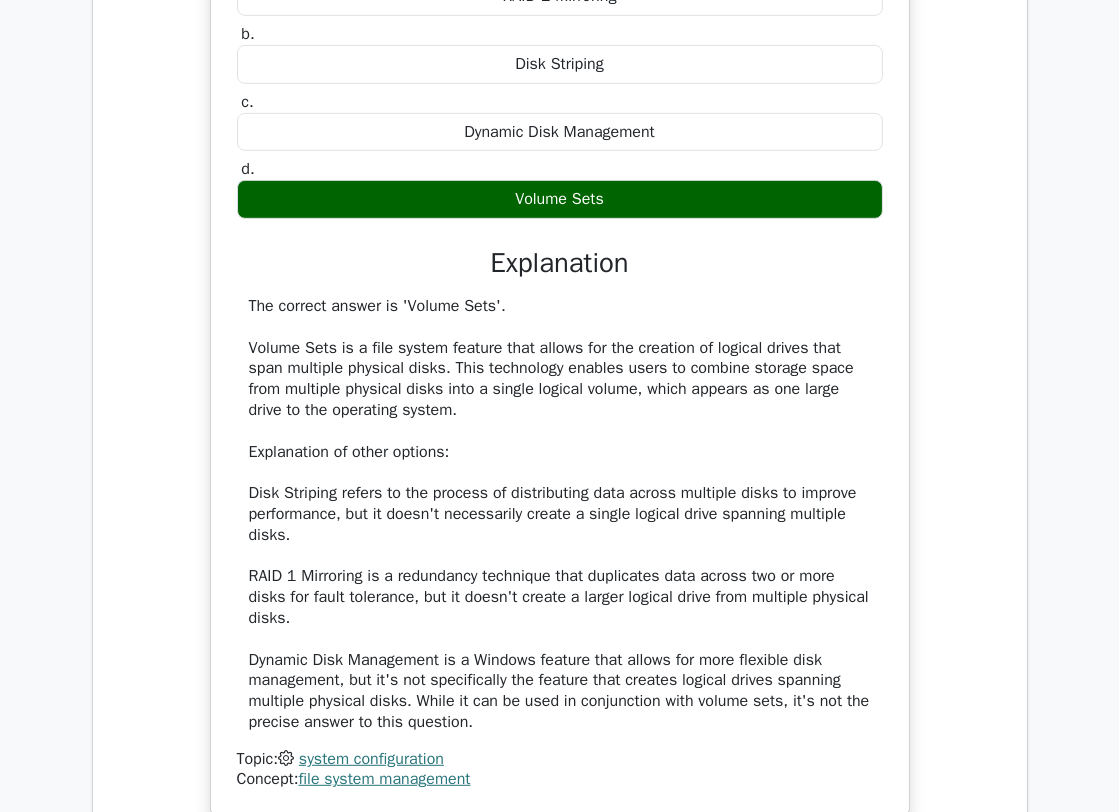 scroll, scrollTop: 1273, scrollLeft: 0, axis: vertical 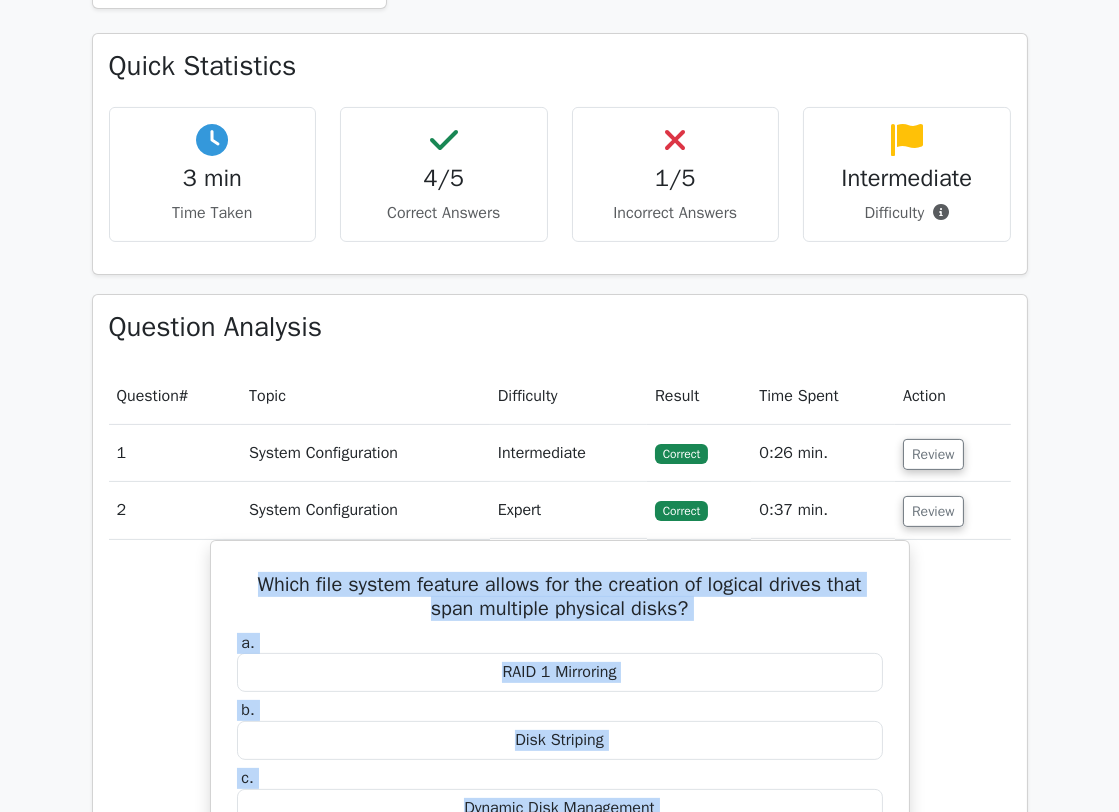 drag, startPoint x: 486, startPoint y: 714, endPoint x: 197, endPoint y: 578, distance: 319.401 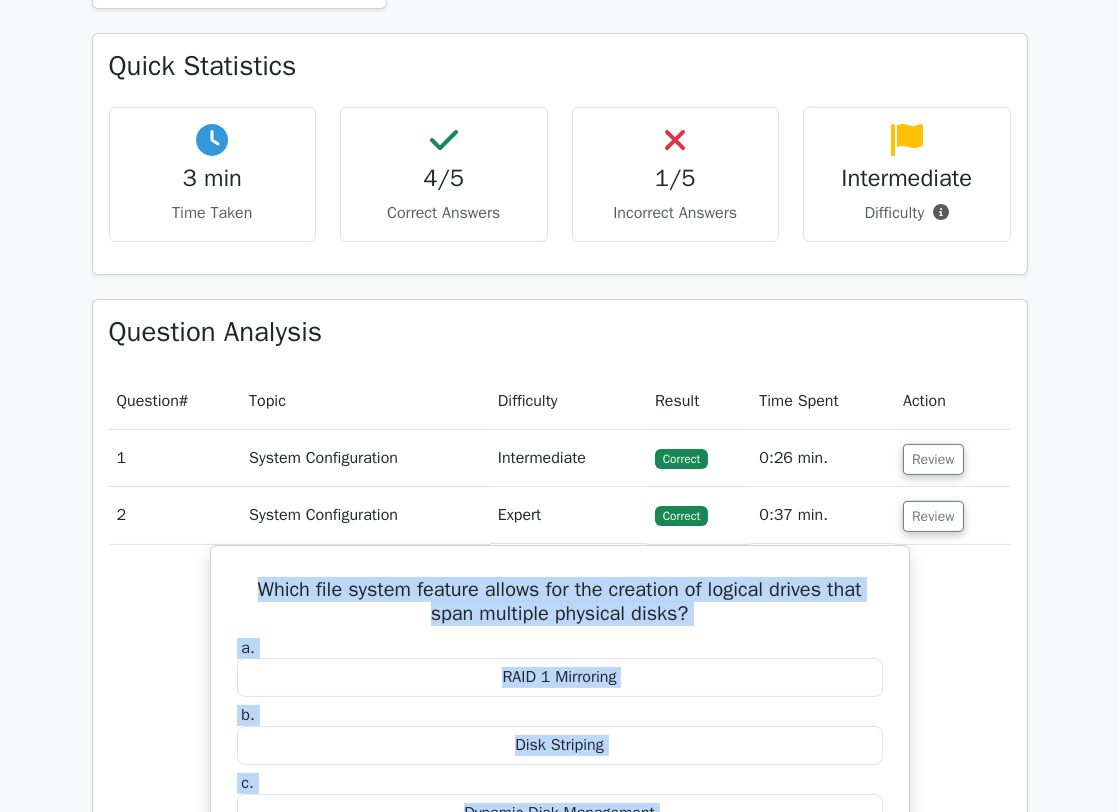 copy on "Which file system feature allows for the creation of logical drives that span multiple physical disks?
a.
RAID 1 Mirroring
b.
Disk Striping
c.
Dynamic Disk Management
d.
Volume Sets
Explanation
The correct answer is 'Volume Sets'. Volume Sets is a file system feature that allows for the creation of logical drives that span multiple physical disks. This technology enables users to combine storage space from multiple physical disks into a single logical volume, which appears as one large drive to the operating system. Explanation of other options: Disk Striping refers to the process of distributing data across multiple disks to improve performance, but it doesn't necessarily create a single logical drive spa..." 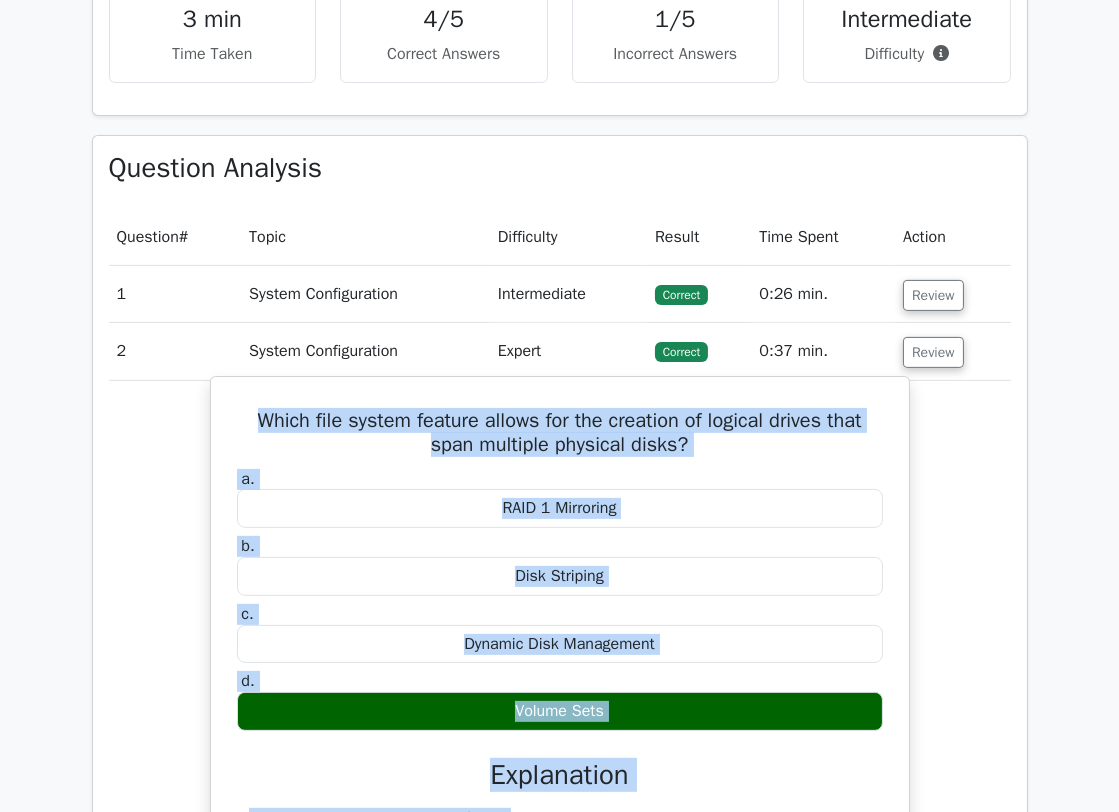 scroll, scrollTop: 816, scrollLeft: 0, axis: vertical 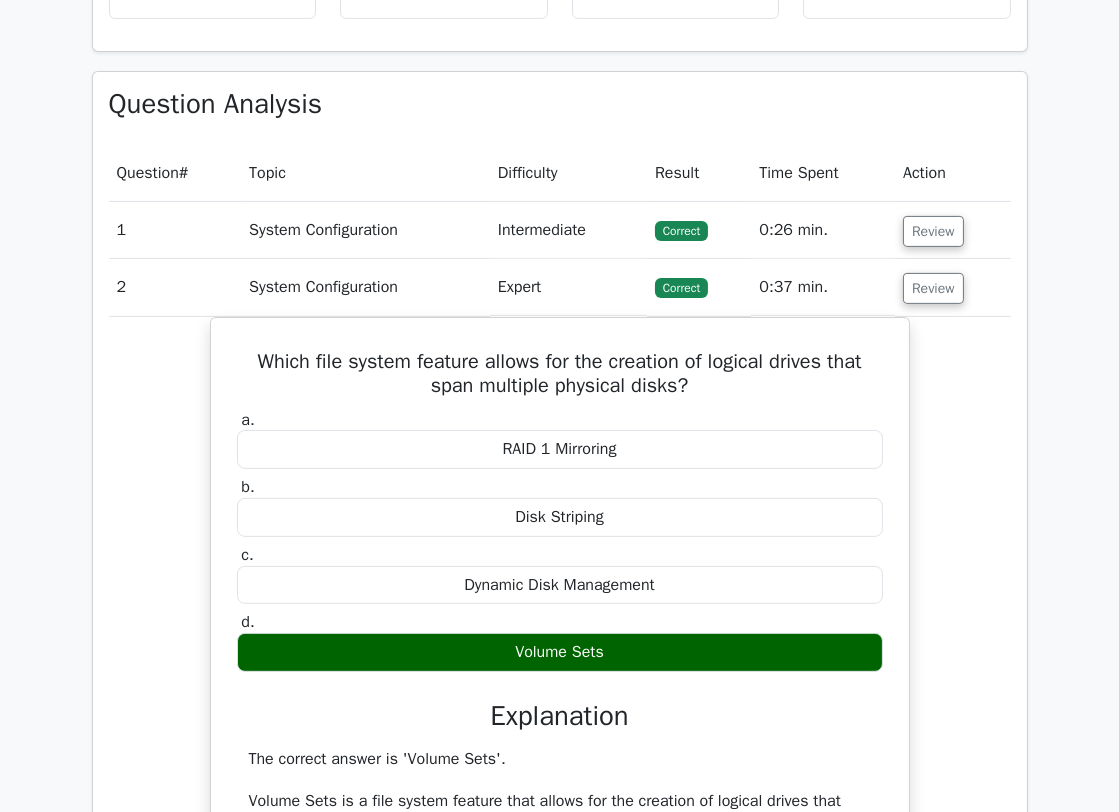 drag, startPoint x: 268, startPoint y: 293, endPoint x: 320, endPoint y: 287, distance: 52.34501 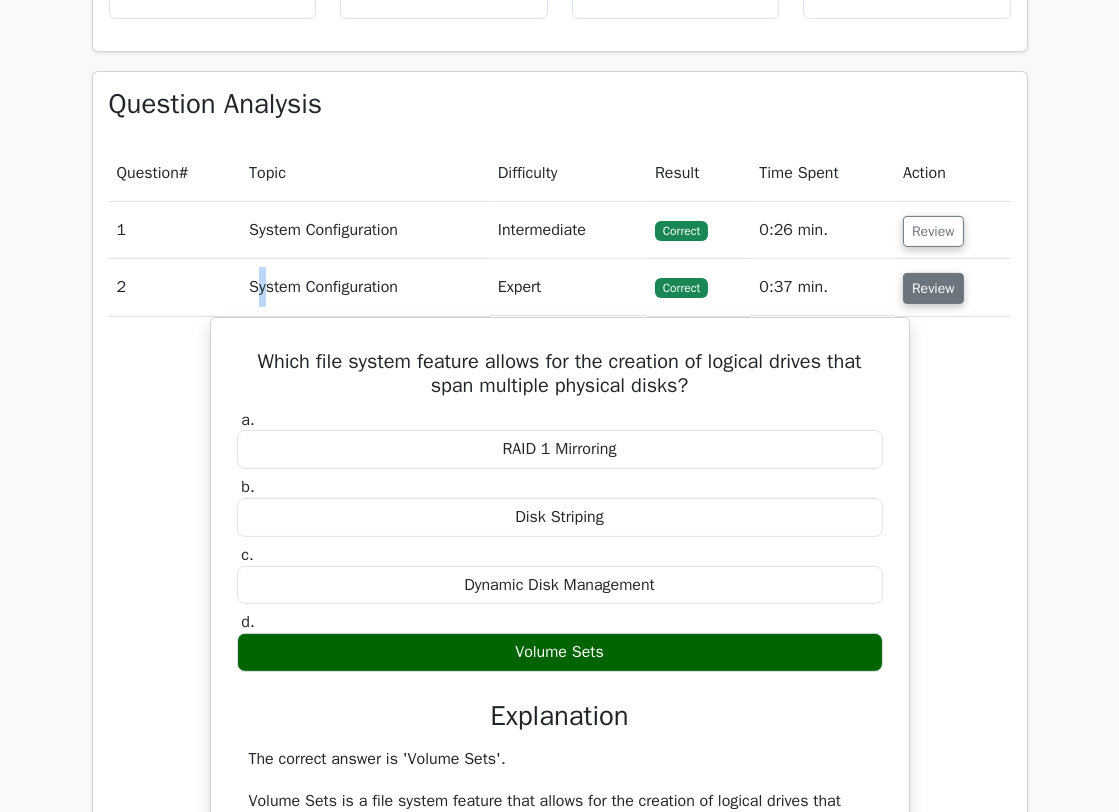 click on "Review" at bounding box center [933, 288] 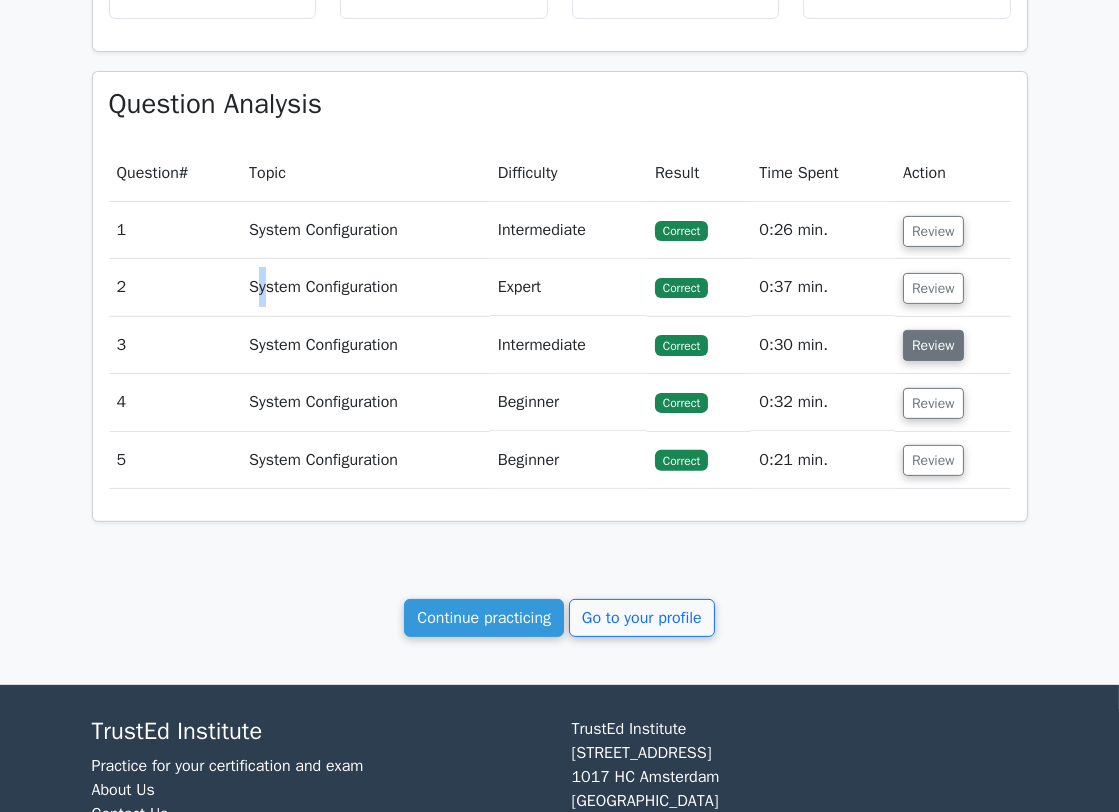 click on "Review" at bounding box center [933, 345] 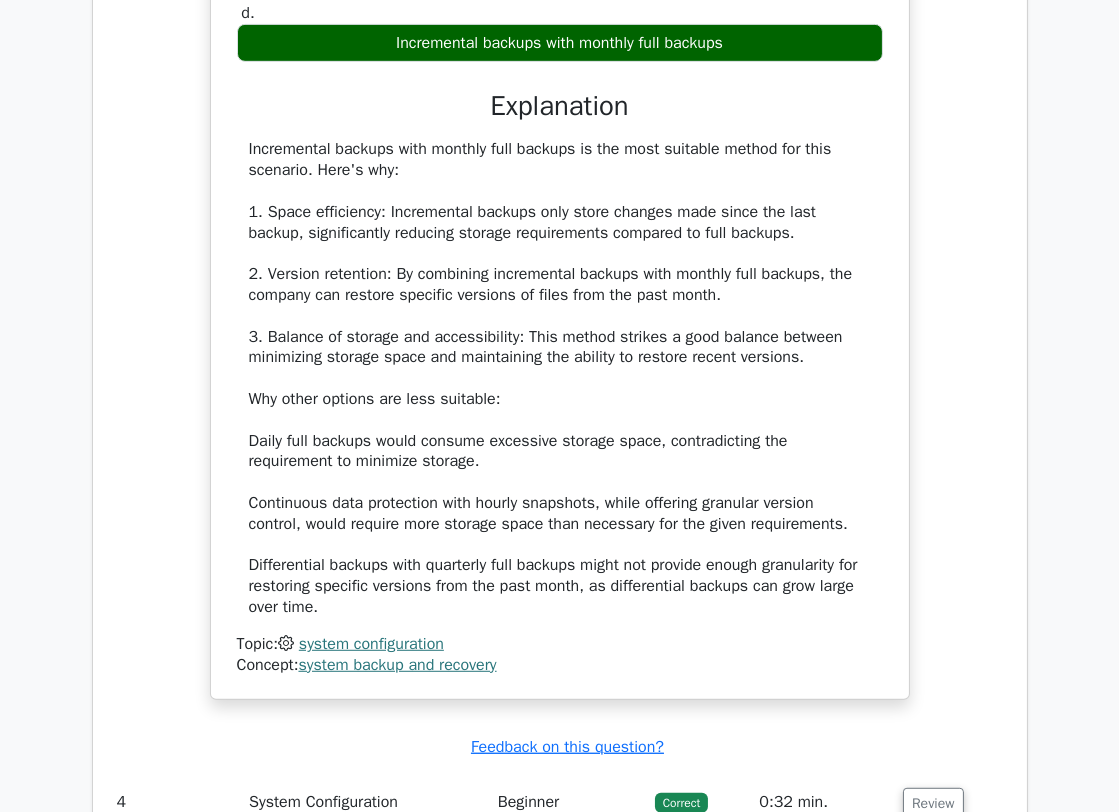 scroll, scrollTop: 1482, scrollLeft: 0, axis: vertical 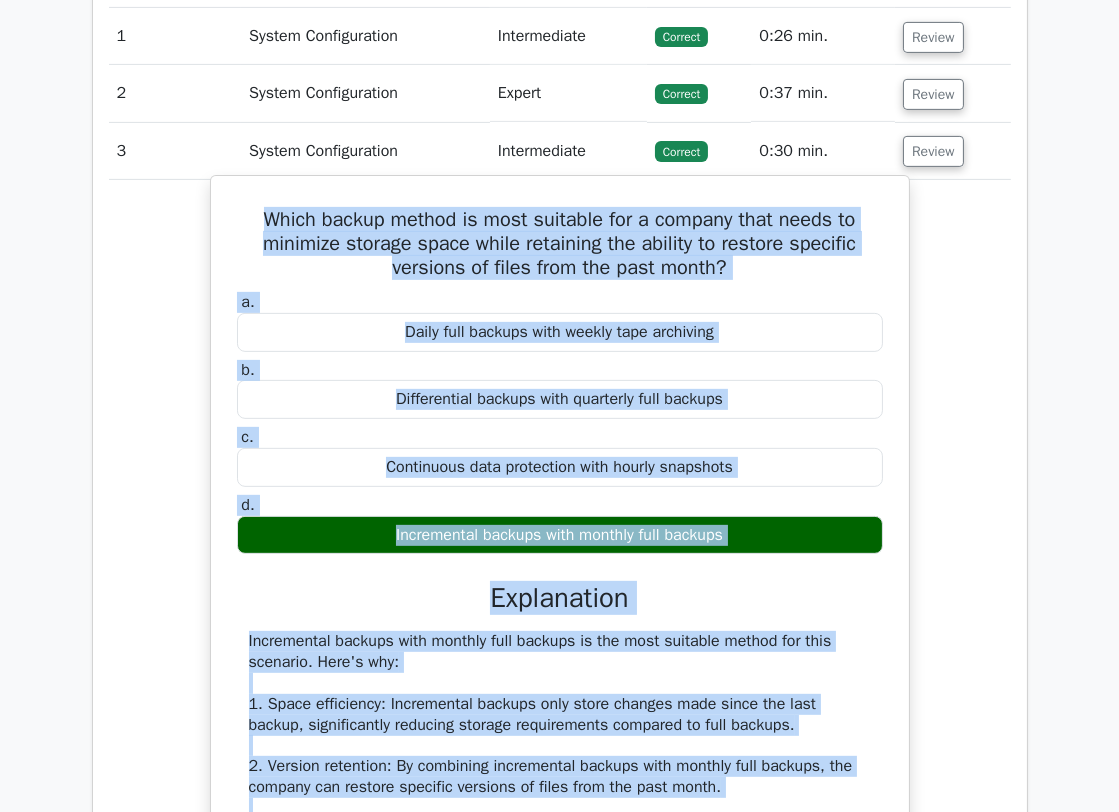 drag, startPoint x: 379, startPoint y: 627, endPoint x: 252, endPoint y: 205, distance: 440.69604 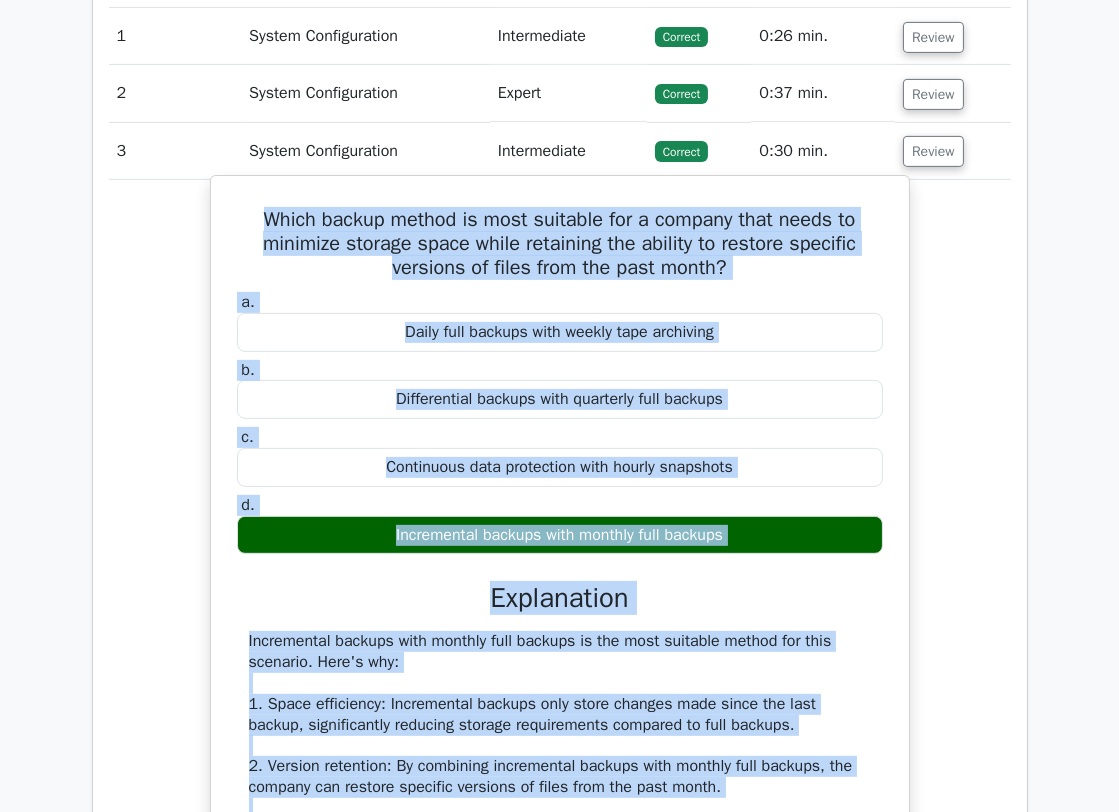 copy on "Which backup method is most suitable for a company that needs to minimize storage space while retaining the ability to restore specific versions of files from the past month?
a.
Daily full backups with weekly tape archiving
b.
Differential backups with quarterly full backups
c.
Continuous data protection with hourly snapshots
d.
Incremental backups with monthly full backups
Explanation
Incremental backups with monthly full backups is the most suitable method for this scenario. Here's why: 1. Space efficiency: Incremental backups only store changes made since the last backup, significantly reducing storage requirements compared to full backups. 2. Version retention: By combining incremental backups with mon..." 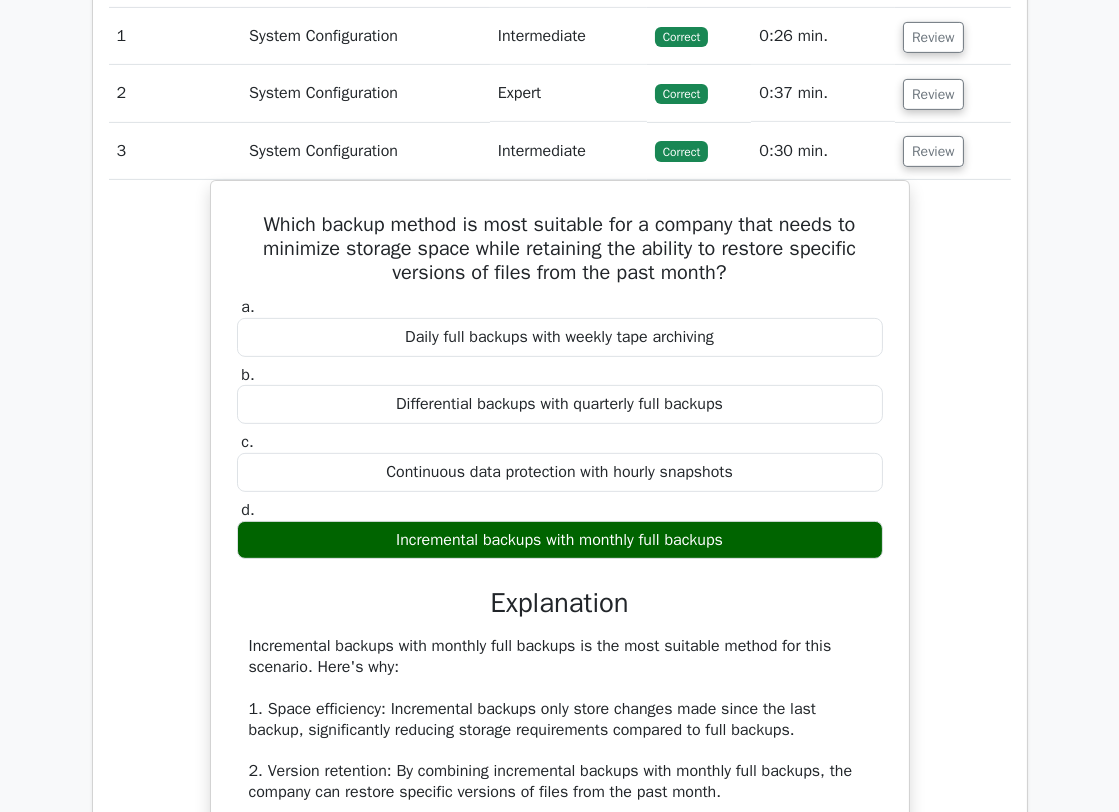 click on "System Configuration" at bounding box center (365, 151) 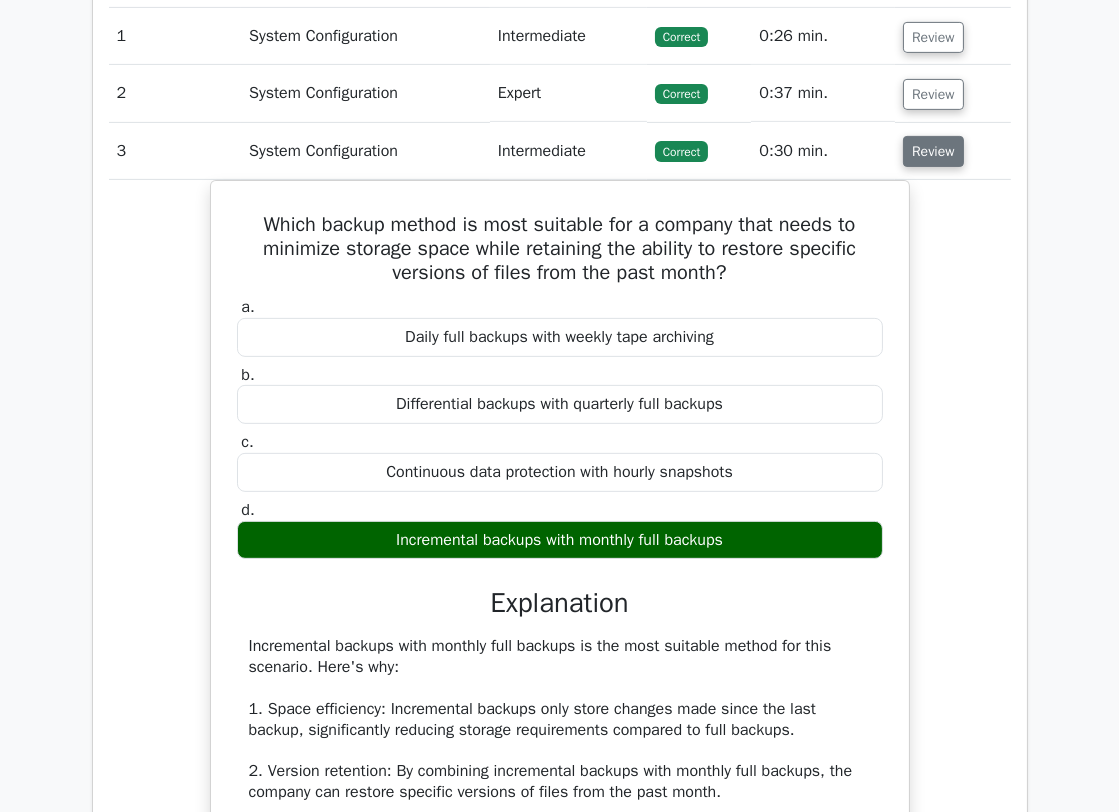 click on "Review" at bounding box center [933, 151] 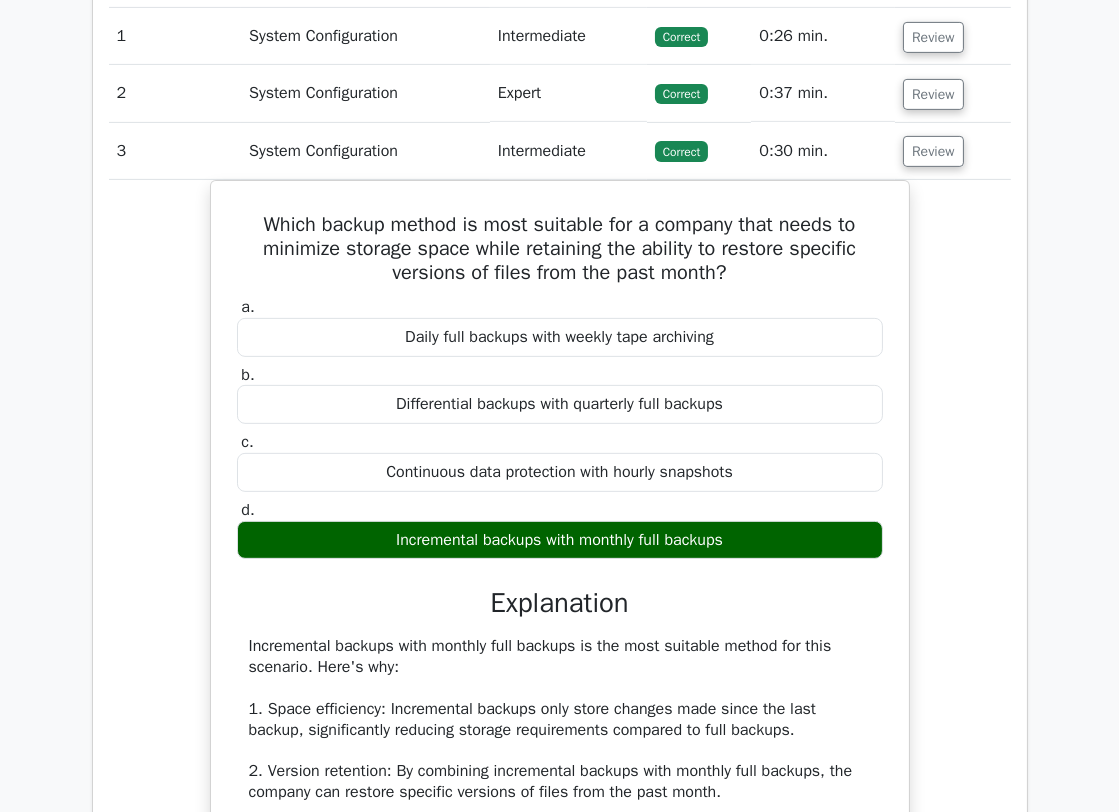 scroll, scrollTop: 924, scrollLeft: 0, axis: vertical 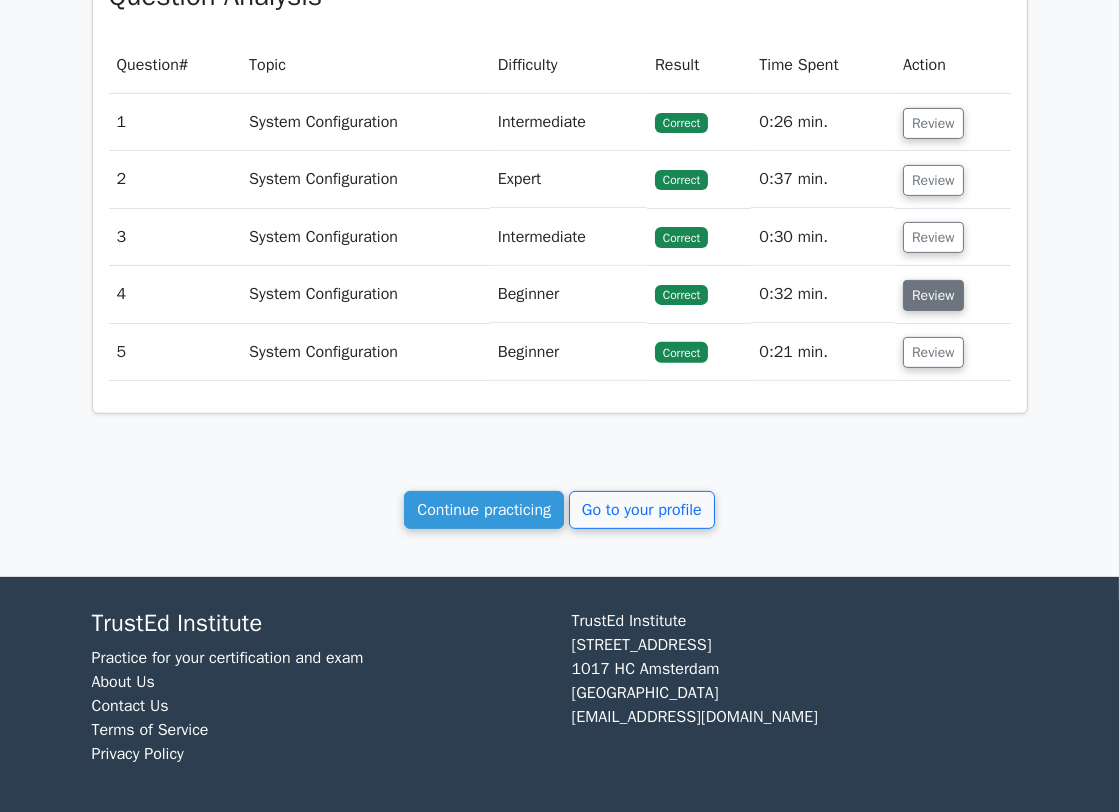 click on "Review" at bounding box center [933, 295] 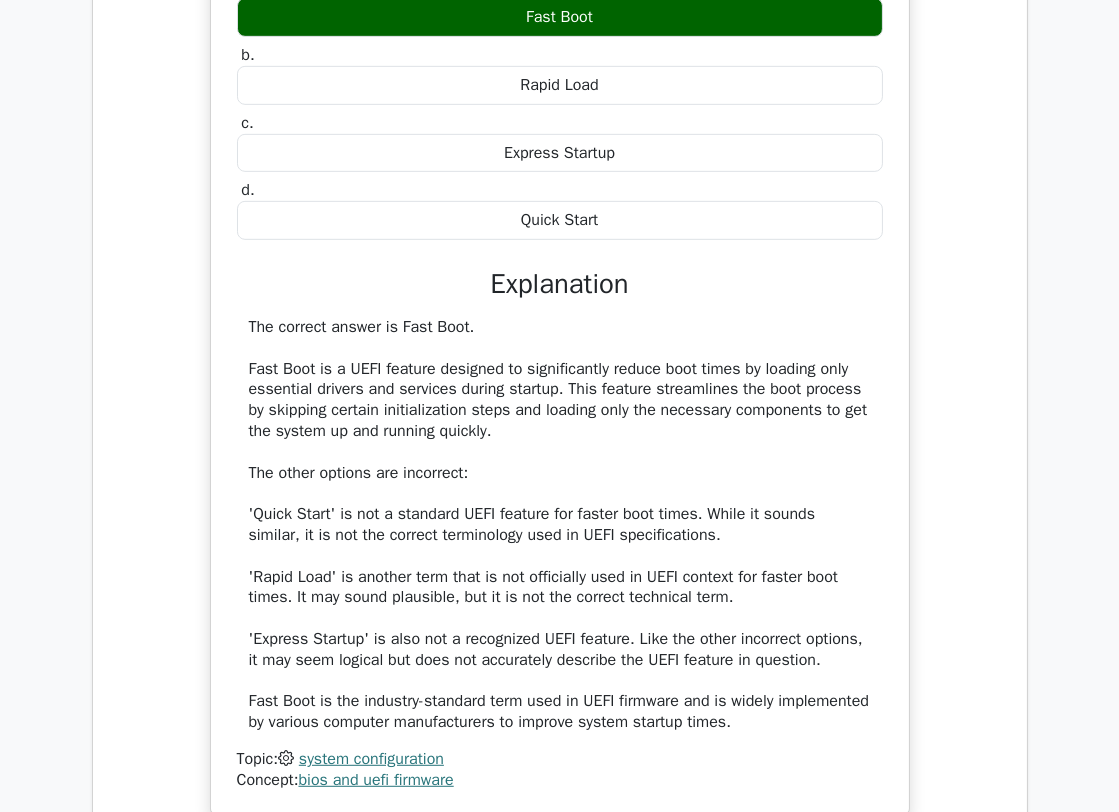 scroll, scrollTop: 1480, scrollLeft: 0, axis: vertical 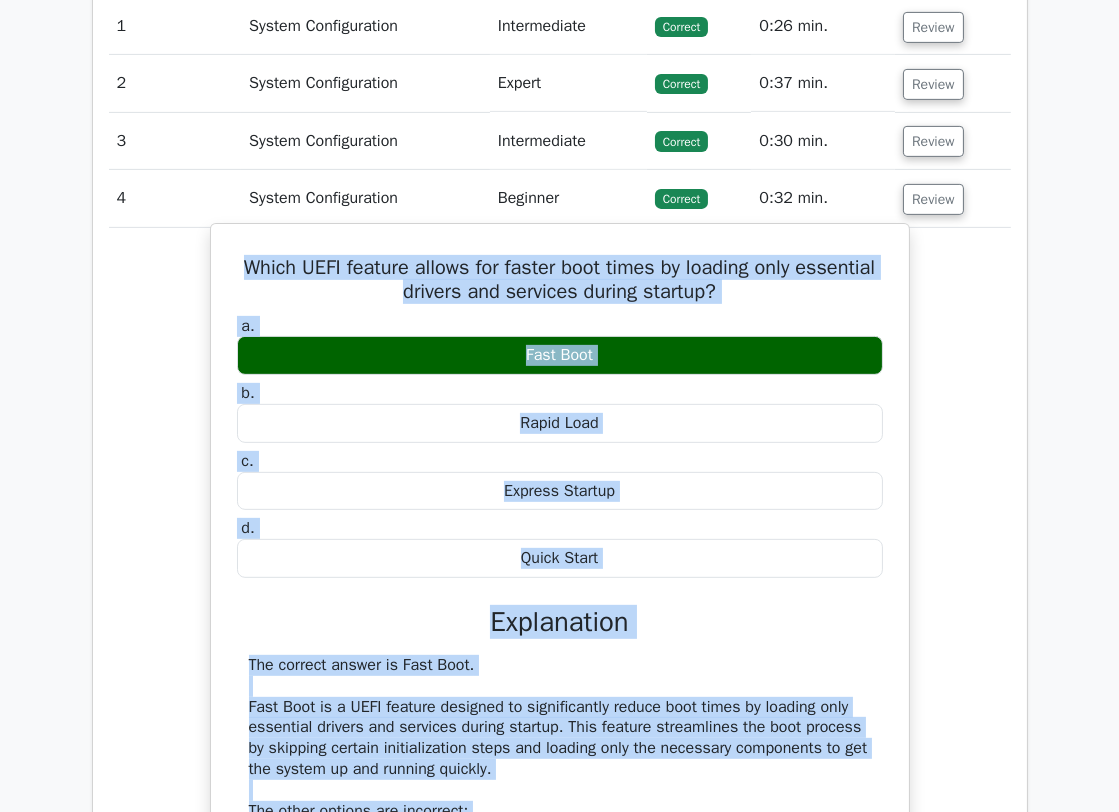 drag, startPoint x: 857, startPoint y: 596, endPoint x: 256, endPoint y: 255, distance: 691.00073 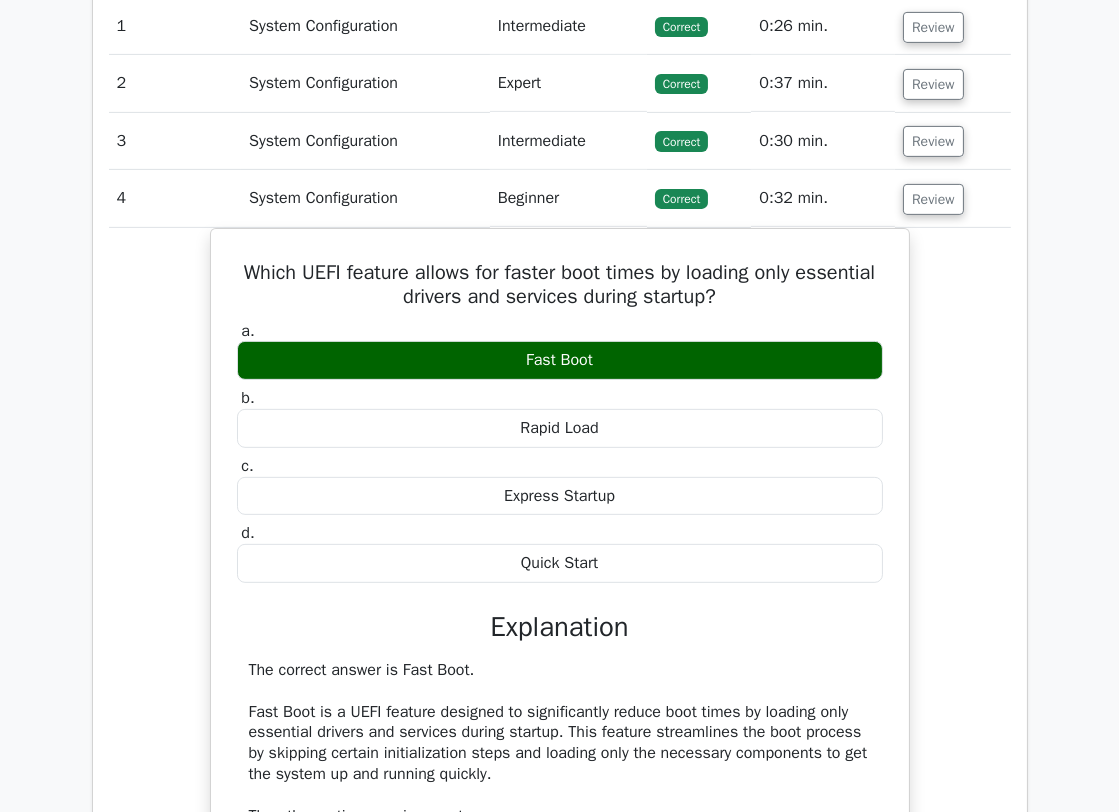 click on "System Configuration" at bounding box center [365, 141] 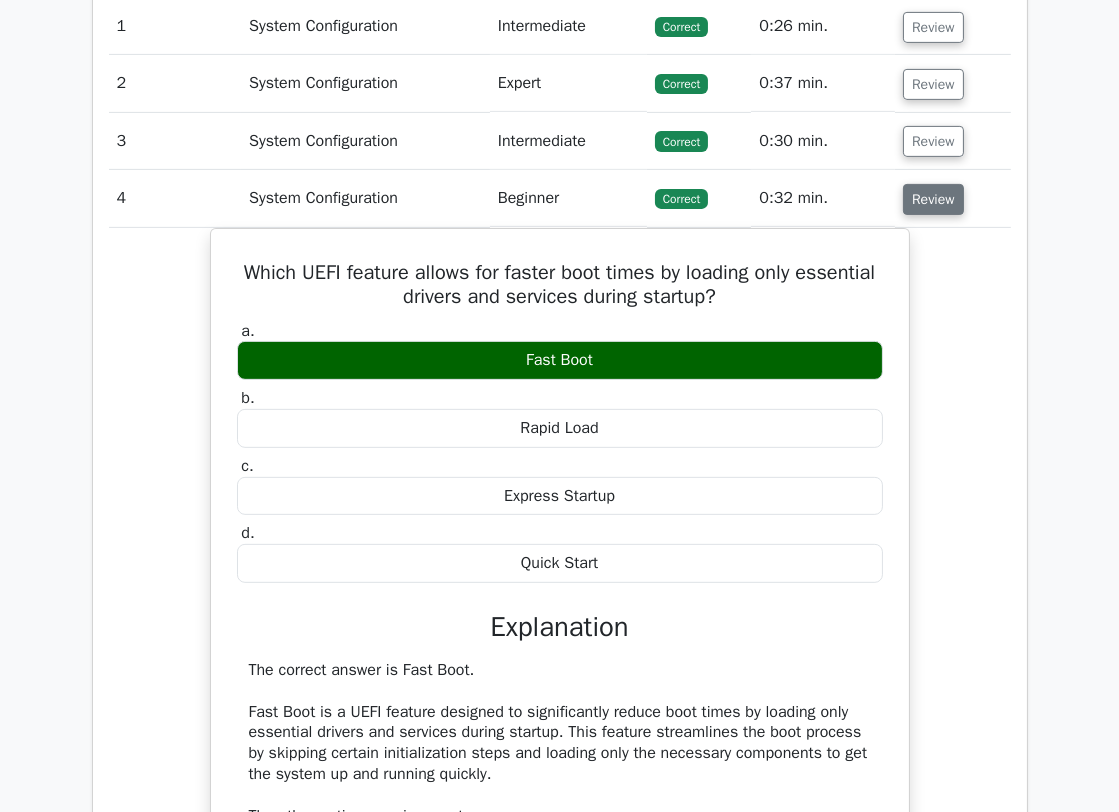 click on "Review" at bounding box center (933, 199) 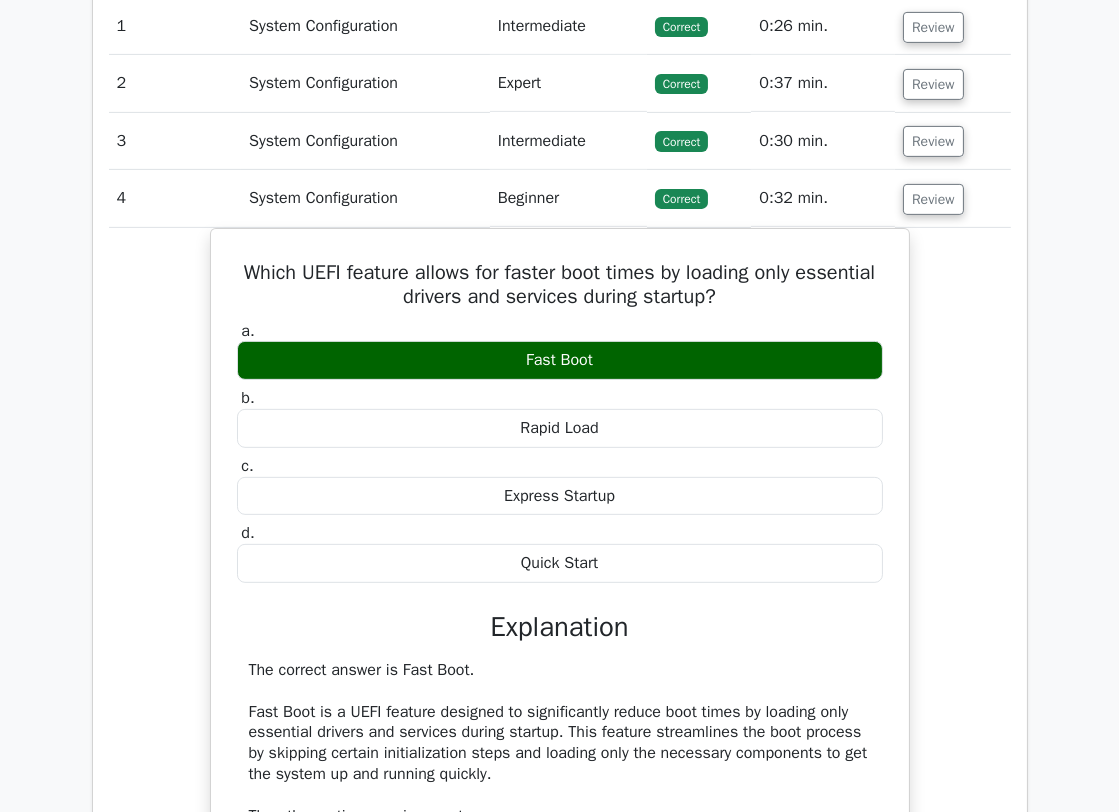 scroll, scrollTop: 924, scrollLeft: 0, axis: vertical 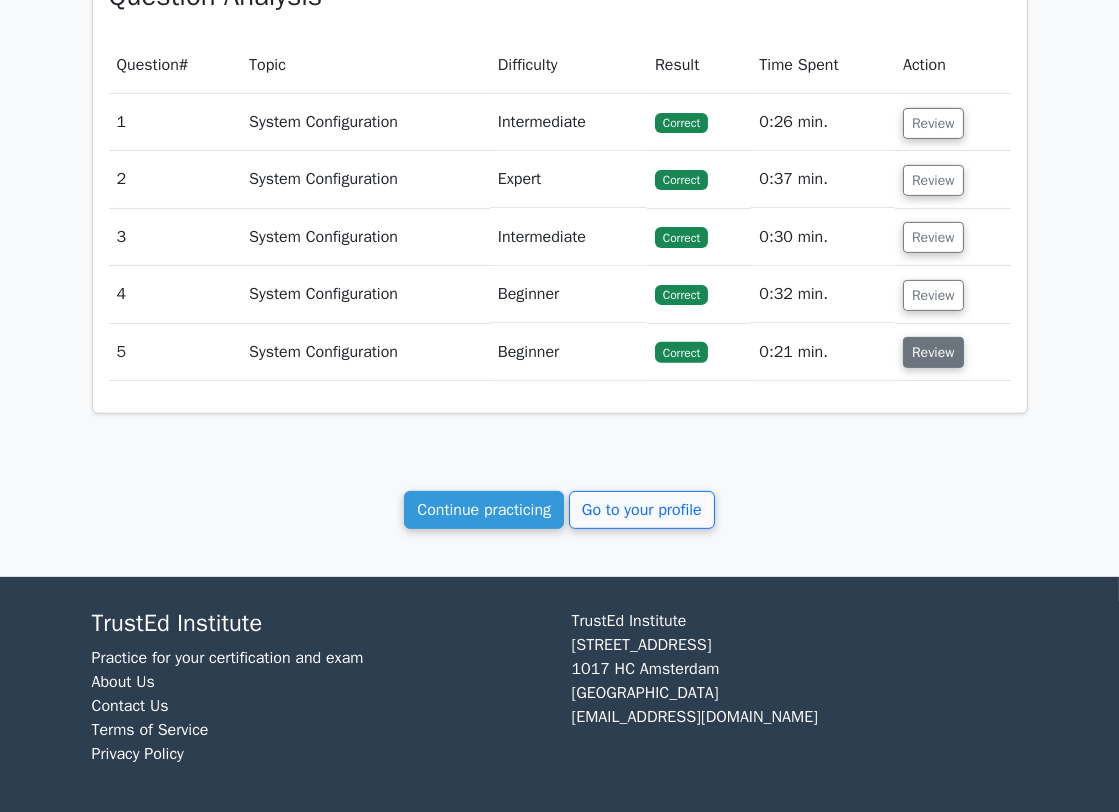 click on "Review" at bounding box center [933, 352] 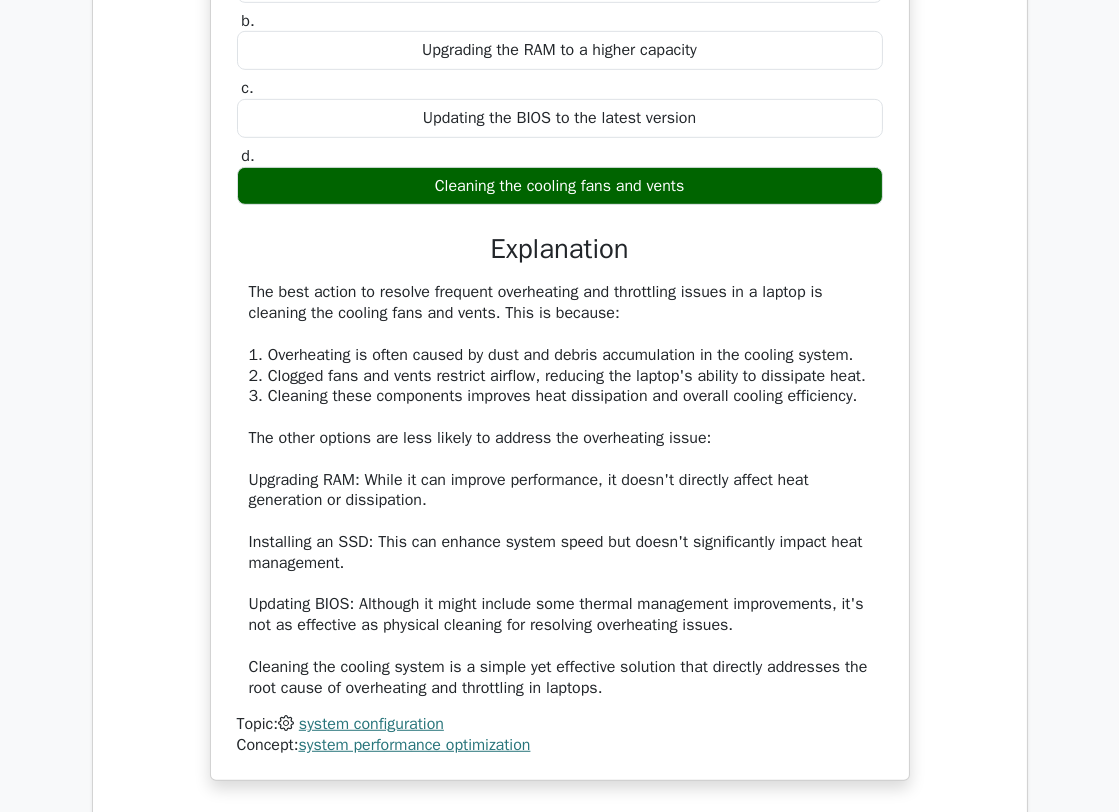 scroll, scrollTop: 1480, scrollLeft: 0, axis: vertical 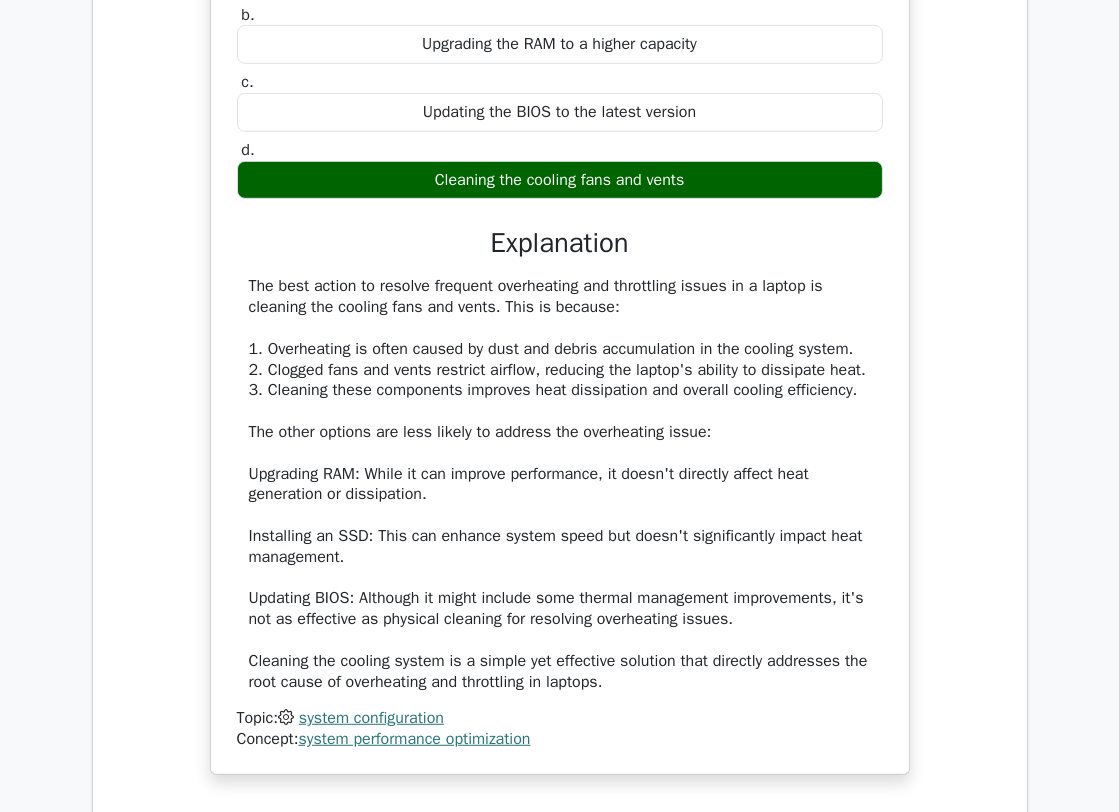 drag, startPoint x: 708, startPoint y: 173, endPoint x: 429, endPoint y: 178, distance: 279.0448 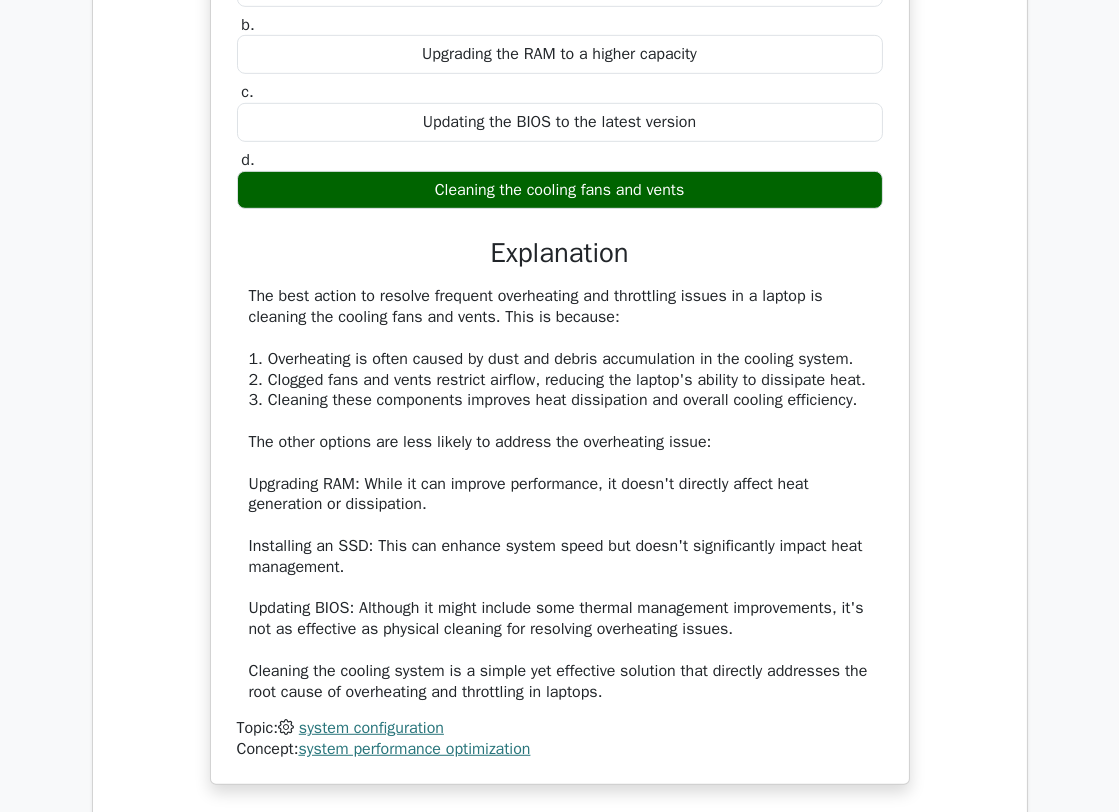 click at bounding box center [416, 189] 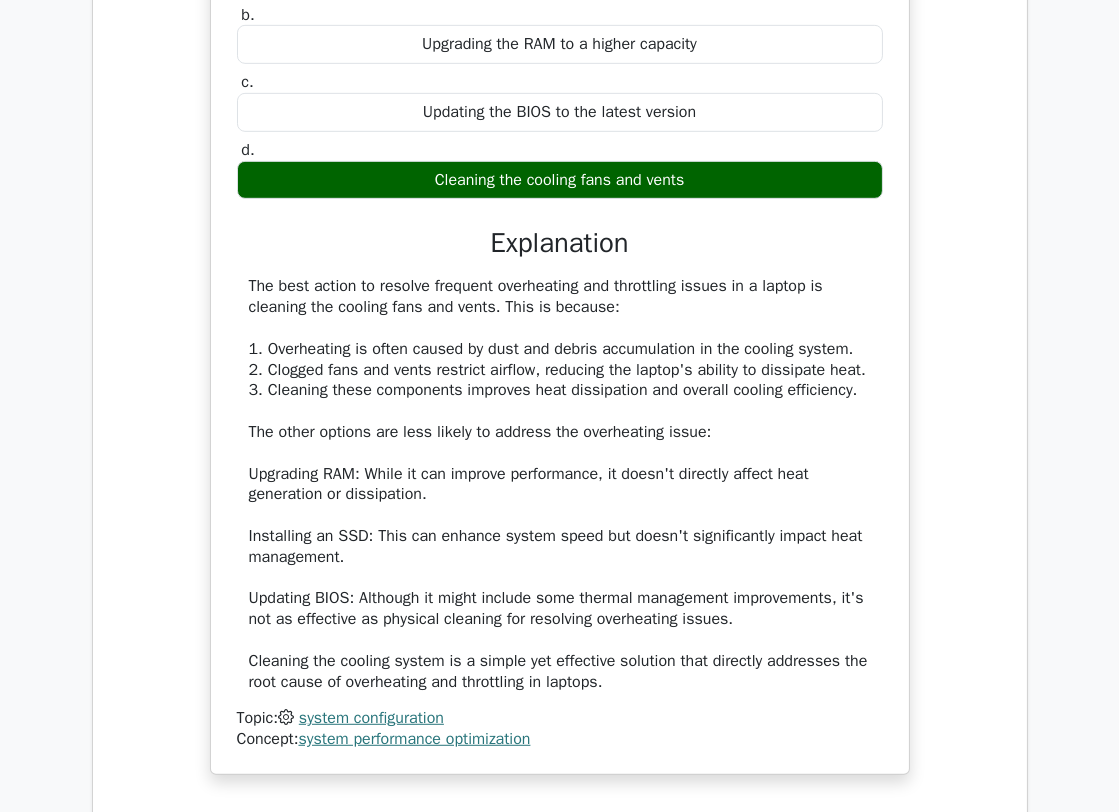 click on "The best action to resolve frequent overheating and throttling issues in a laptop is cleaning the cooling fans and vents. This is because: 1. Overheating is often caused by dust and debris accumulation in the cooling system. 2. Clogged fans and vents restrict airflow, reducing the laptop's ability to dissipate heat. 3. Cleaning these components improves heat dissipation and overall cooling efficiency. The other options are less likely to address the overheating issue: Upgrading RAM: While it can improve performance, it doesn't directly affect heat generation or dissipation. Installing an SSD: This can enhance system speed but doesn't significantly impact heat management. Updating BIOS: Although it might include some thermal management improvements, it's not as effective as physical cleaning for resolving overheating issues.
Topic:    system configuration" at bounding box center (560, 513) 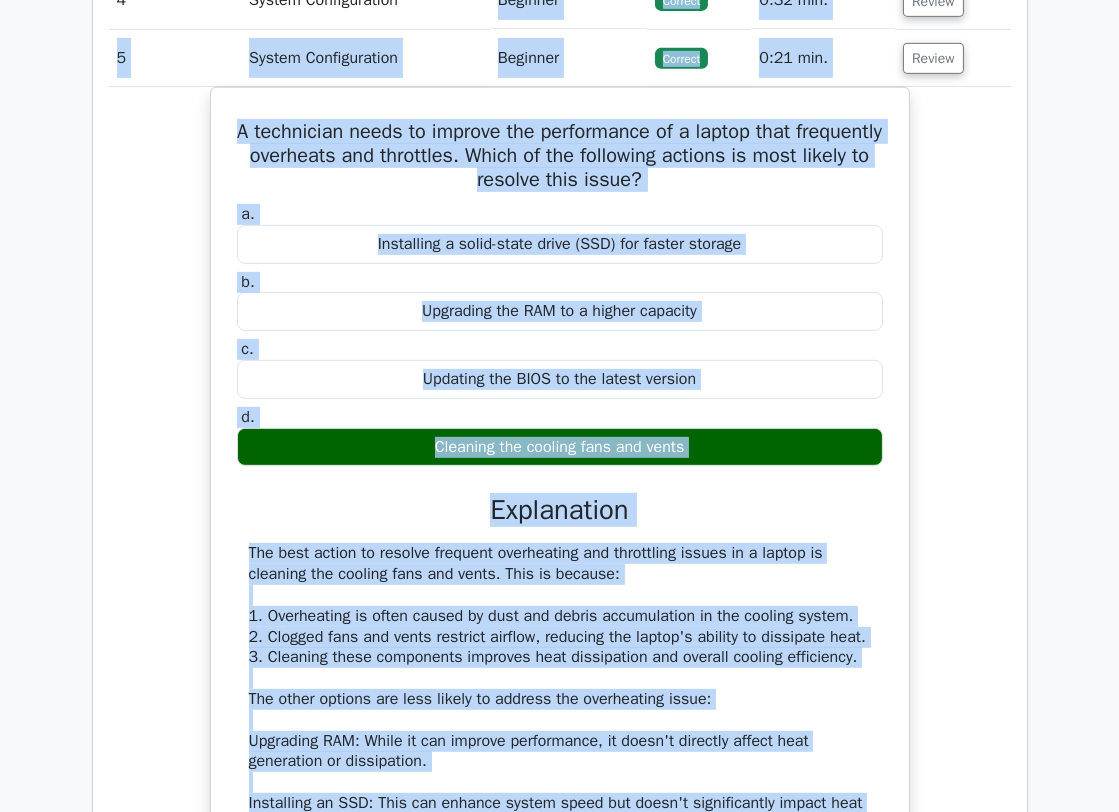 scroll, scrollTop: 1092, scrollLeft: 0, axis: vertical 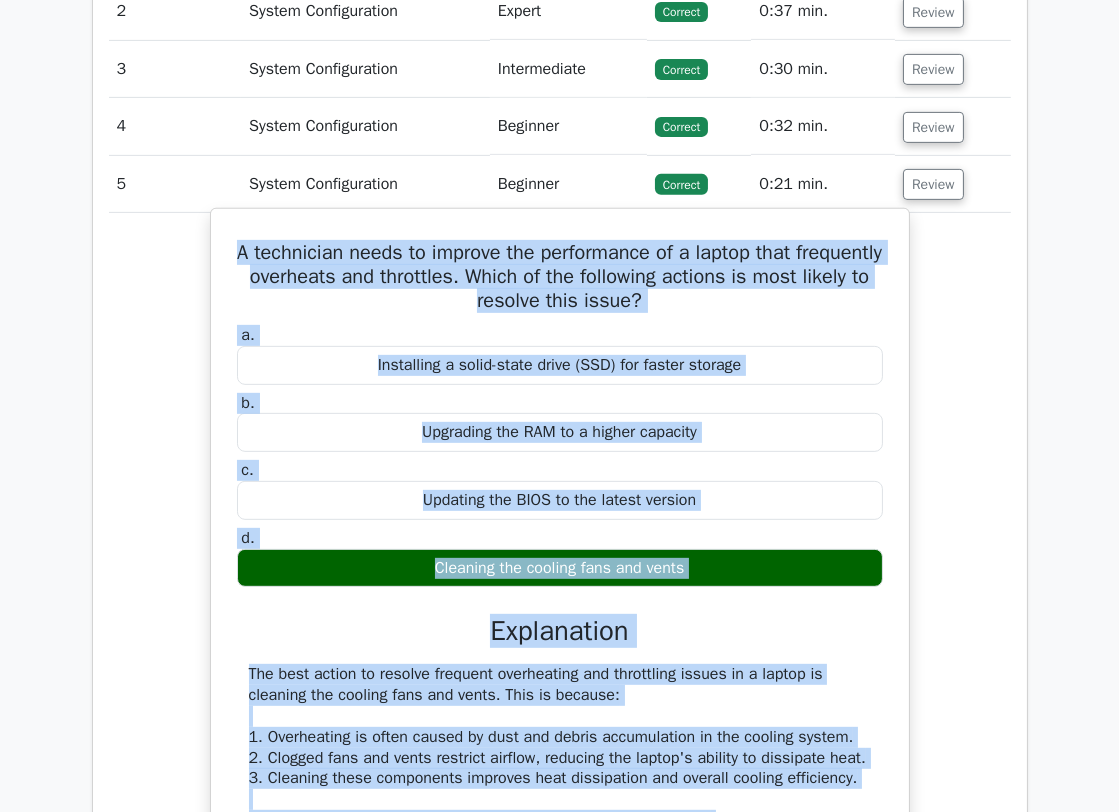 drag, startPoint x: 625, startPoint y: 679, endPoint x: 247, endPoint y: 256, distance: 567.28564 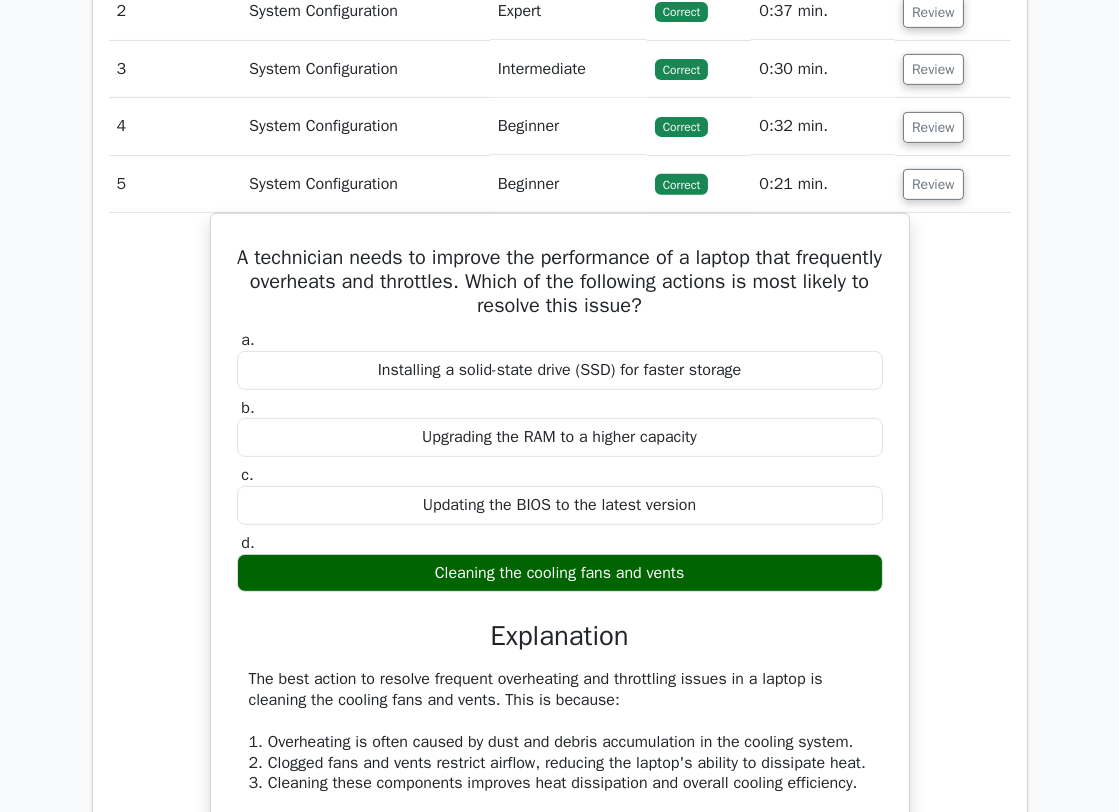 click on "System Configuration" at bounding box center [365, 184] 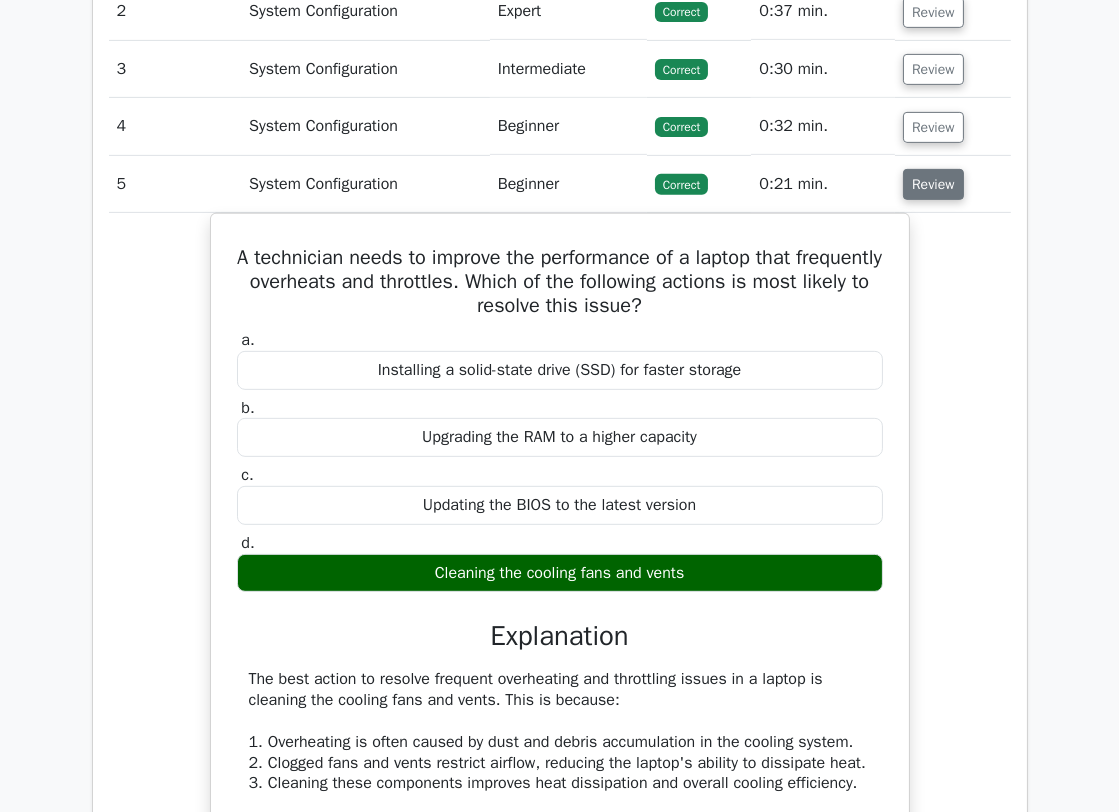 click on "Review" at bounding box center (933, 184) 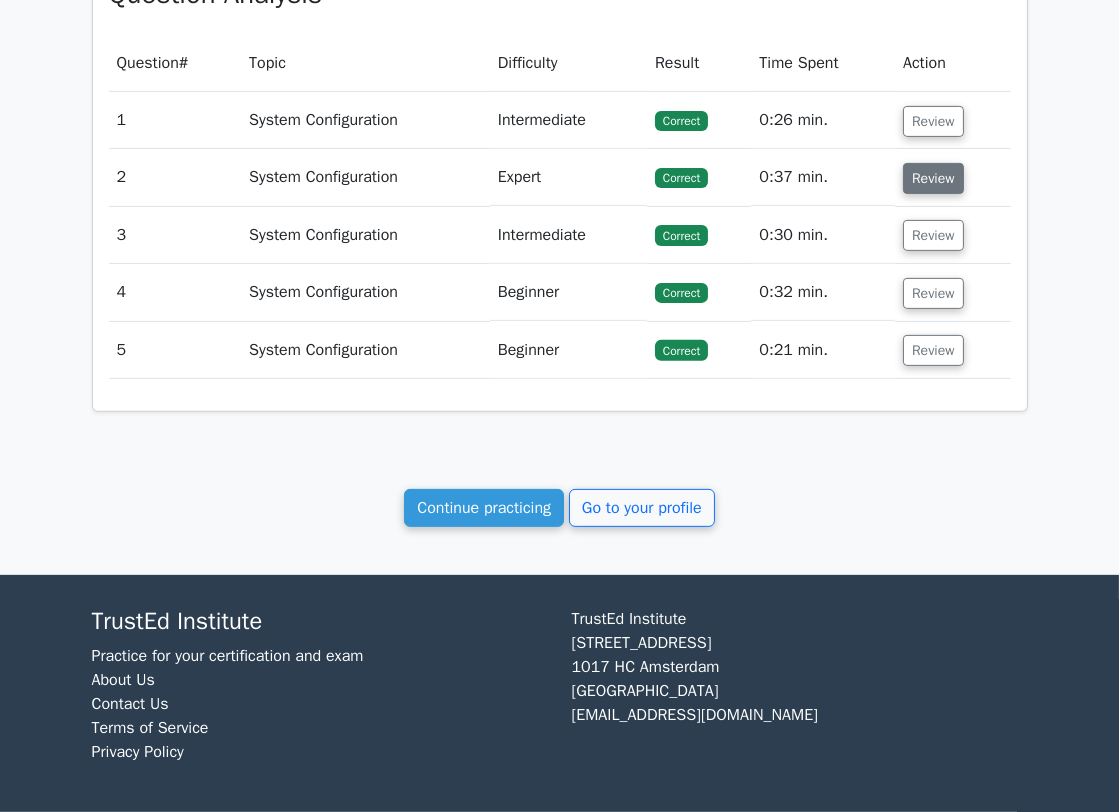 scroll, scrollTop: 924, scrollLeft: 0, axis: vertical 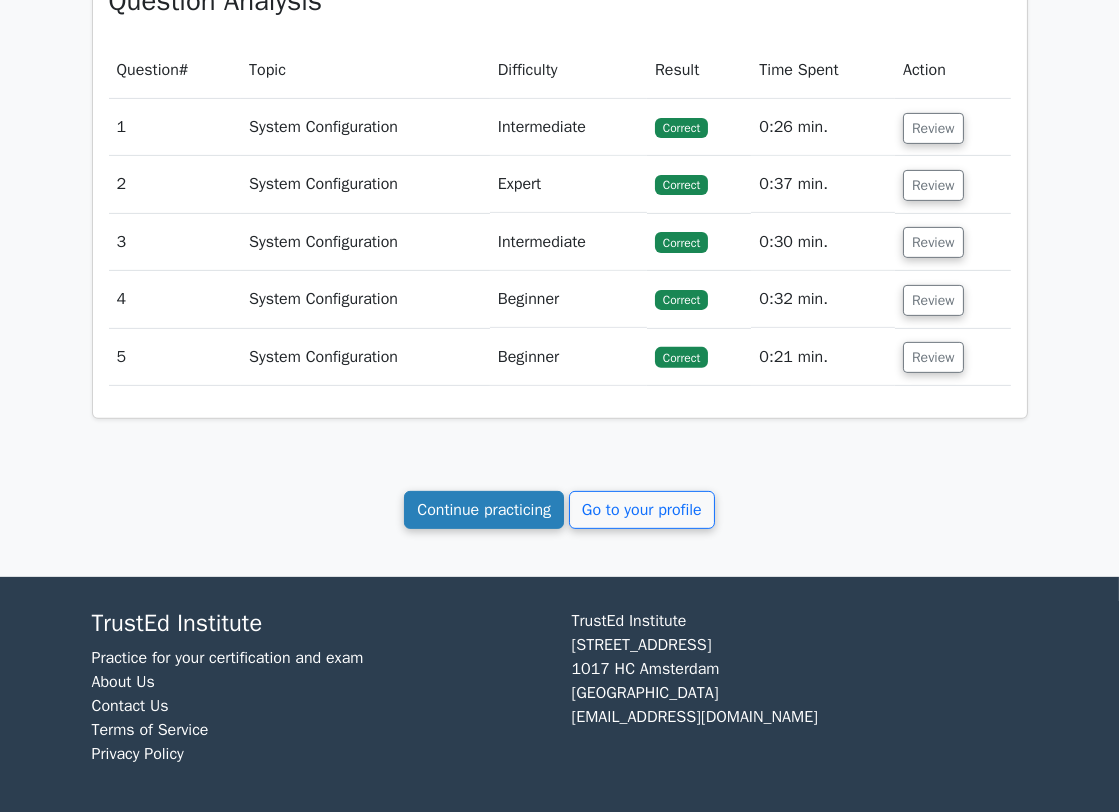 click on "Continue practicing" at bounding box center (484, 510) 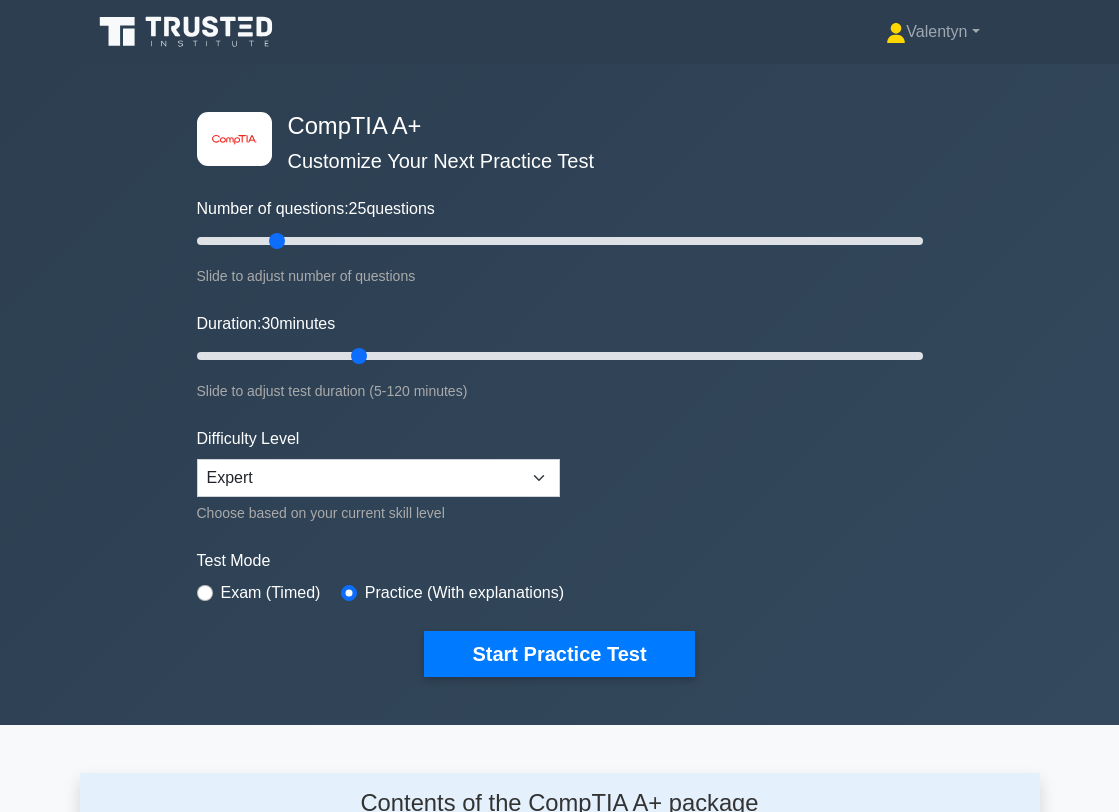 scroll, scrollTop: 0, scrollLeft: 0, axis: both 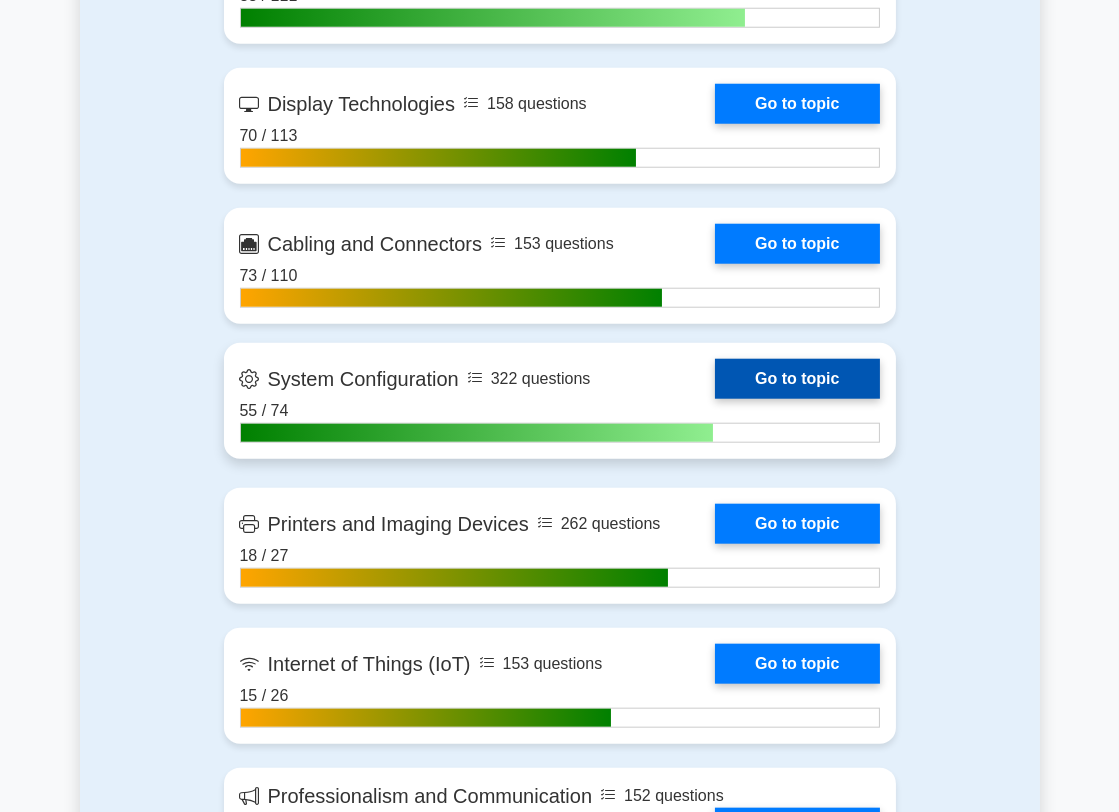 click on "Go to topic" at bounding box center [797, 379] 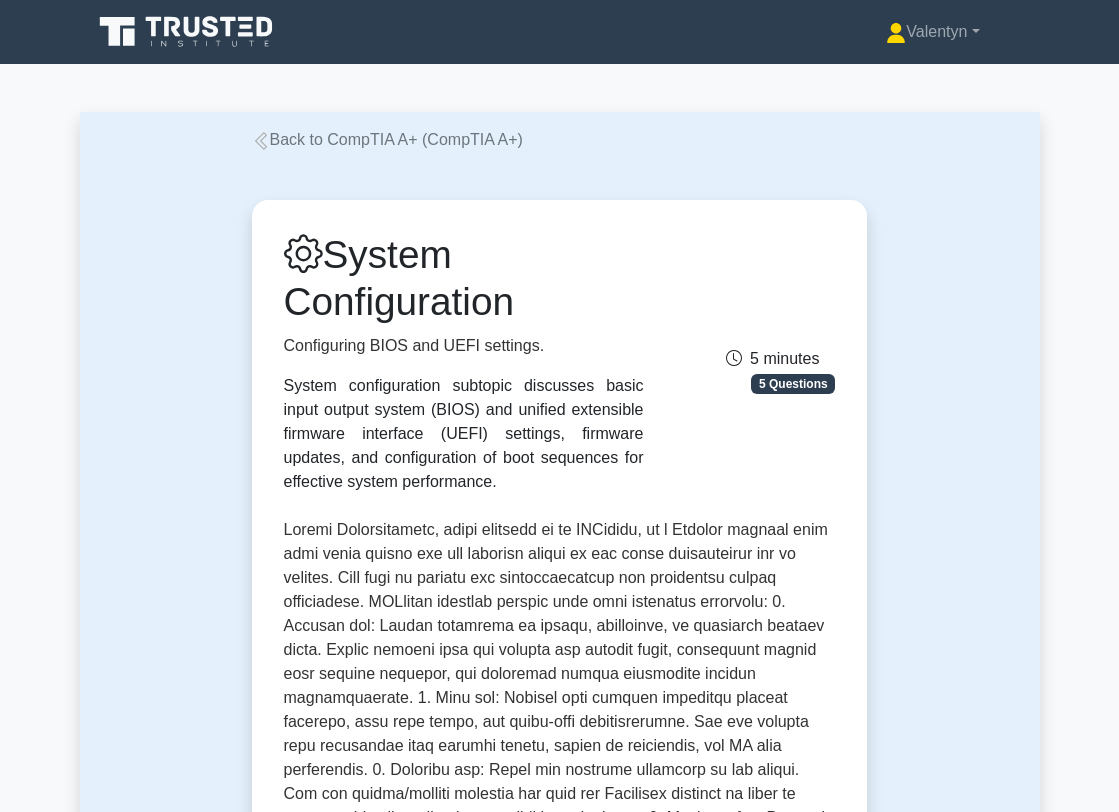 scroll, scrollTop: 0, scrollLeft: 0, axis: both 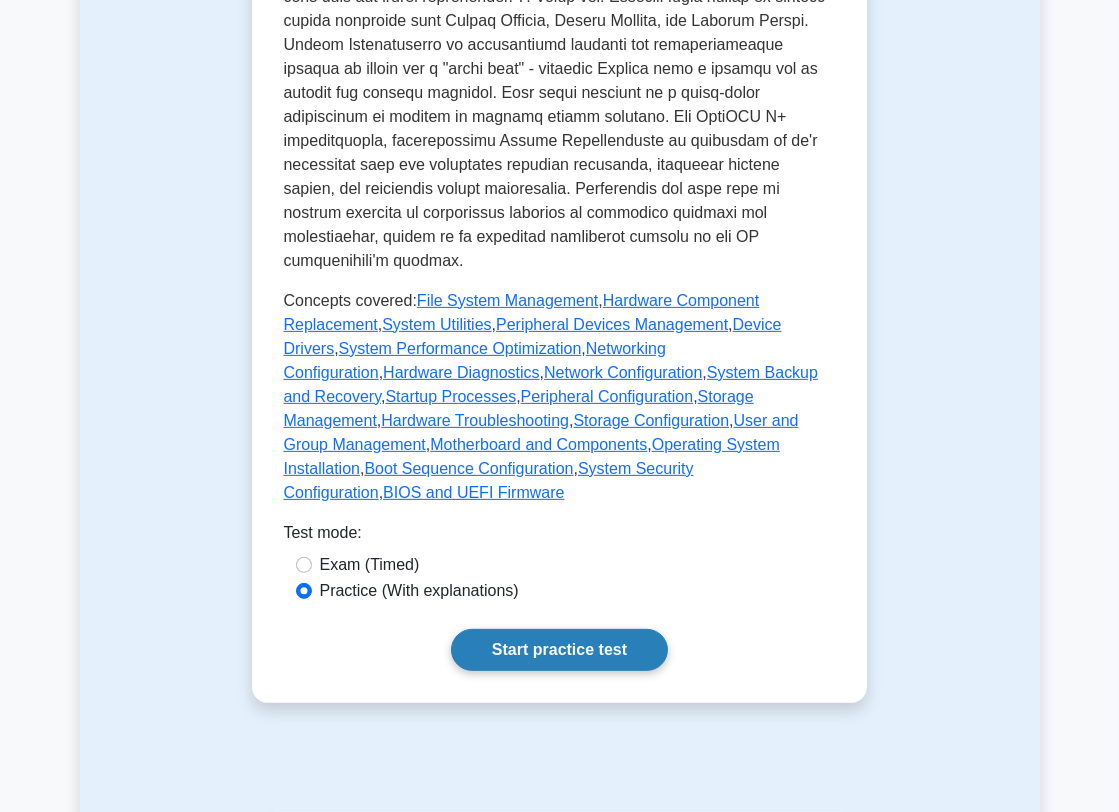 click on "Start practice test" at bounding box center [559, 650] 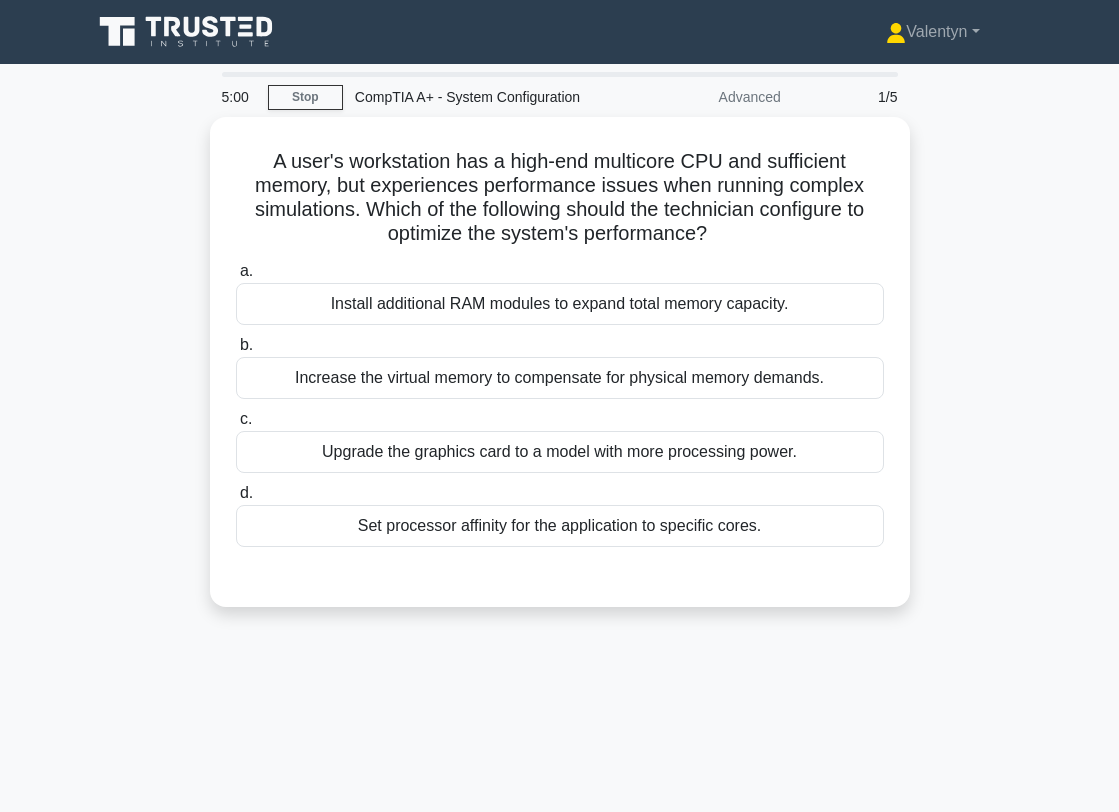scroll, scrollTop: 0, scrollLeft: 0, axis: both 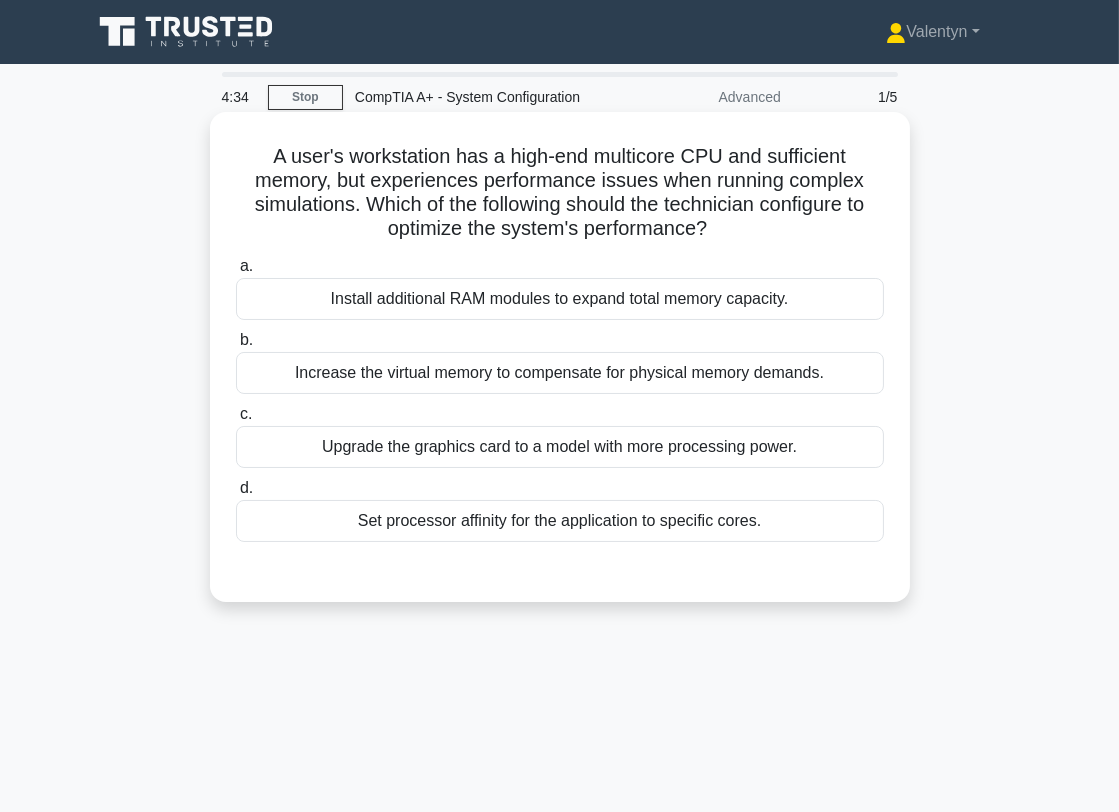 click on "Upgrade the graphics card to a model with more processing power." at bounding box center (560, 447) 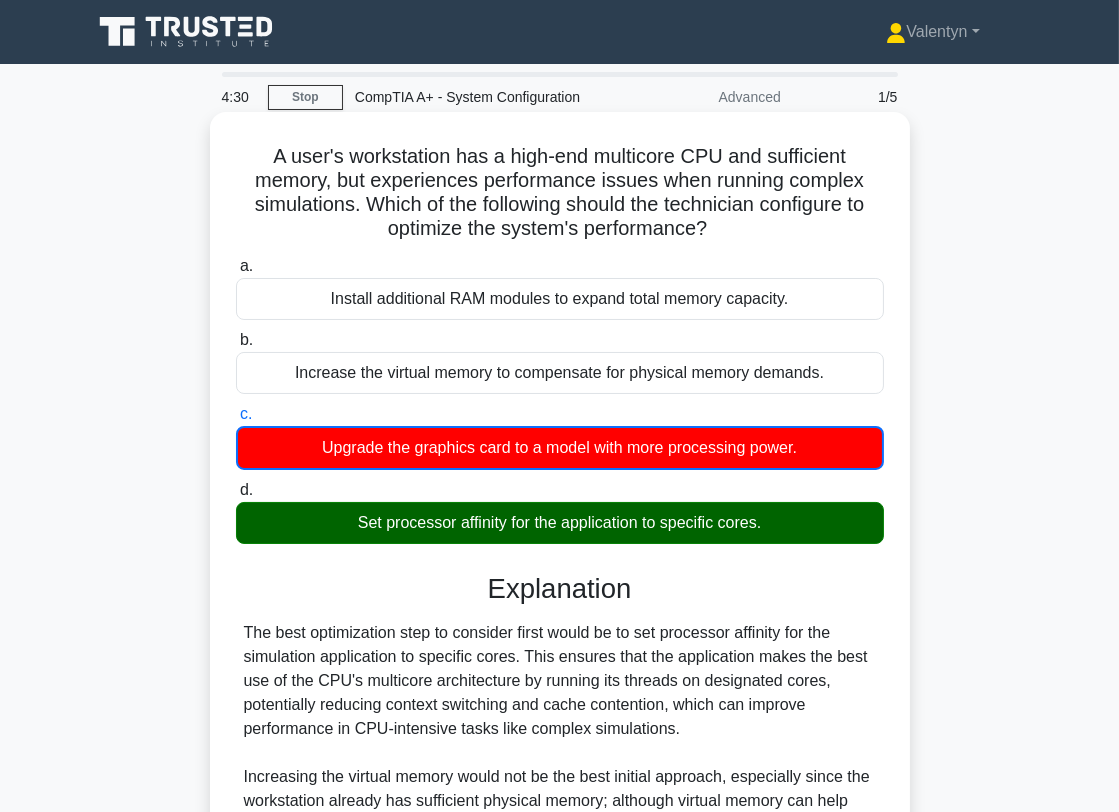 drag, startPoint x: 777, startPoint y: 520, endPoint x: 323, endPoint y: 531, distance: 454.13324 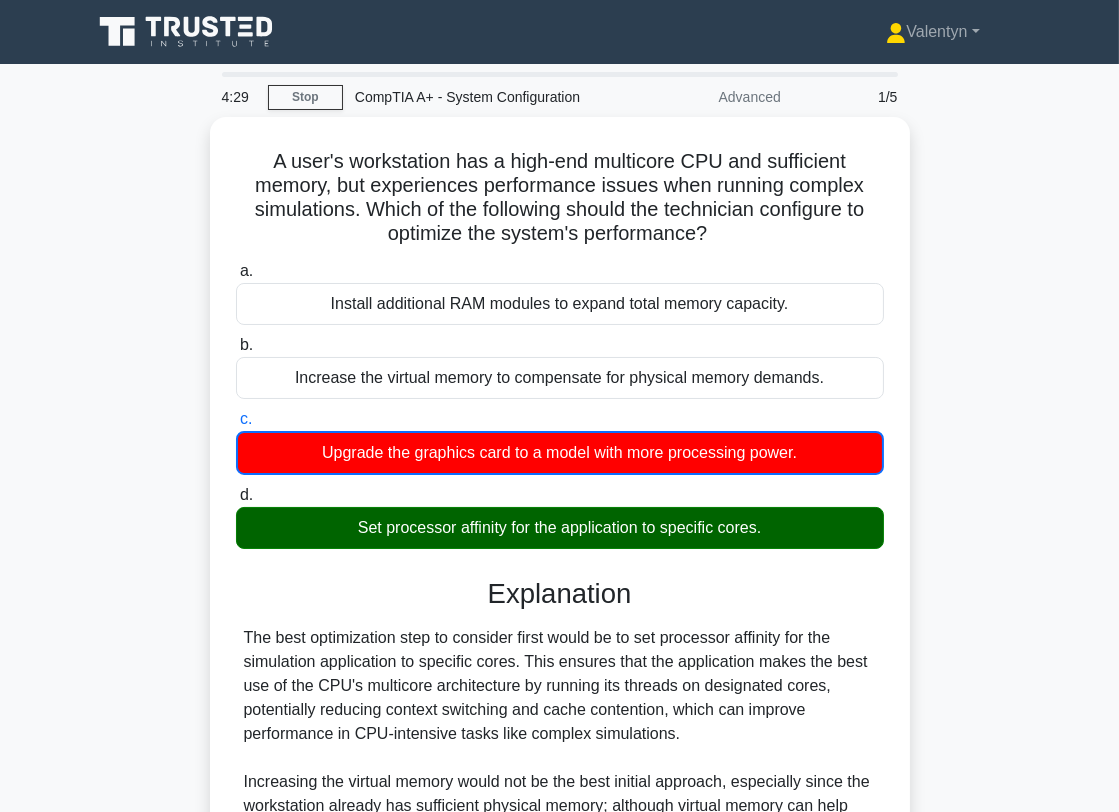 click at bounding box center [310, 534] 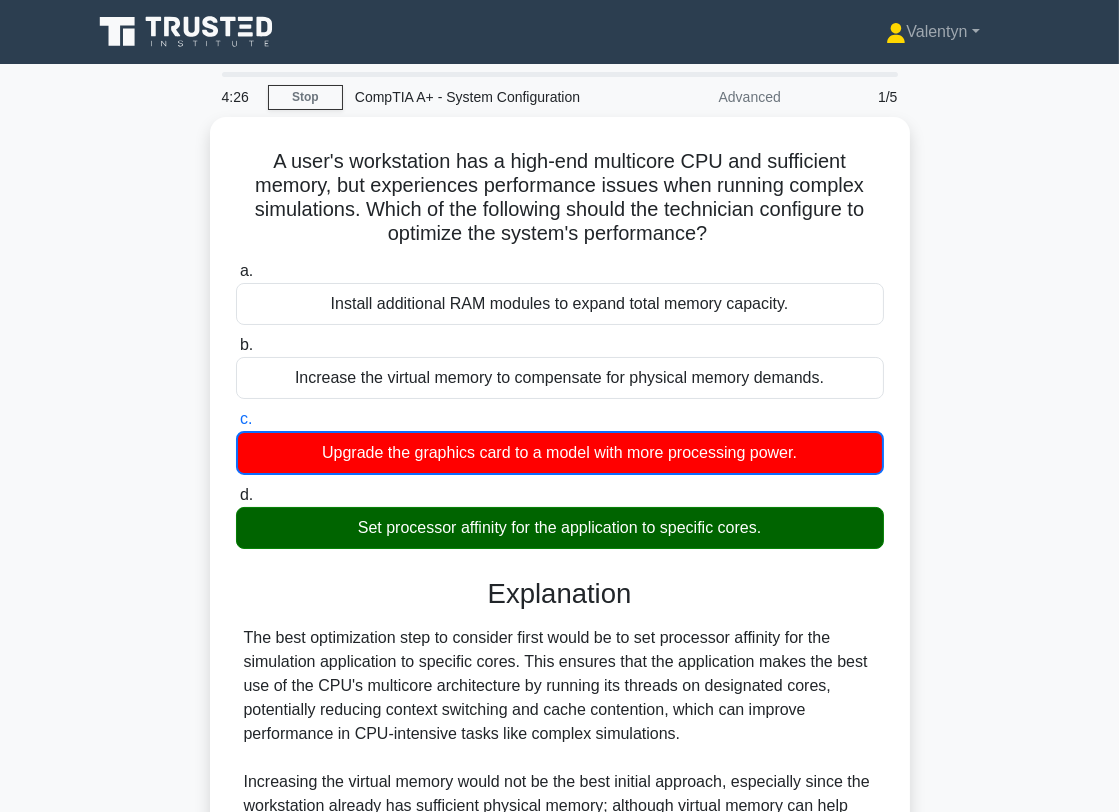 click on "A user's workstation has a high-end multicore CPU and sufficient memory, but experiences performance issues when running complex simulations. Which of the following should the technician configure to optimize the system's performance?
.spinner_0XTQ{transform-origin:center;animation:spinner_y6GP .75s linear infinite}@keyframes spinner_y6GP{100%{transform:rotate(360deg)}}
a." at bounding box center [560, 695] 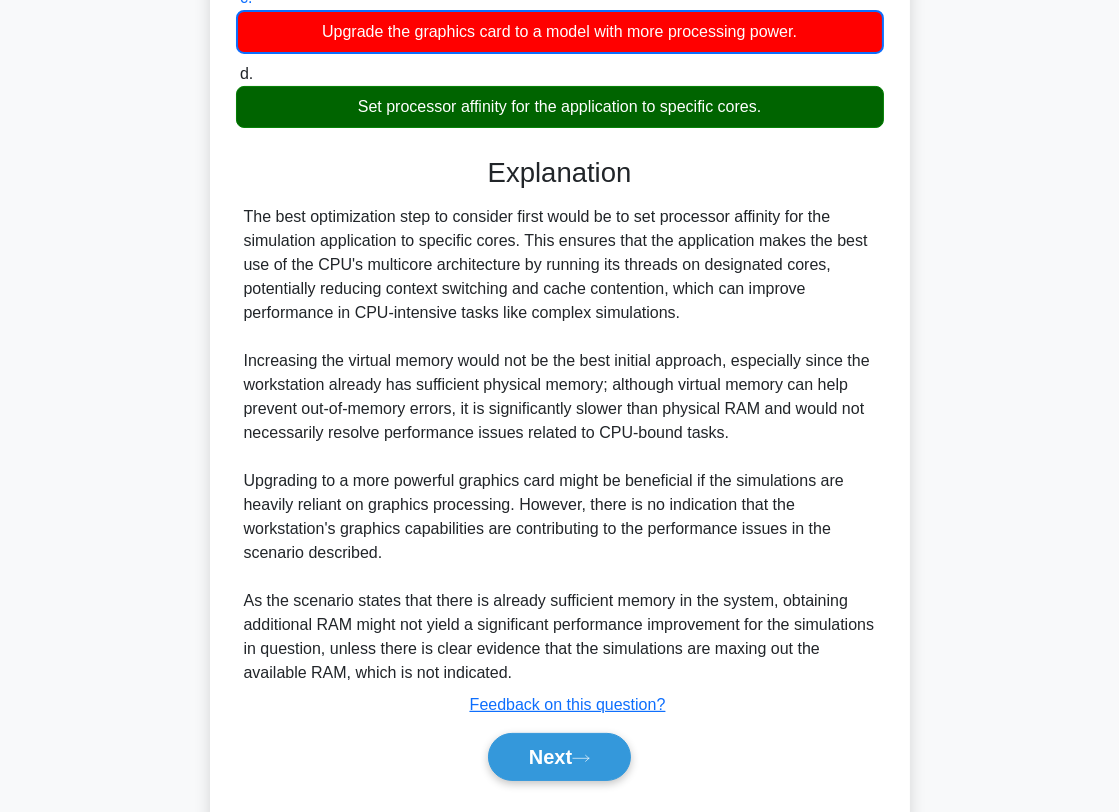 scroll, scrollTop: 444, scrollLeft: 0, axis: vertical 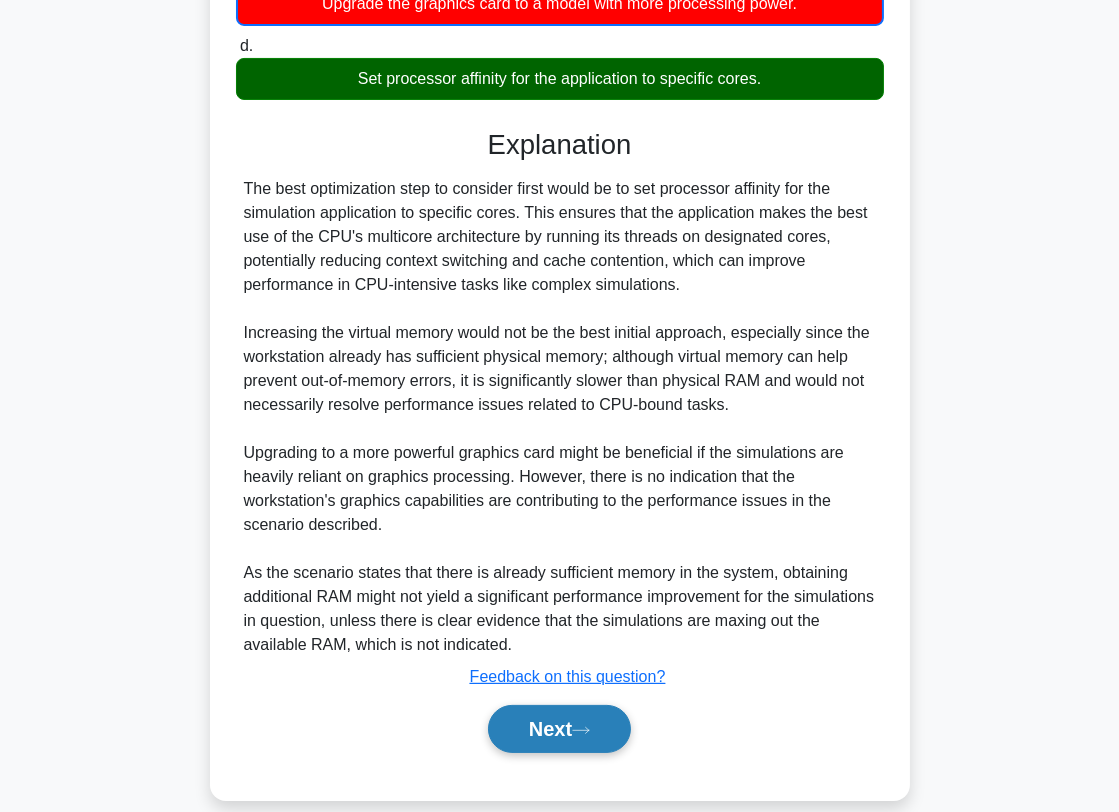 click on "Next" at bounding box center (559, 729) 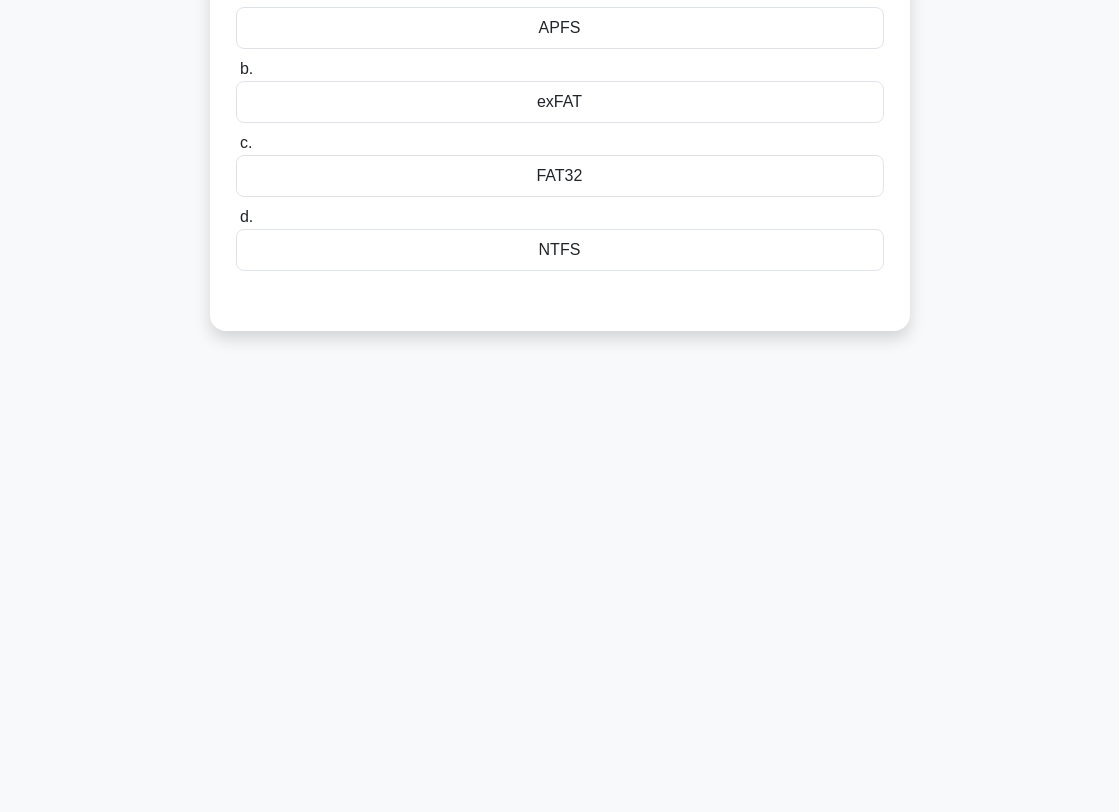 scroll, scrollTop: 0, scrollLeft: 0, axis: both 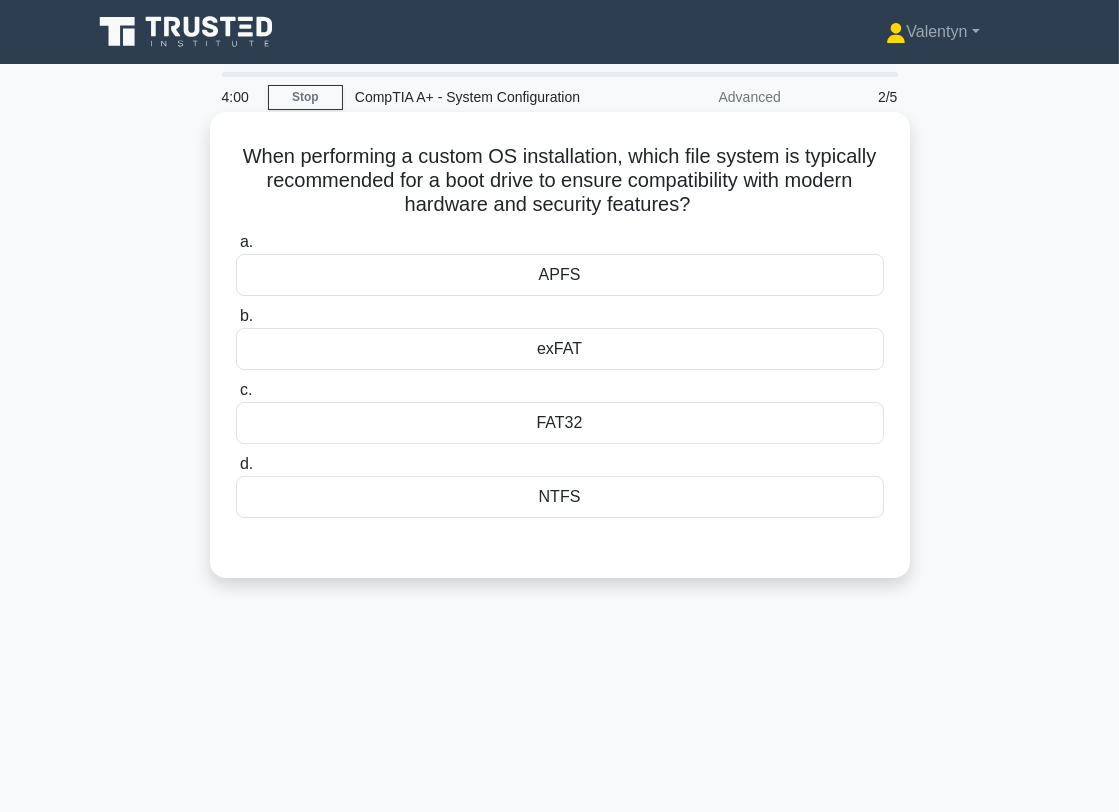 click on "NTFS" at bounding box center (560, 497) 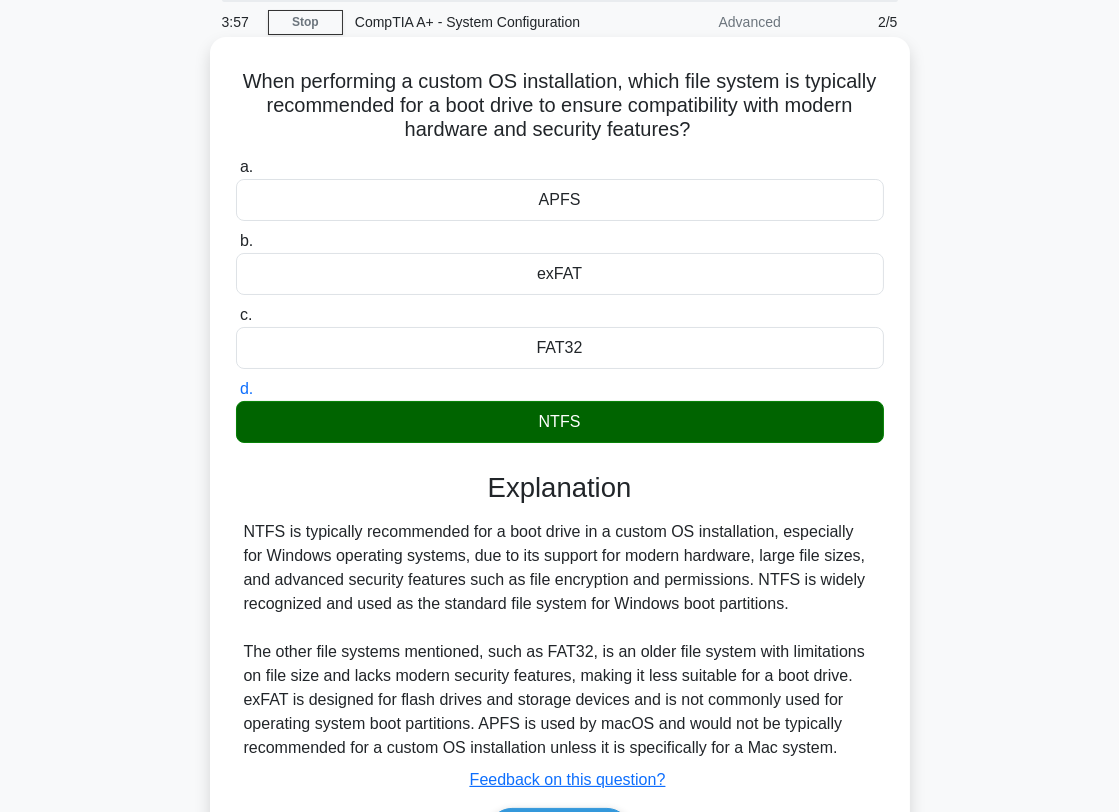 scroll, scrollTop: 269, scrollLeft: 0, axis: vertical 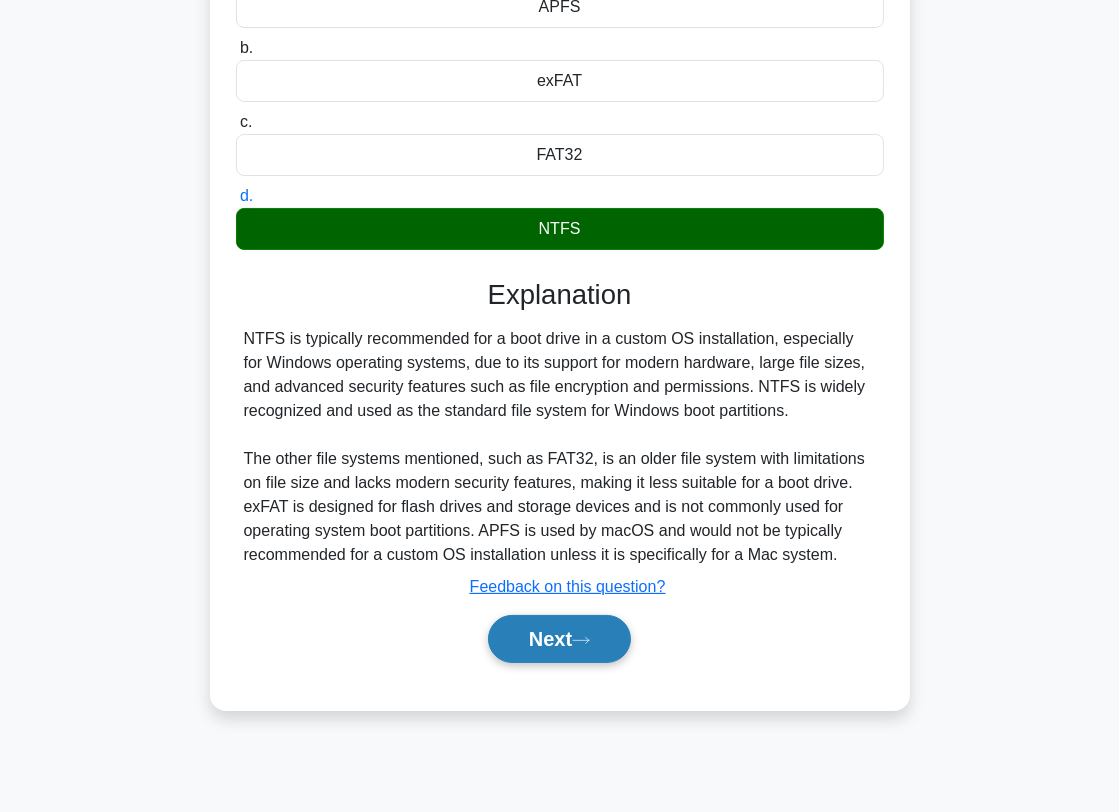 click on "Next" at bounding box center [559, 639] 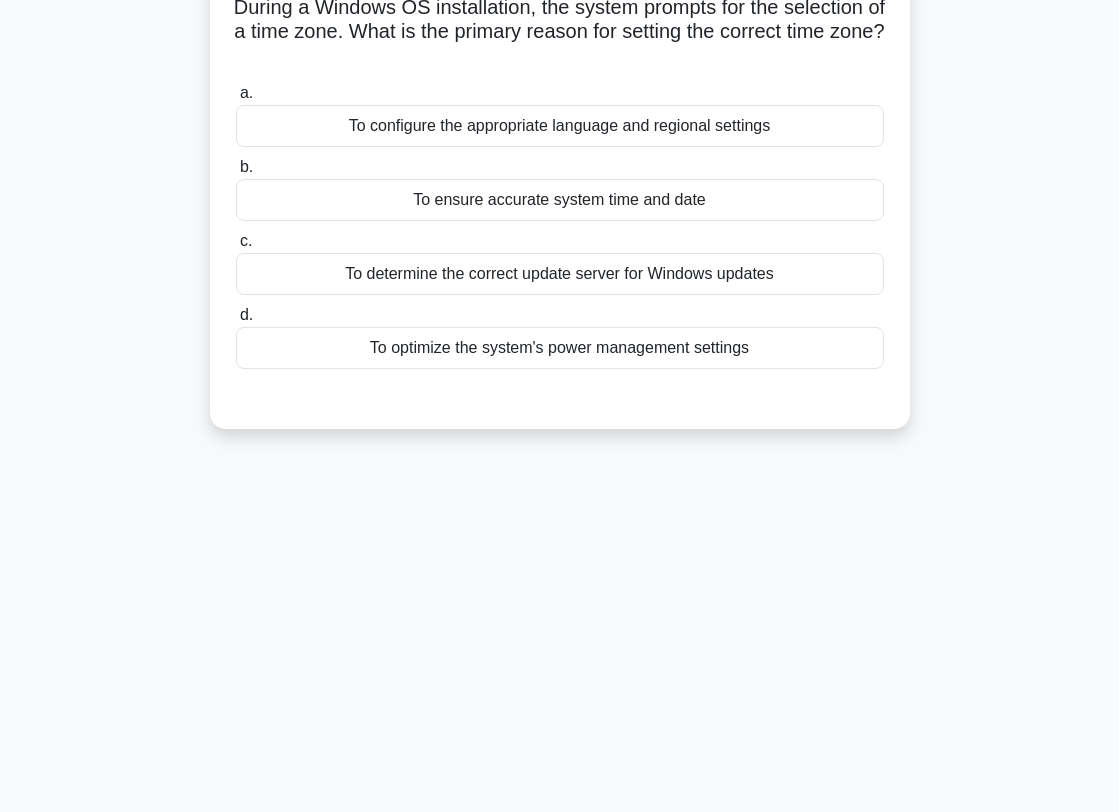 scroll, scrollTop: 0, scrollLeft: 0, axis: both 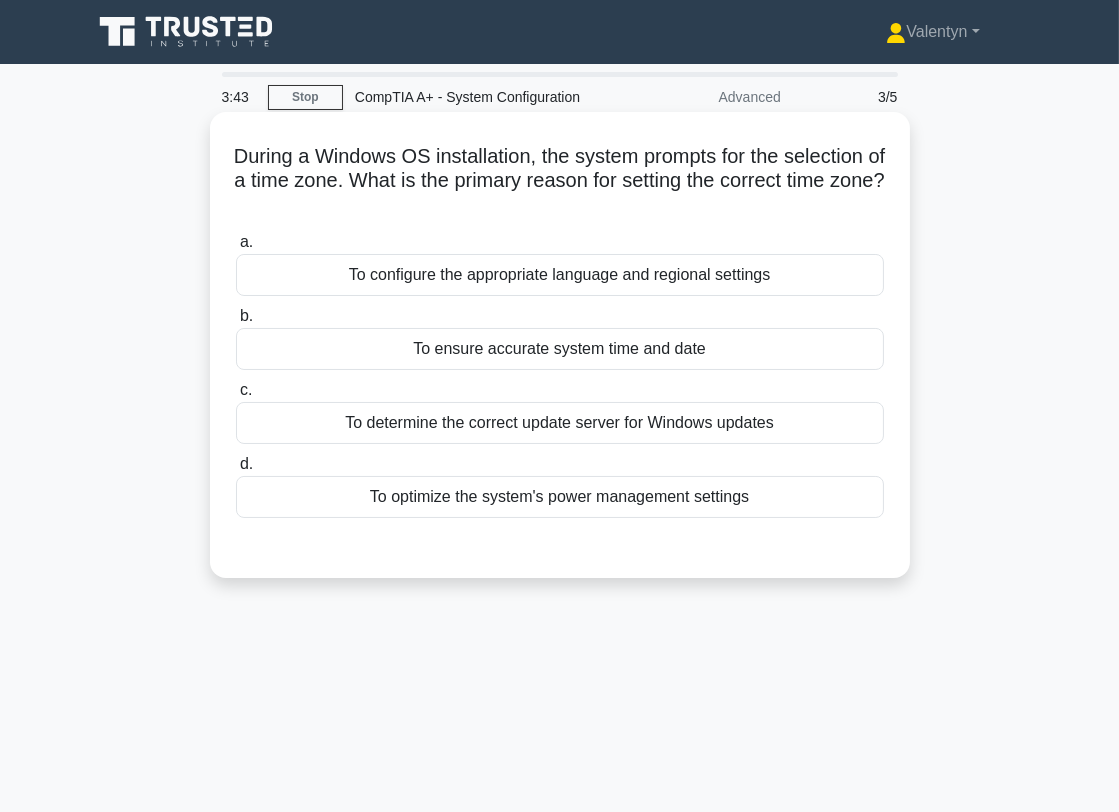 click on "To ensure accurate system time and date" at bounding box center [560, 349] 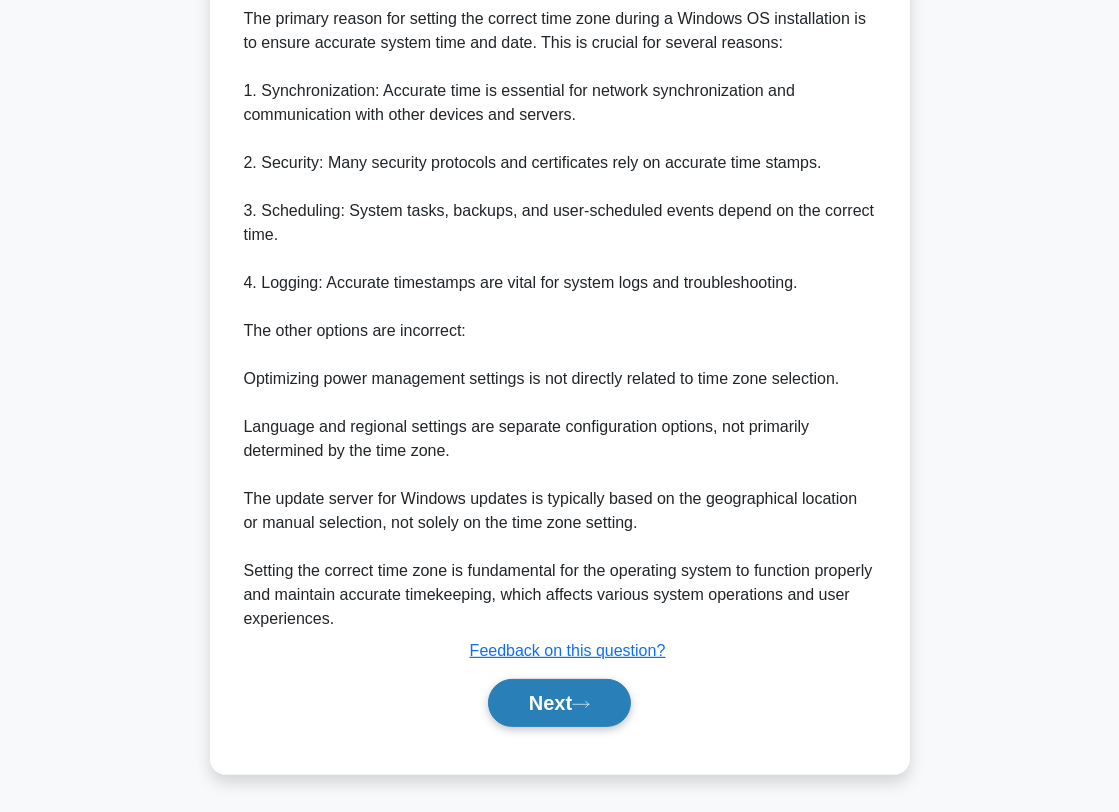 click on "Next" at bounding box center (559, 703) 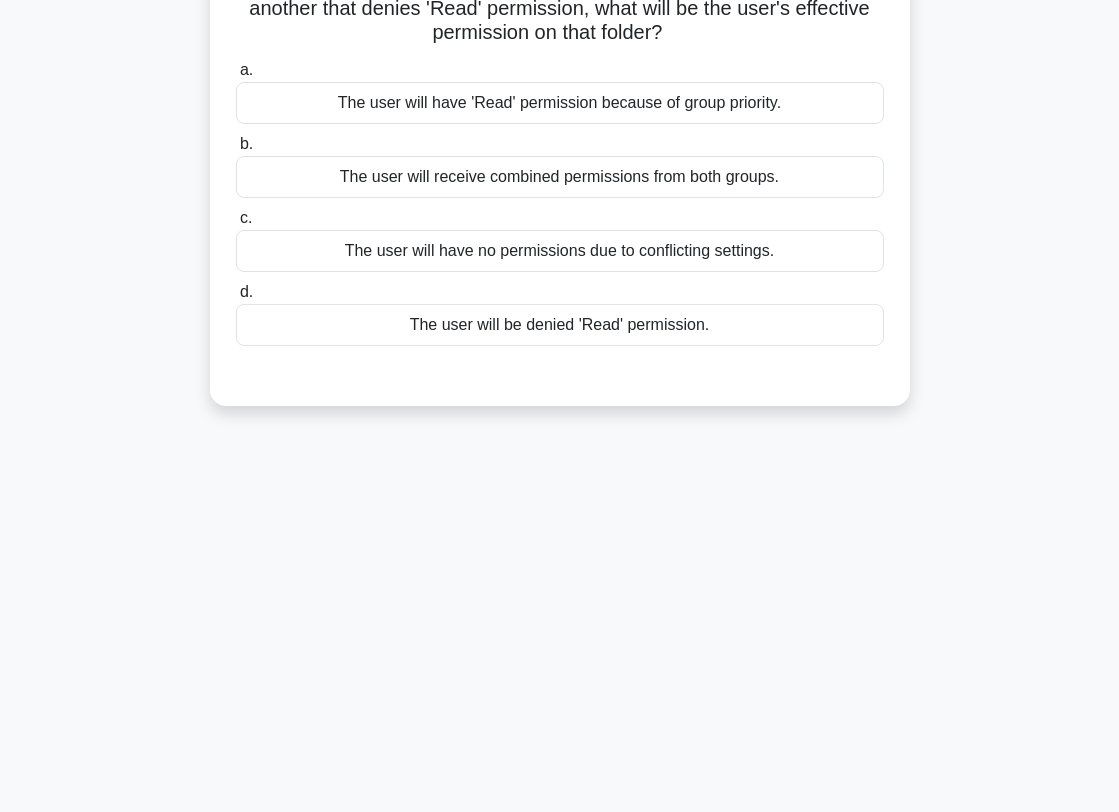 scroll, scrollTop: 0, scrollLeft: 0, axis: both 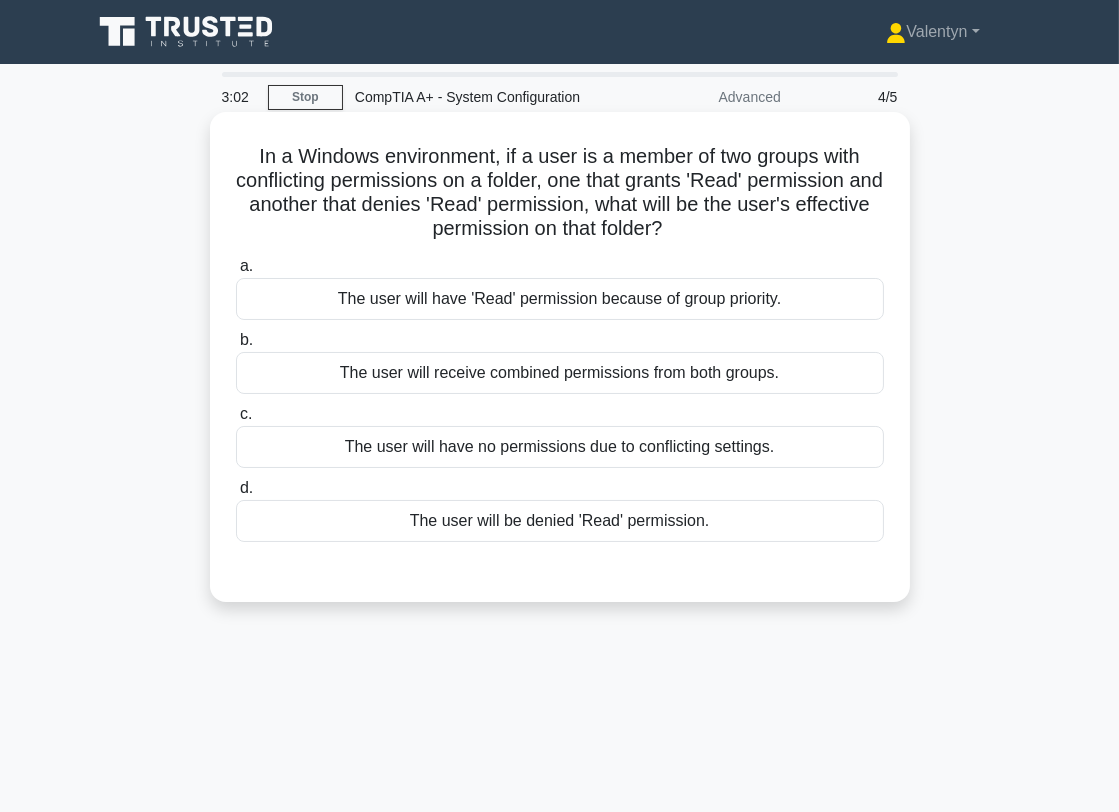 click on "The user will be denied 'Read' permission." at bounding box center [560, 521] 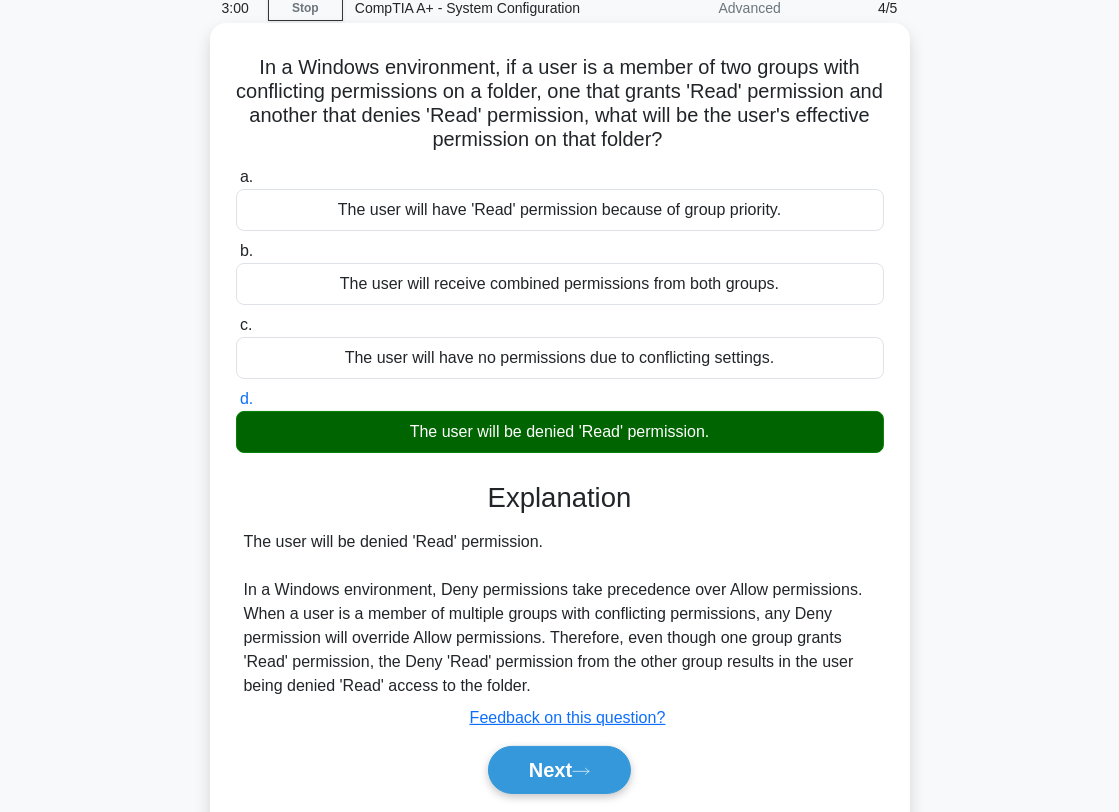 scroll, scrollTop: 269, scrollLeft: 0, axis: vertical 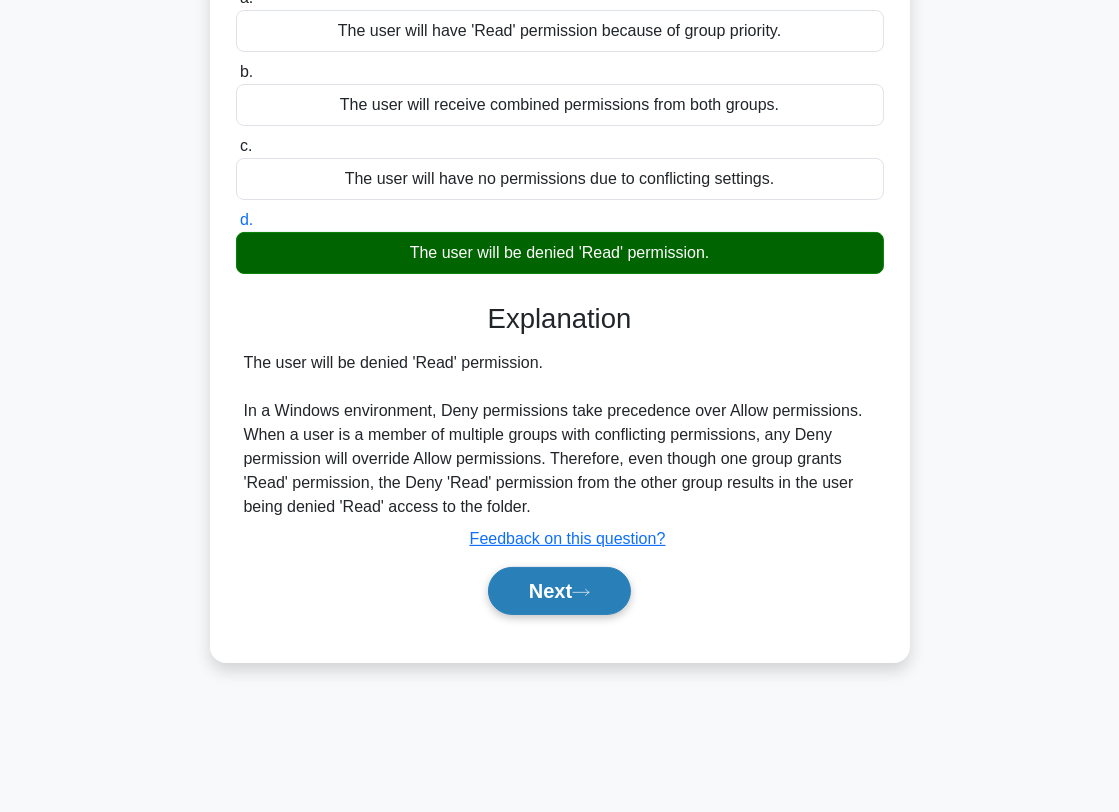 click on "Next" at bounding box center (559, 591) 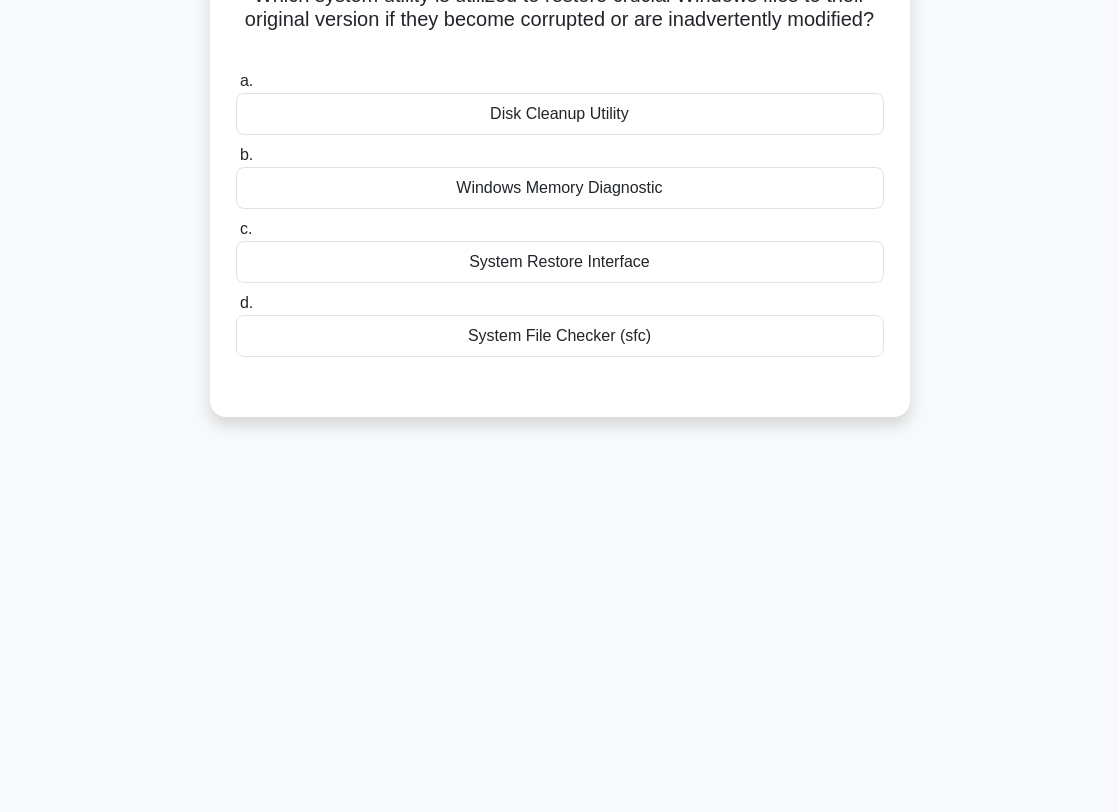 scroll, scrollTop: 0, scrollLeft: 0, axis: both 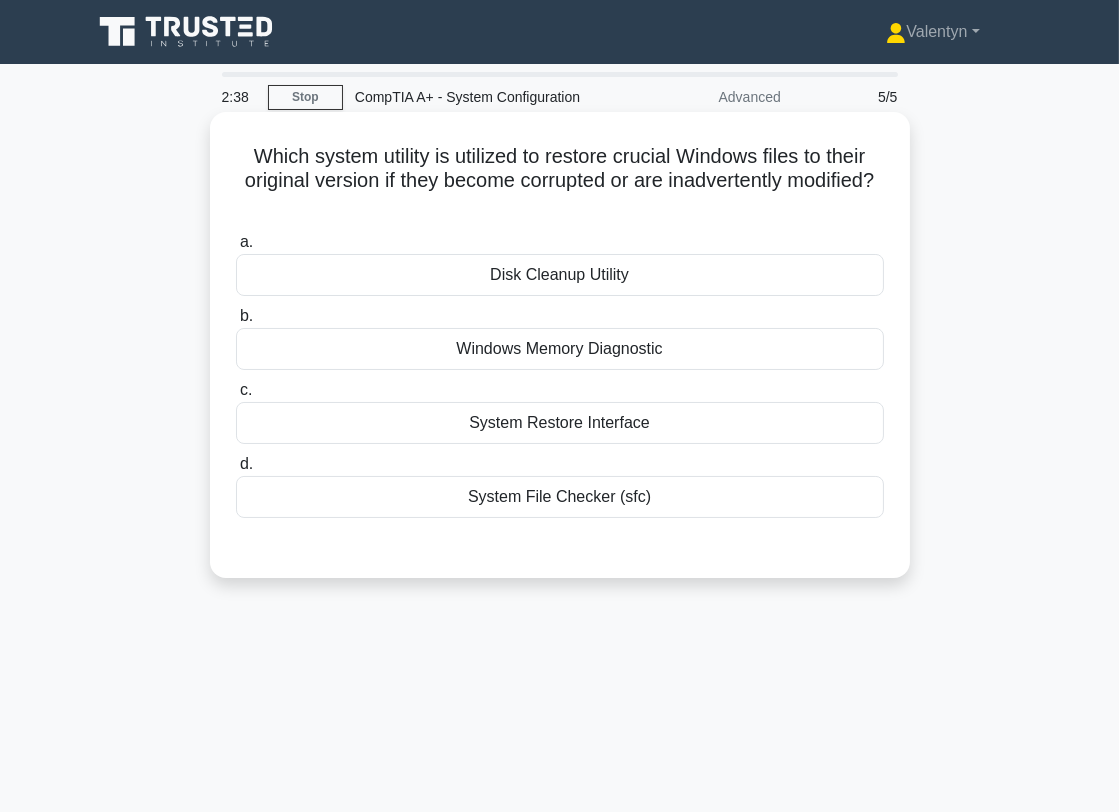 click on "System File Checker (sfc)" at bounding box center (560, 497) 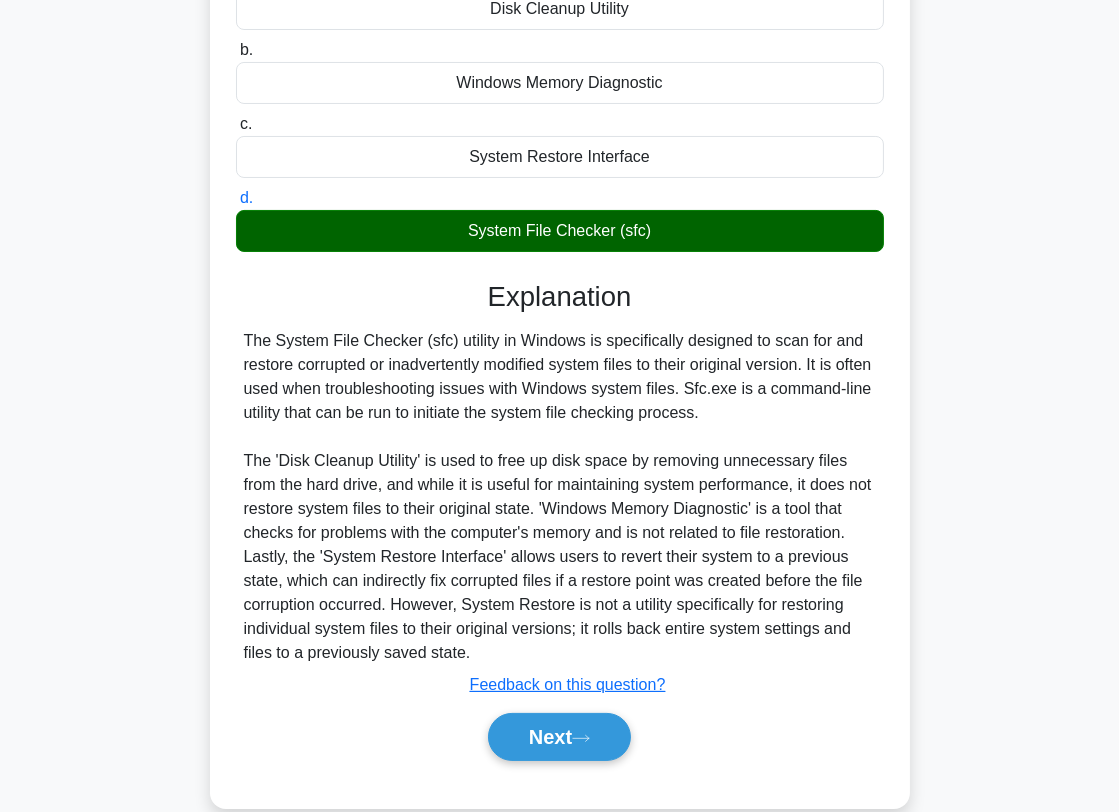 scroll, scrollTop: 300, scrollLeft: 0, axis: vertical 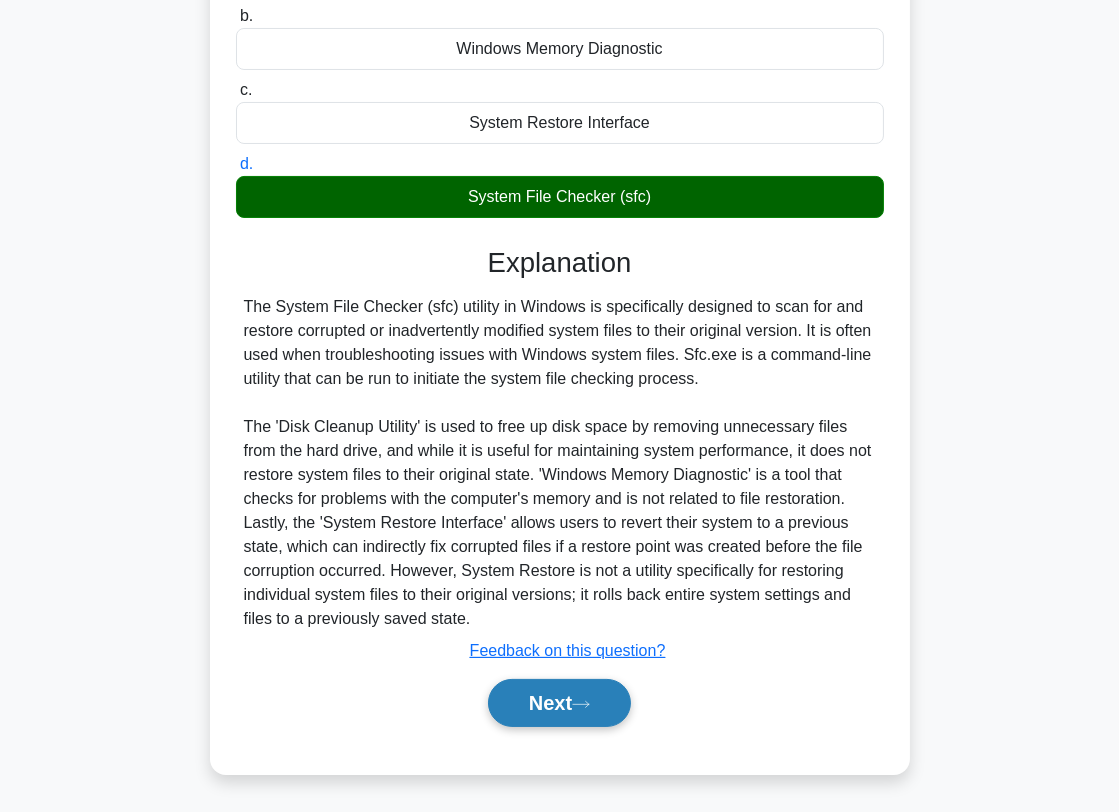 click on "Next" at bounding box center (559, 703) 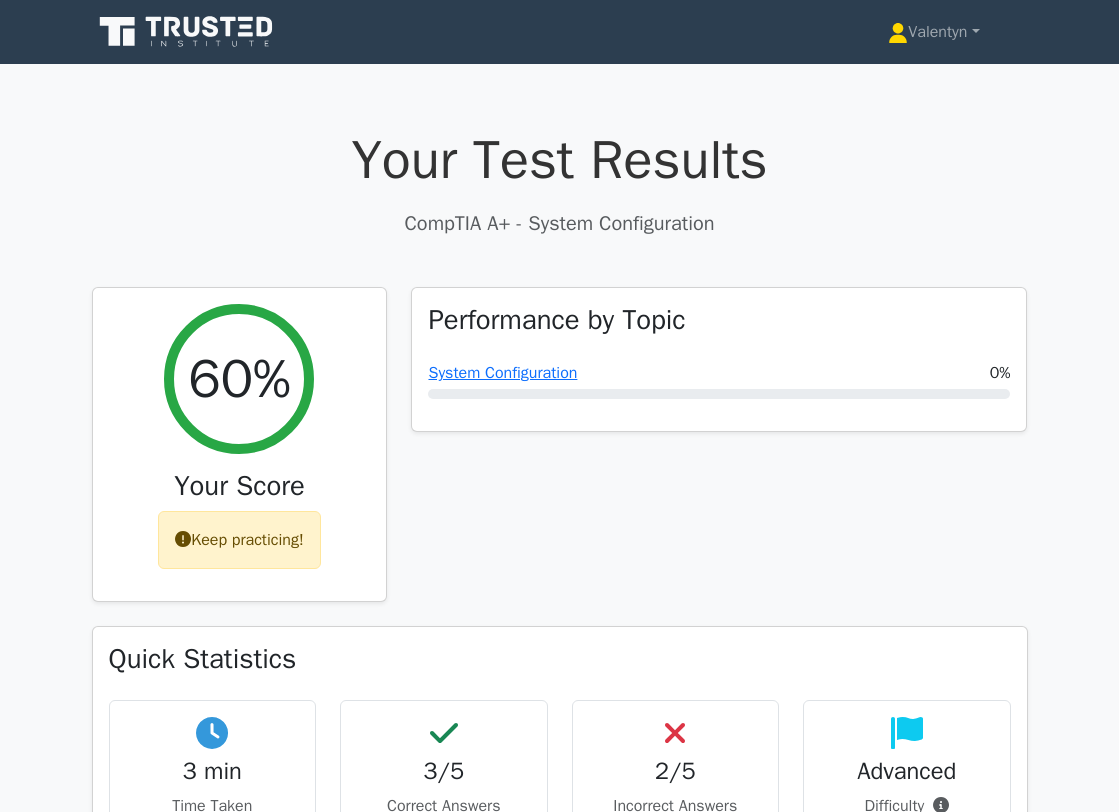 scroll, scrollTop: 0, scrollLeft: 0, axis: both 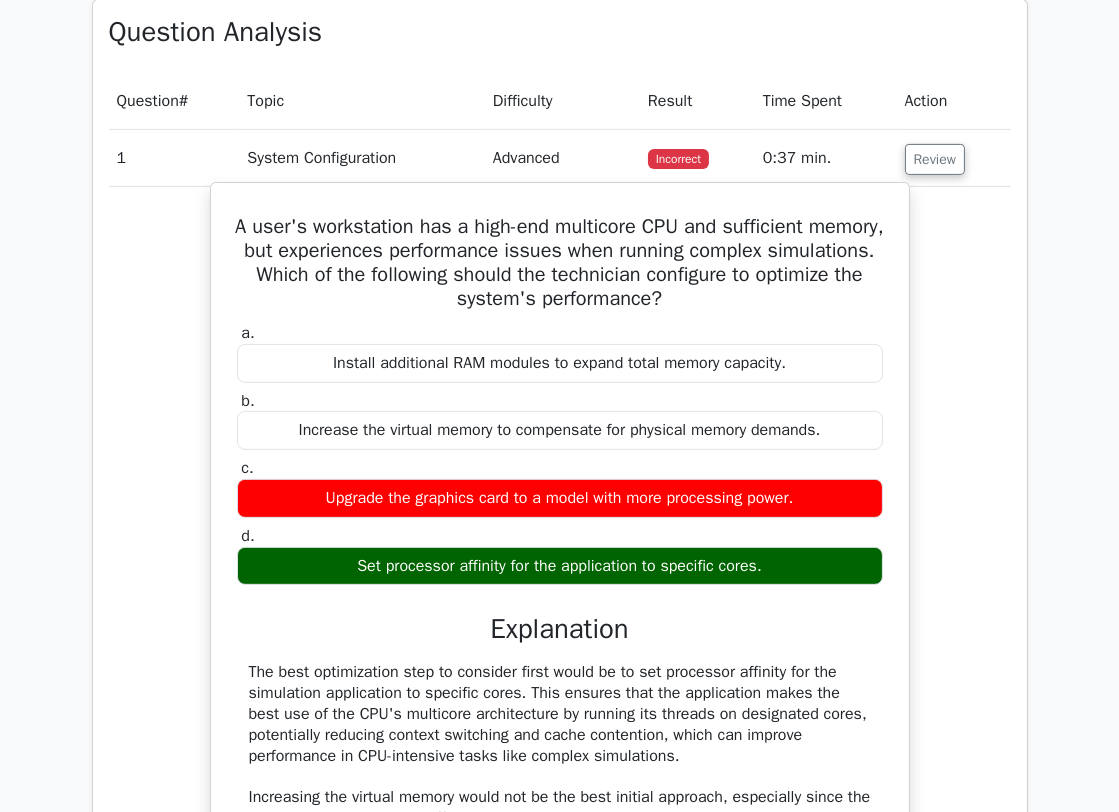 drag, startPoint x: 502, startPoint y: 562, endPoint x: 449, endPoint y: 557, distance: 53.235325 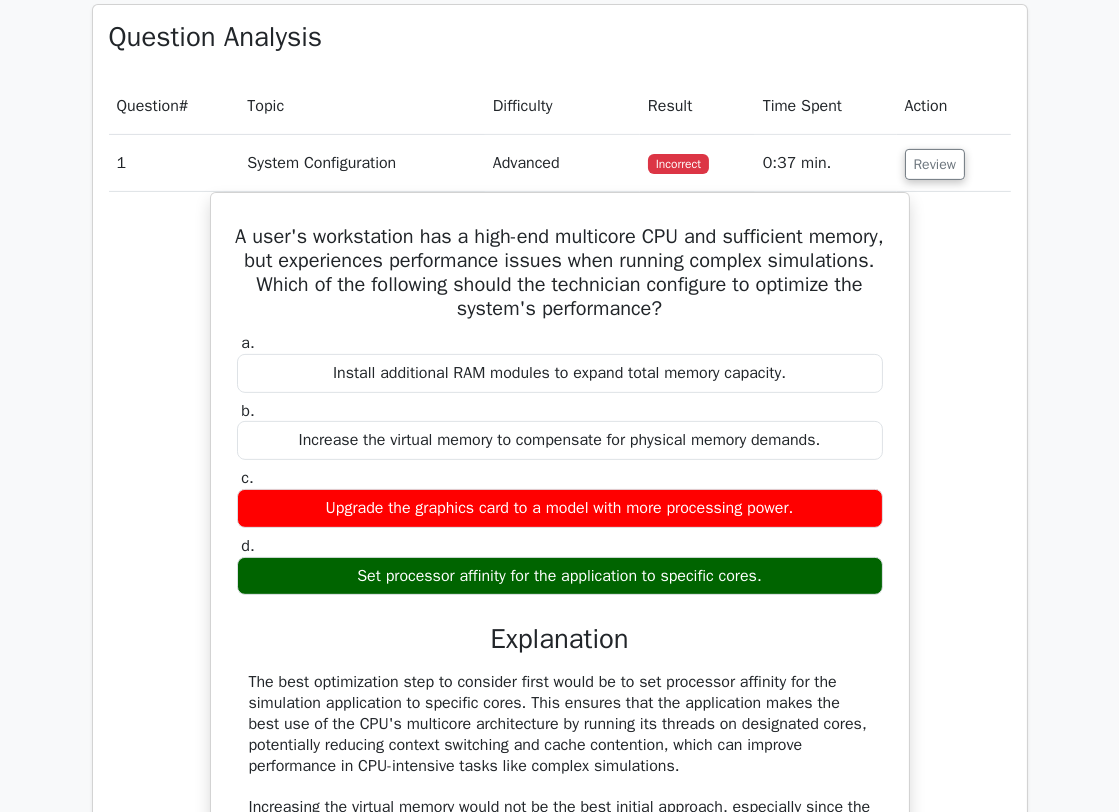 click at bounding box center [435, 526] 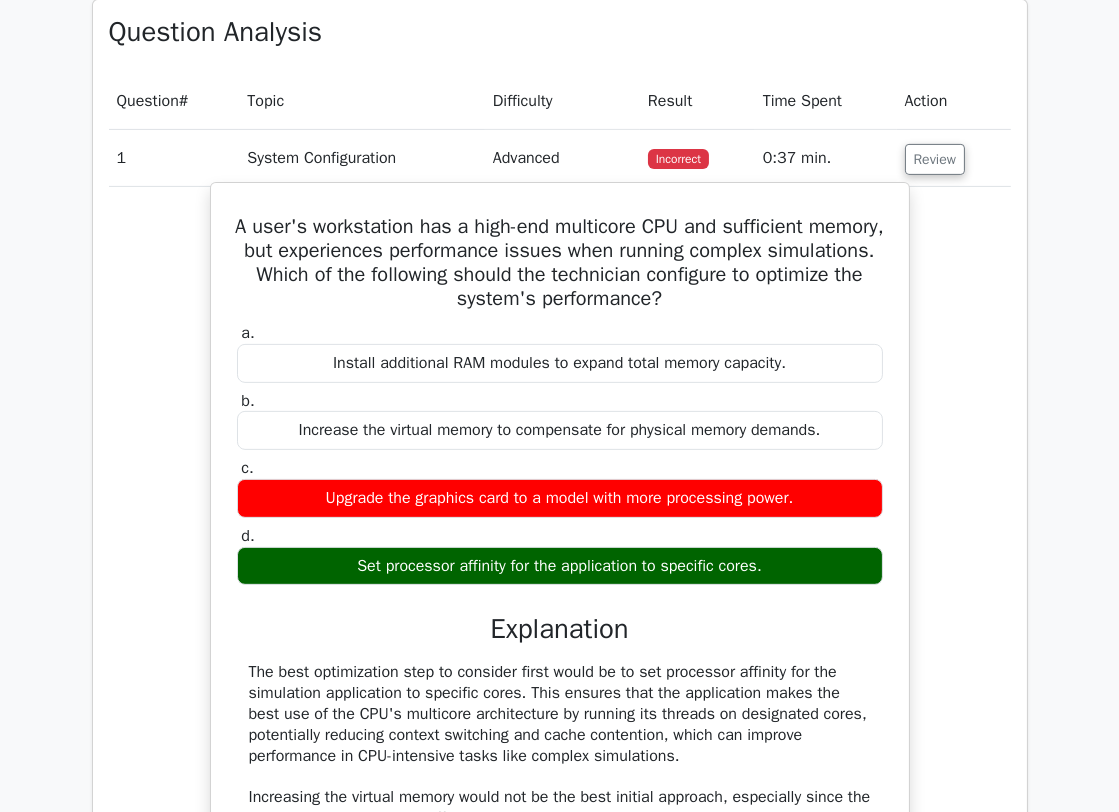 click on "A user's workstation has a high-end multicore CPU and sufficient memory, but experiences performance issues when running complex simulations. Which of the following should the technician configure to optimize the system's performance?
a.
Install additional RAM modules to expand total memory capacity.
b.
c. d." at bounding box center (560, 671) 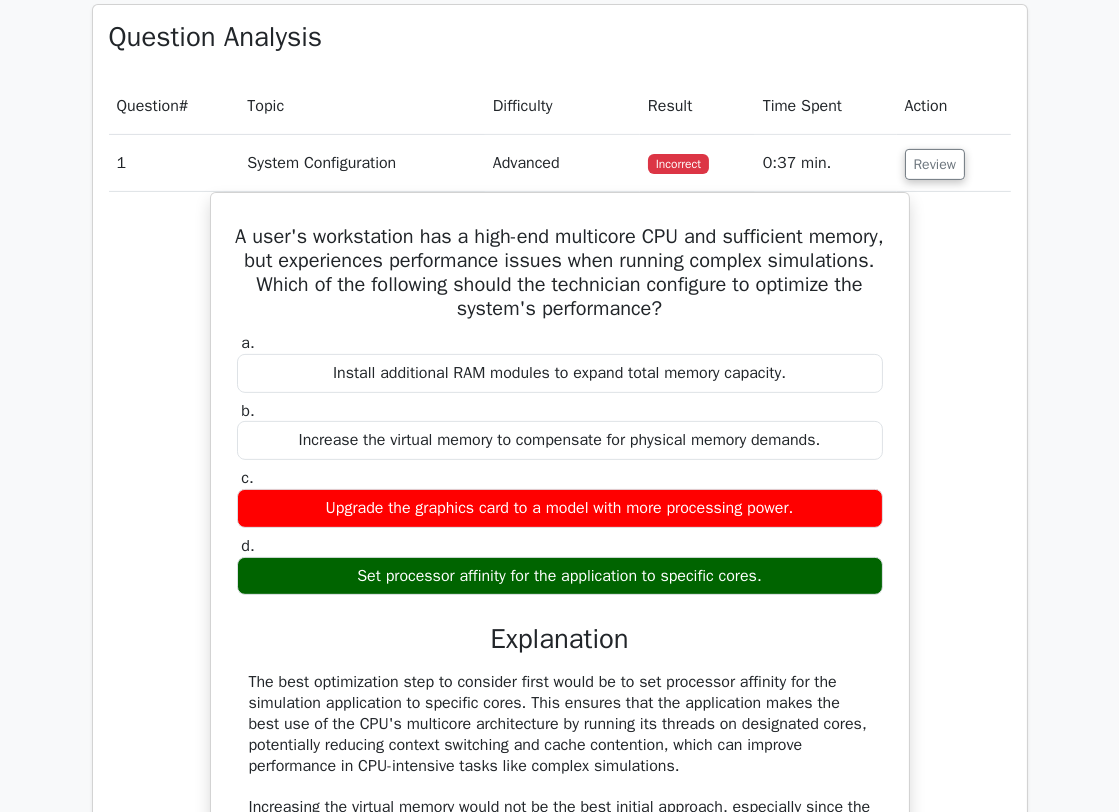 click at bounding box center (315, 526) 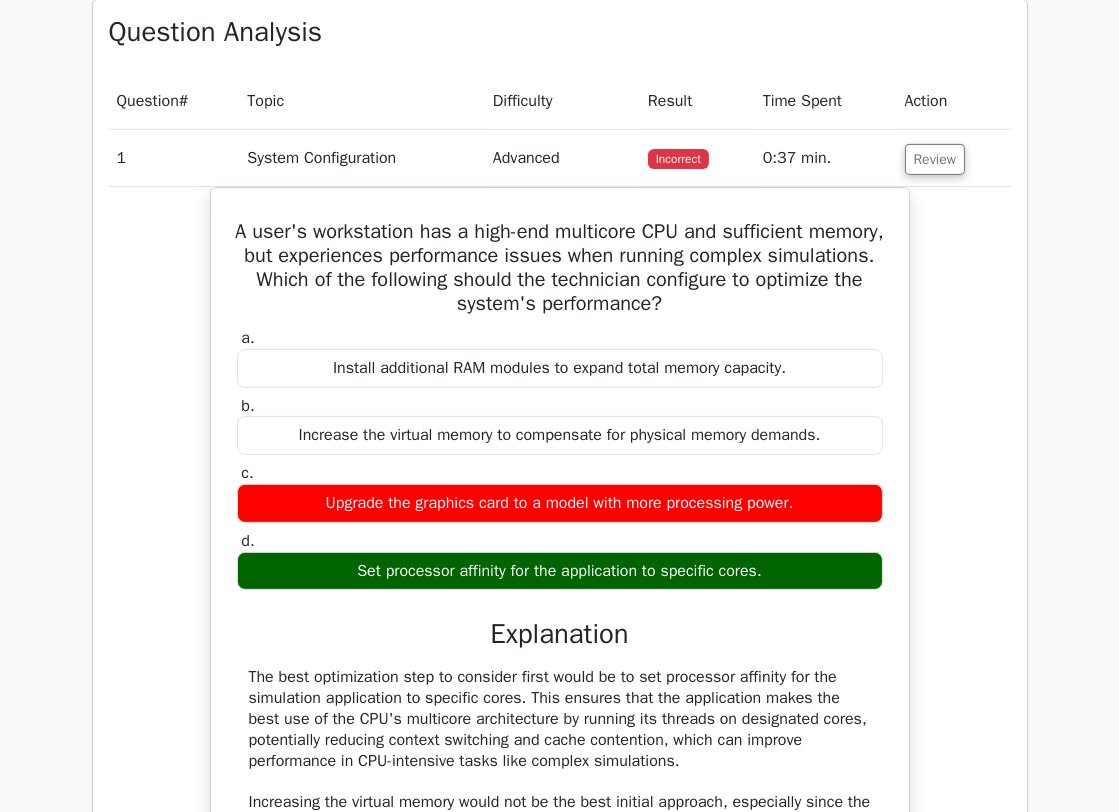 click on "A user's workstation has a high-end multicore CPU and sufficient memory, but experiences performance issues when running complex simulations. Which of the following should the technician configure to optimize the system's performance?
a.
Install additional RAM modules to expand total memory capacity.
b.
c." at bounding box center (560, 688) 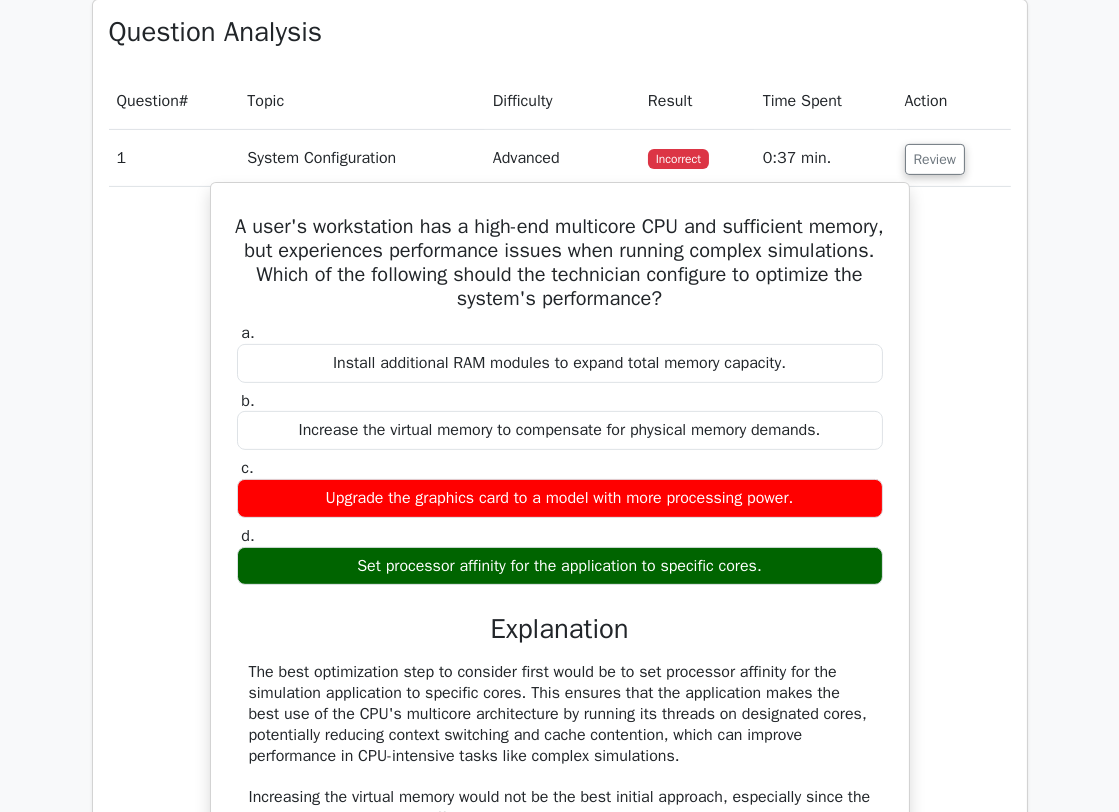 drag, startPoint x: 504, startPoint y: 564, endPoint x: 454, endPoint y: 563, distance: 50.01 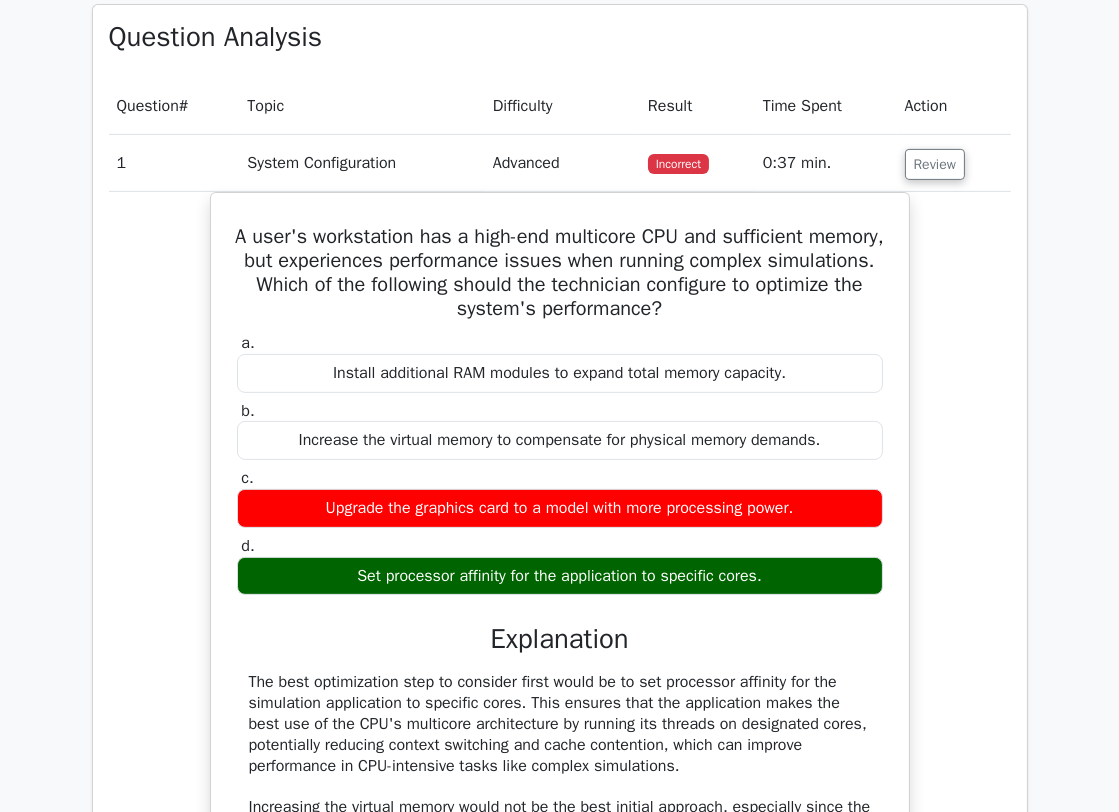 click at bounding box center [441, 526] 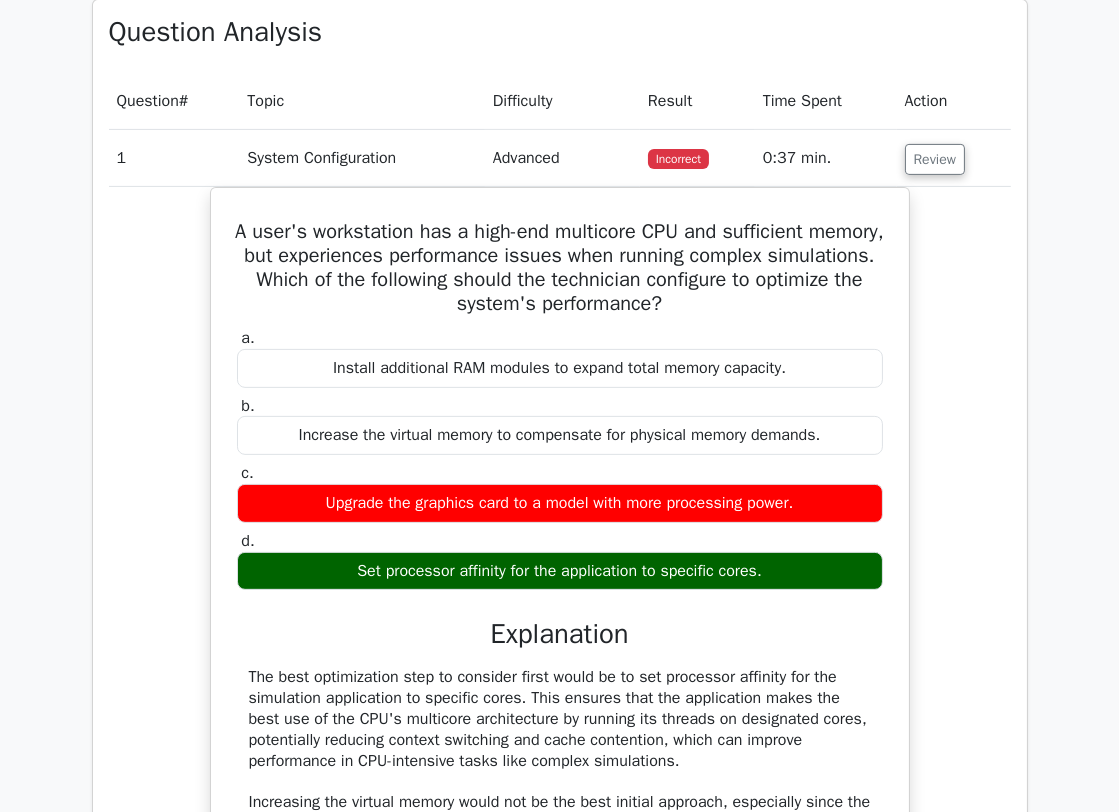 click on "A user's workstation has a high-end multicore CPU and sufficient memory, but experiences performance issues when running complex simulations. Which of the following should the technician configure to optimize the system's performance?
a.
Install additional RAM modules to expand total memory capacity.
b.
c." at bounding box center [560, 688] 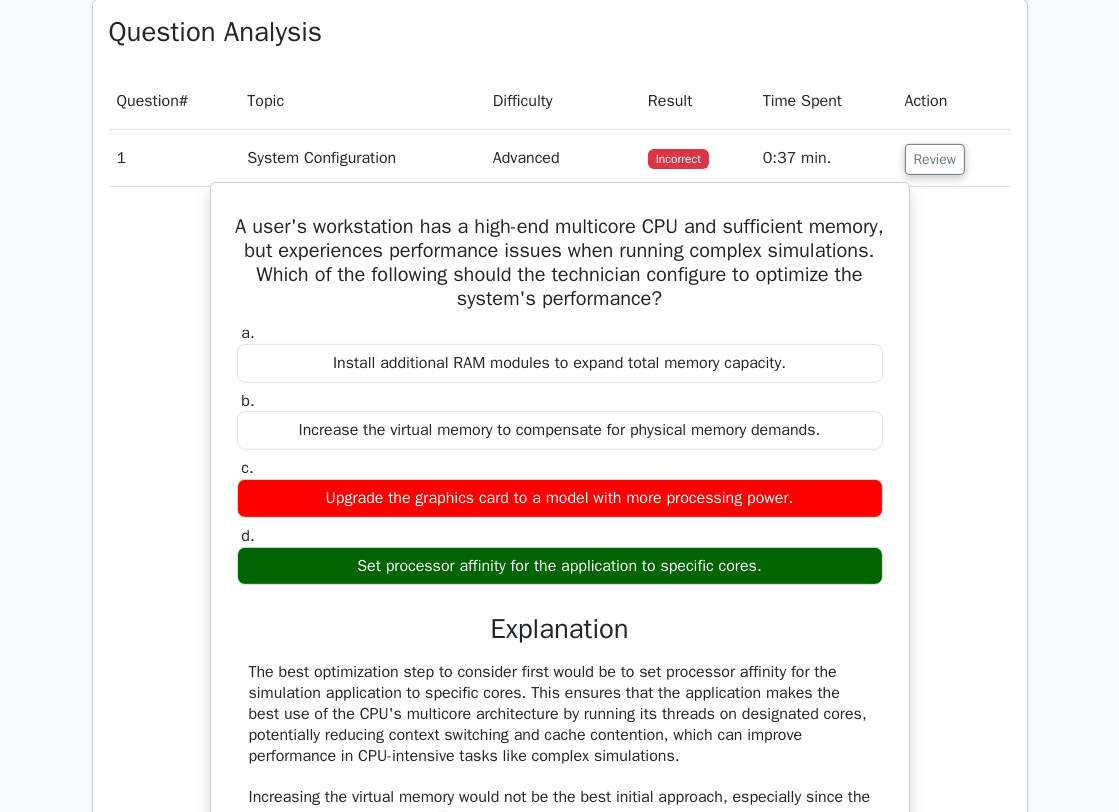 scroll, scrollTop: 1000, scrollLeft: 0, axis: vertical 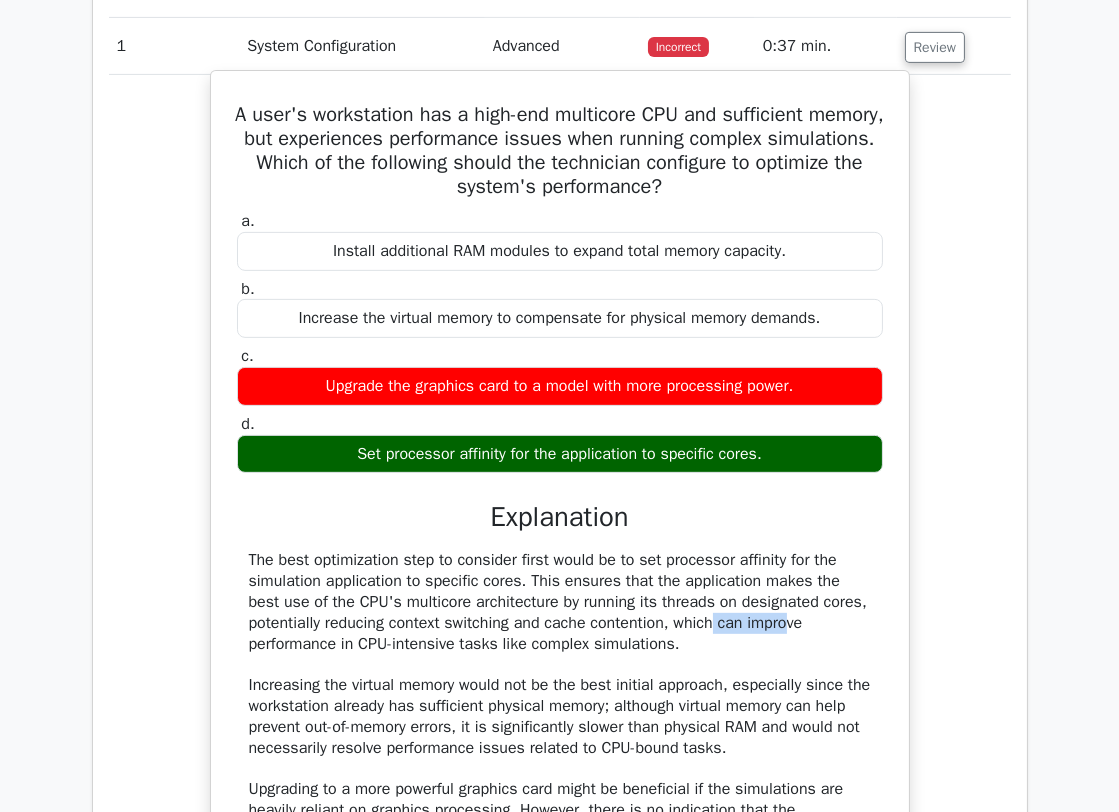 drag, startPoint x: 671, startPoint y: 620, endPoint x: 599, endPoint y: 622, distance: 72.02777 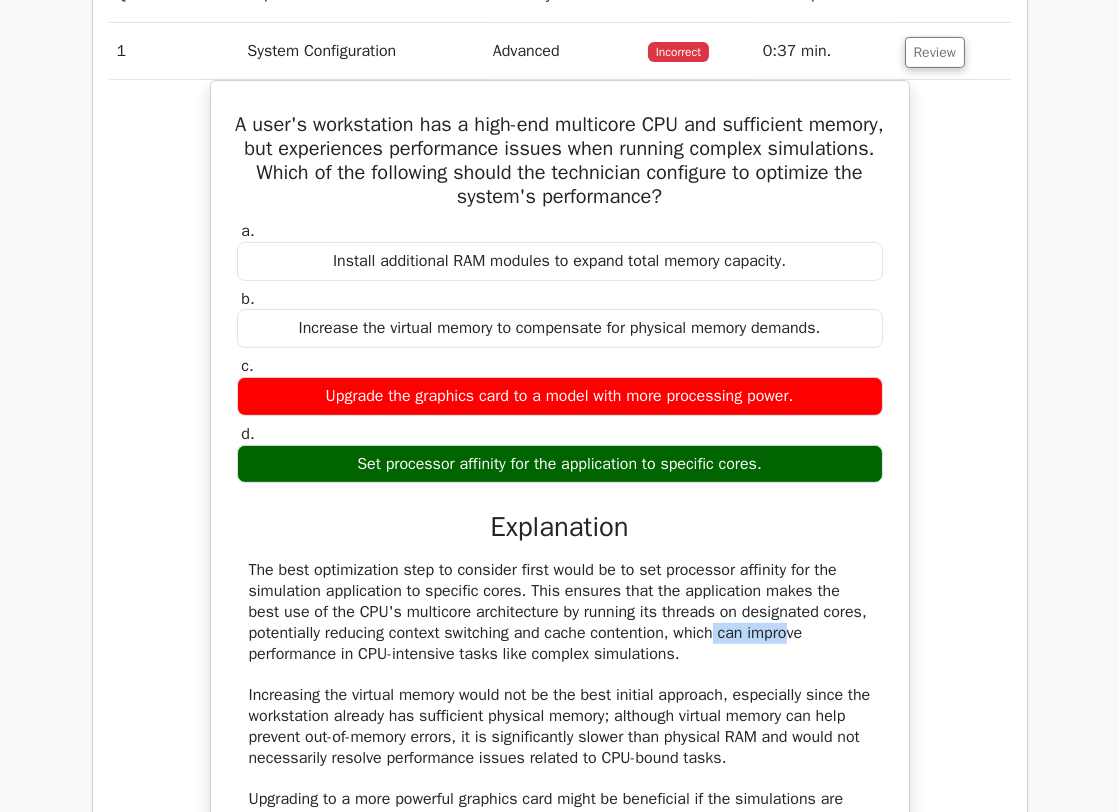 click at bounding box center (586, 633) 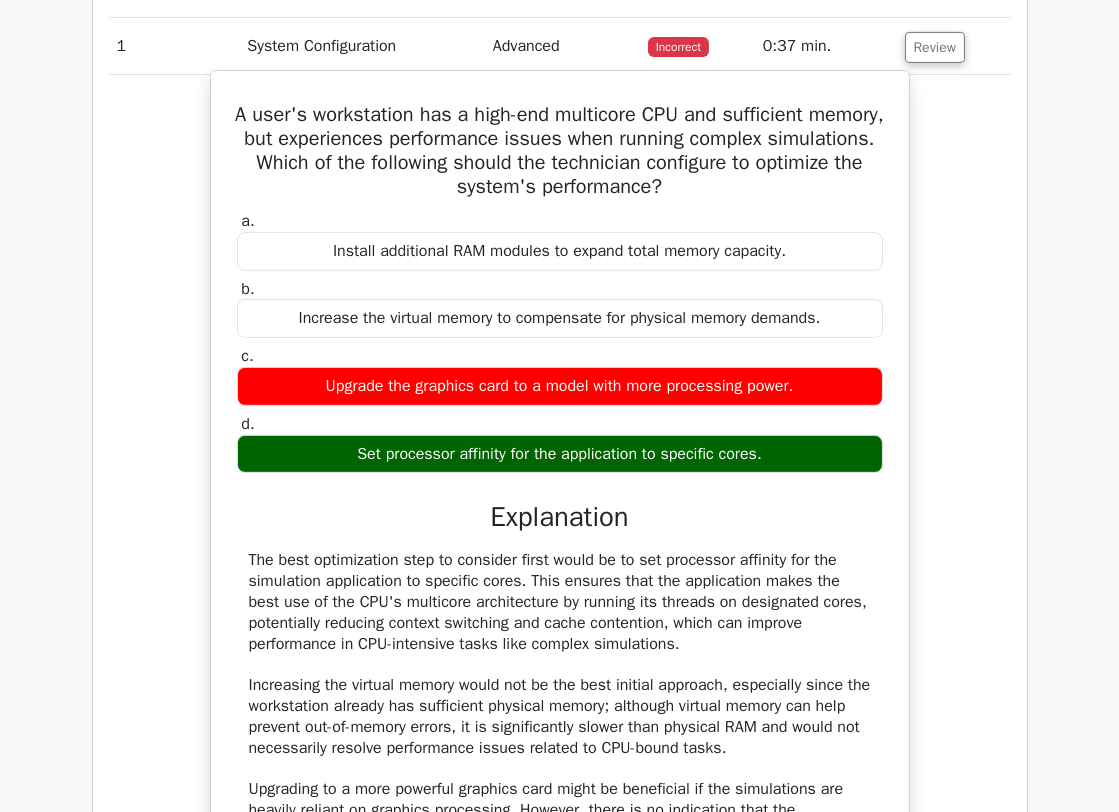click on "The best optimization step to consider first would be to set processor affinity for the simulation application to specific cores. This ensures that the application makes the best use of the CPU's multicore architecture by running its threads on designated cores, potentially reducing context switching and cache contention, which can improve performance in CPU-intensive tasks like complex simulations. Increasing the virtual memory would not be the best initial approach, especially since the workstation already has sufficient physical memory; although virtual memory can help prevent out-of-memory errors, it is significantly slower than physical RAM and would not necessarily resolve performance issues related to CPU-bound tasks. Upgrading to a more powerful graphics card might be beneficial if the simulations are heavily reliant on graphics processing. However, there is no indication that the workstation's graphics capabilities are contributing to the performance issues in the scenario described." at bounding box center (560, 758) 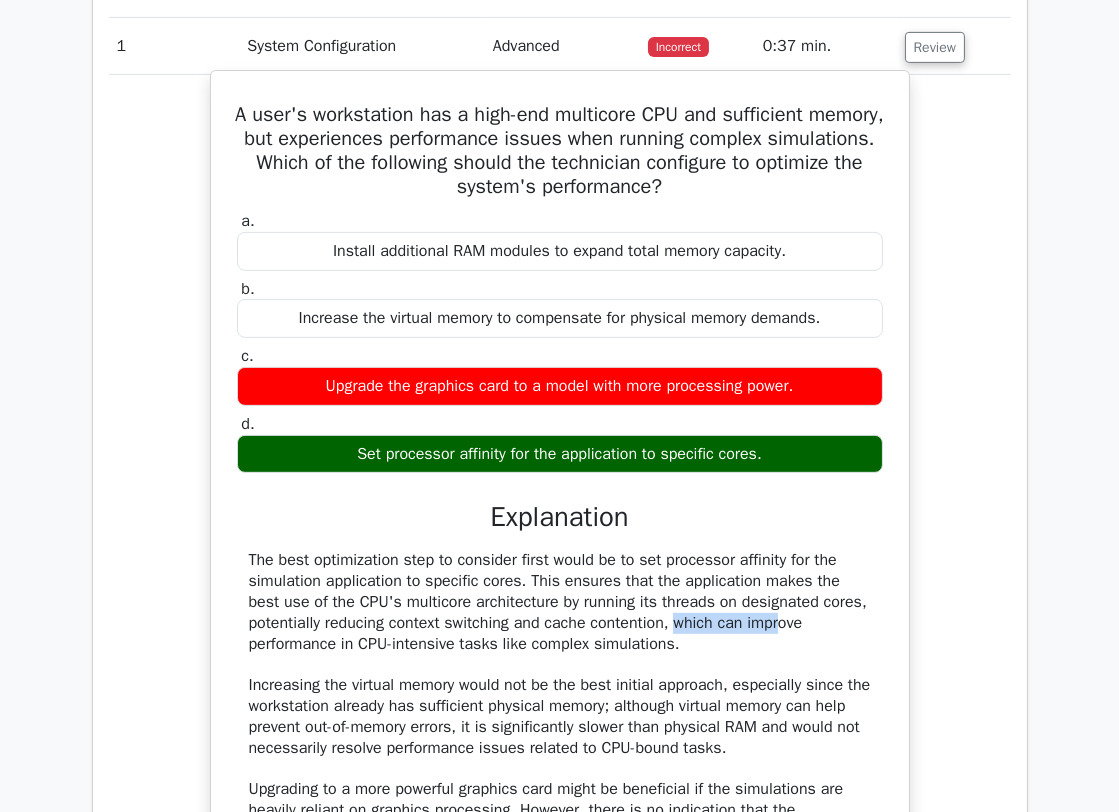 drag, startPoint x: 646, startPoint y: 621, endPoint x: 557, endPoint y: 614, distance: 89.27486 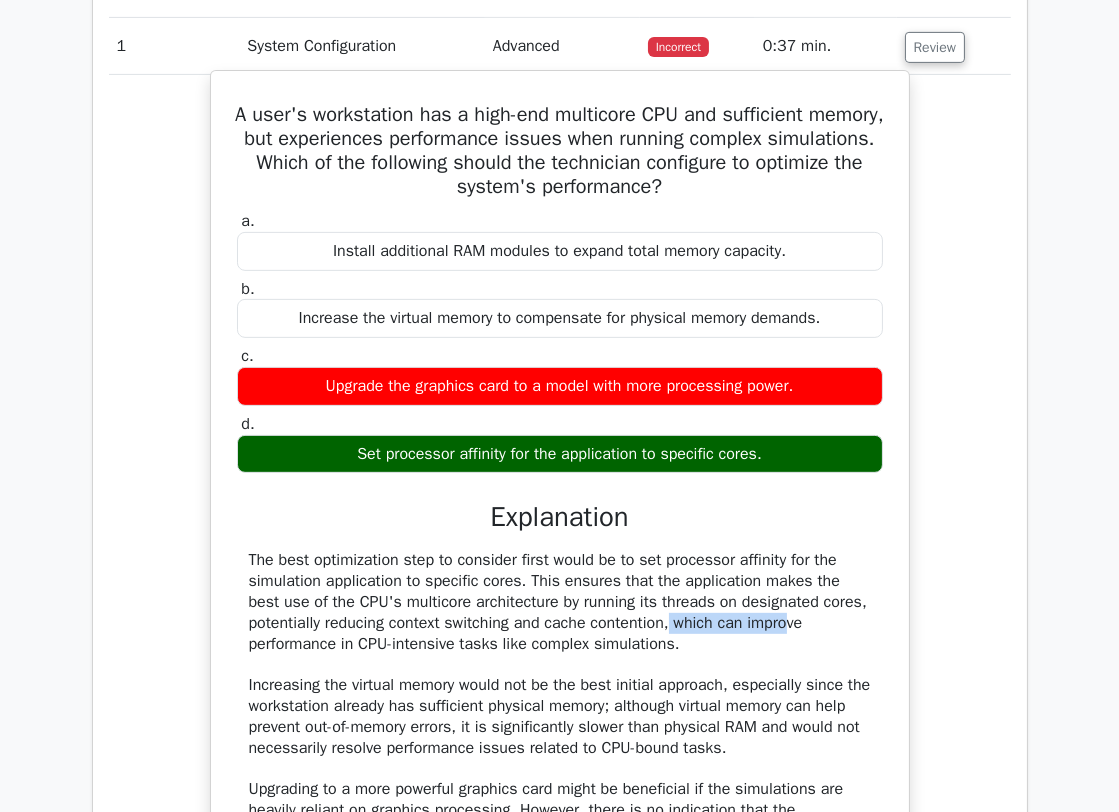 drag, startPoint x: 674, startPoint y: 621, endPoint x: 554, endPoint y: 618, distance: 120.03749 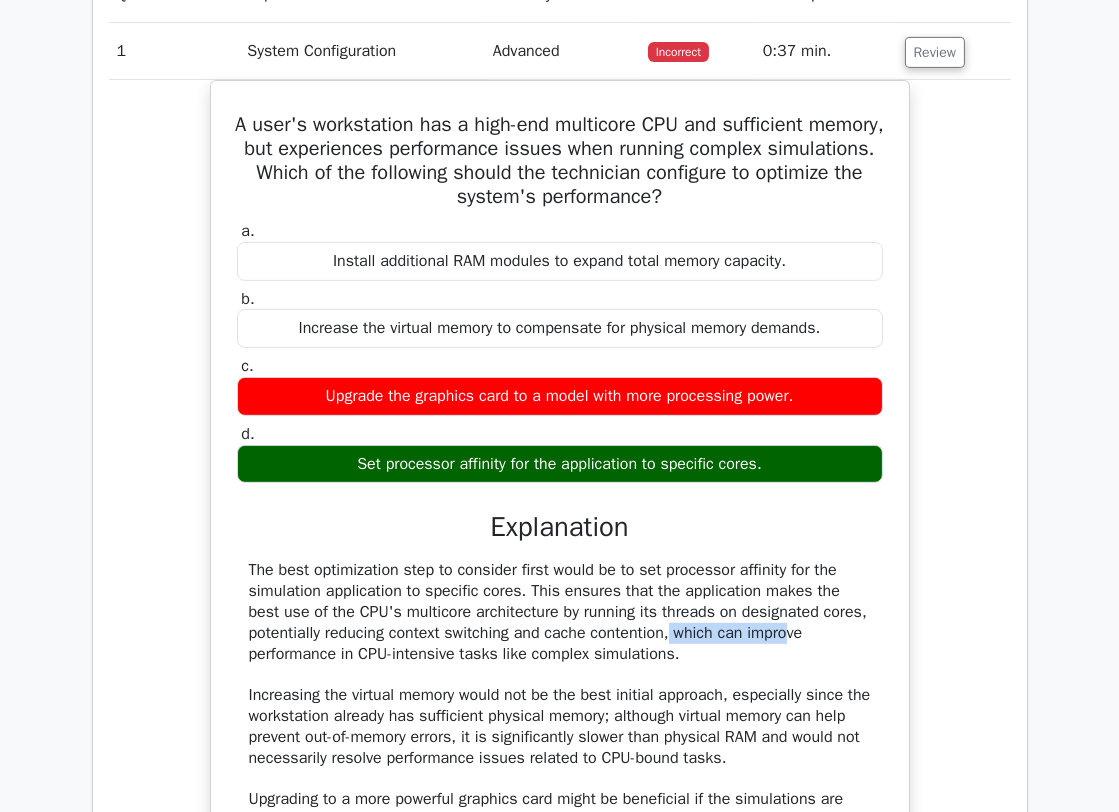 click at bounding box center (541, 583) 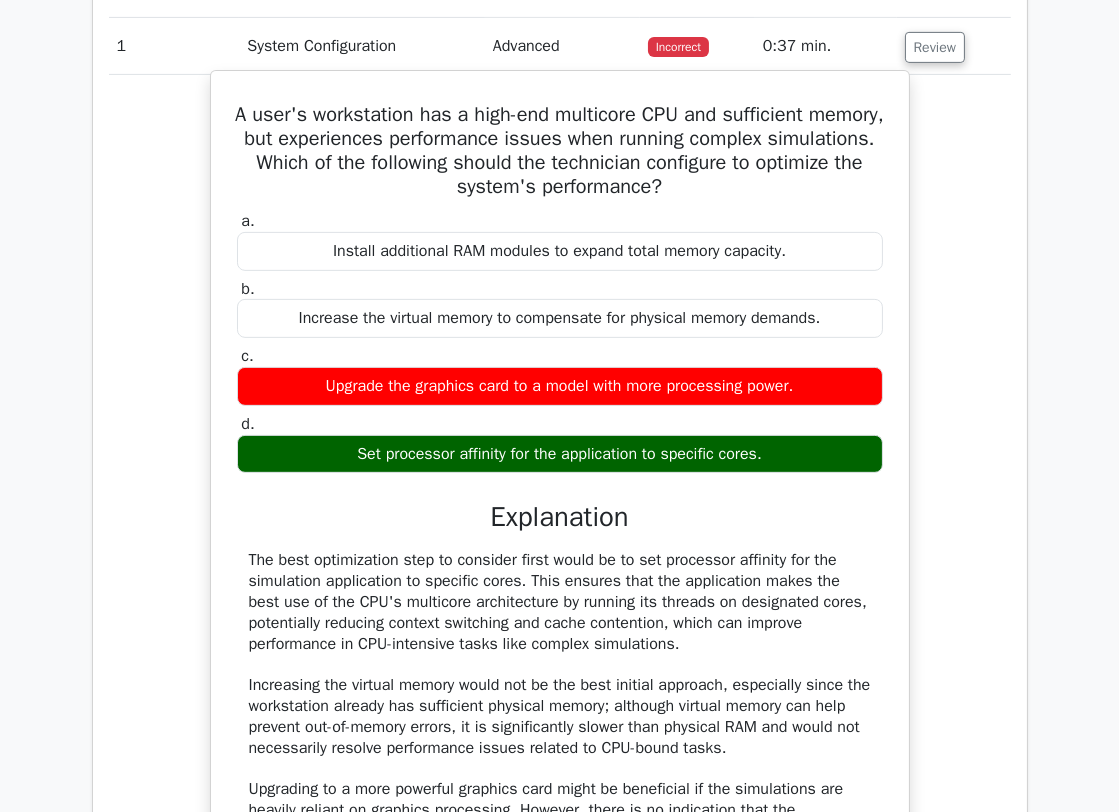 click on "A user's workstation has a high-end multicore CPU and sufficient memory, but experiences performance issues when running complex simulations. Which of the following should the technician configure to optimize the system's performance?
a.
Install additional RAM modules to expand total memory capacity.
b.
c. d." at bounding box center (560, 559) 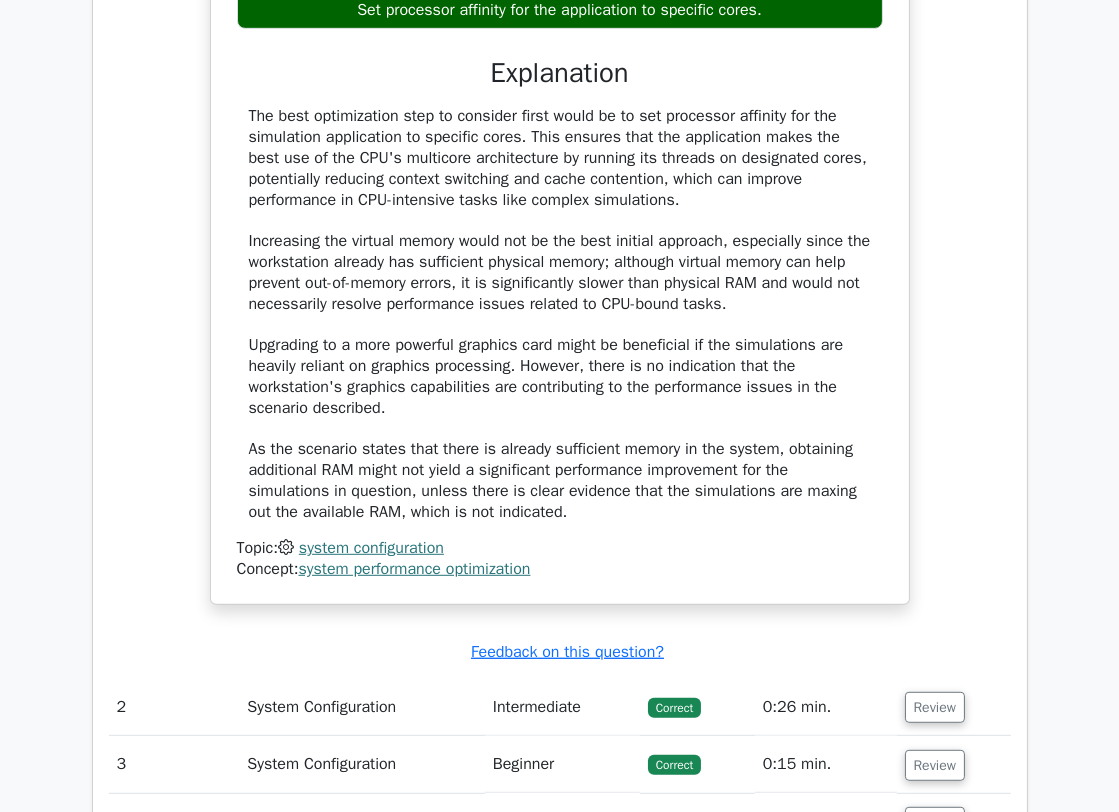scroll, scrollTop: 1333, scrollLeft: 0, axis: vertical 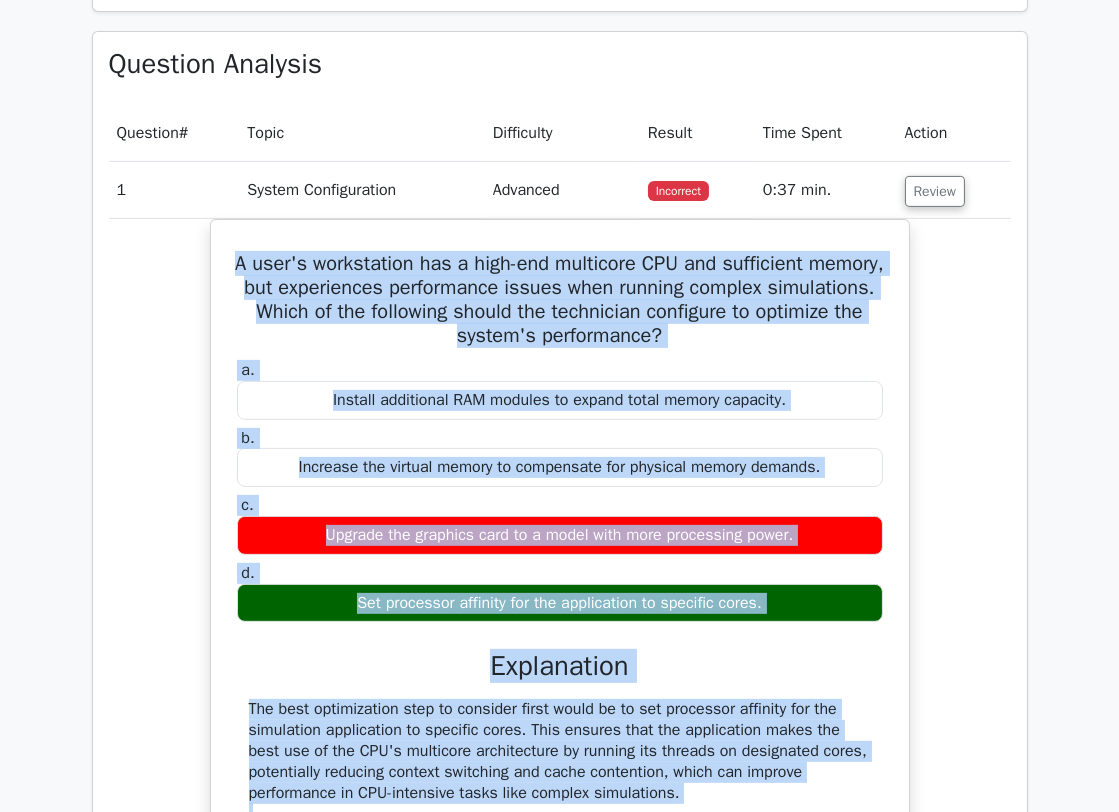 drag, startPoint x: 531, startPoint y: 487, endPoint x: 187, endPoint y: 272, distance: 405.6612 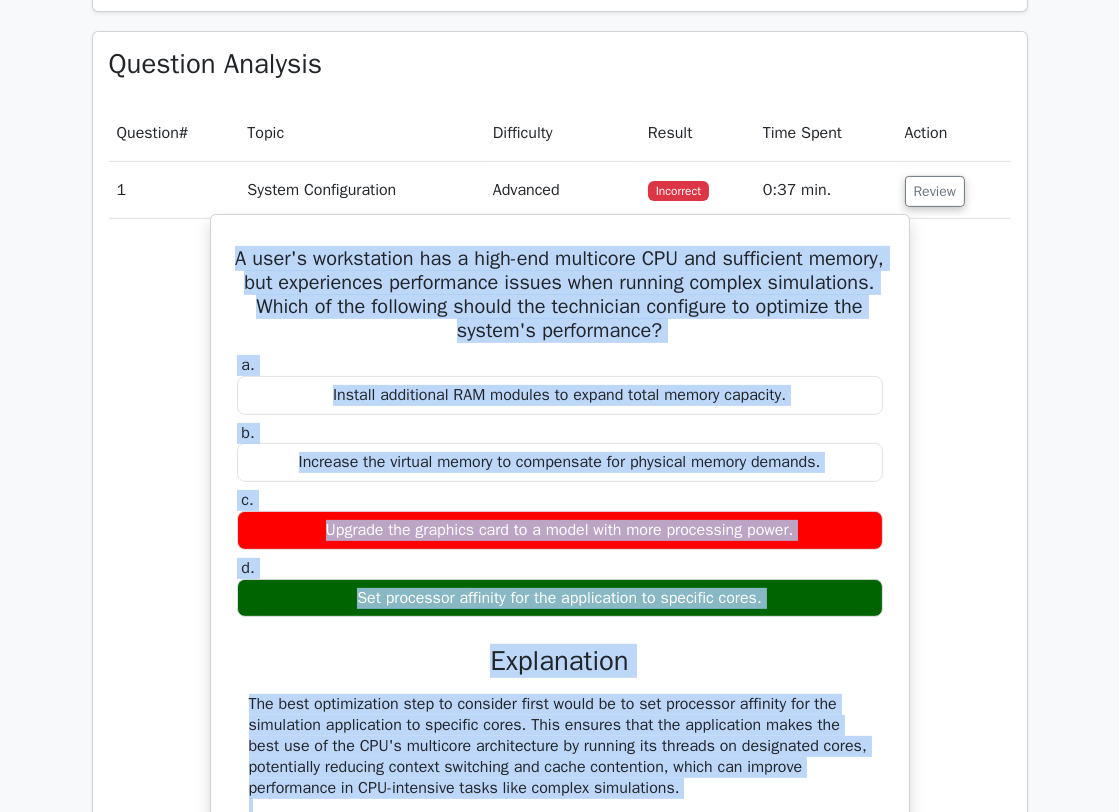 copy on "A user's workstation has a high-end multicore CPU and sufficient memory, but experiences performance issues when running complex simulations. Which of the following should the technician configure to optimize the system's performance?
a.
Install additional RAM modules to expand total memory capacity.
b.
Increase the virtual memory to compensate for physical memory demands.
c.
Upgrade the graphics card to a model with more processing power.
d.
Set processor affinity for the application to specific cores.
Explanation
The best optimization step to consider first would be to set processor affinity for the simulation application to specific cores. This ensures that the application makes the best use of the CPU'..." 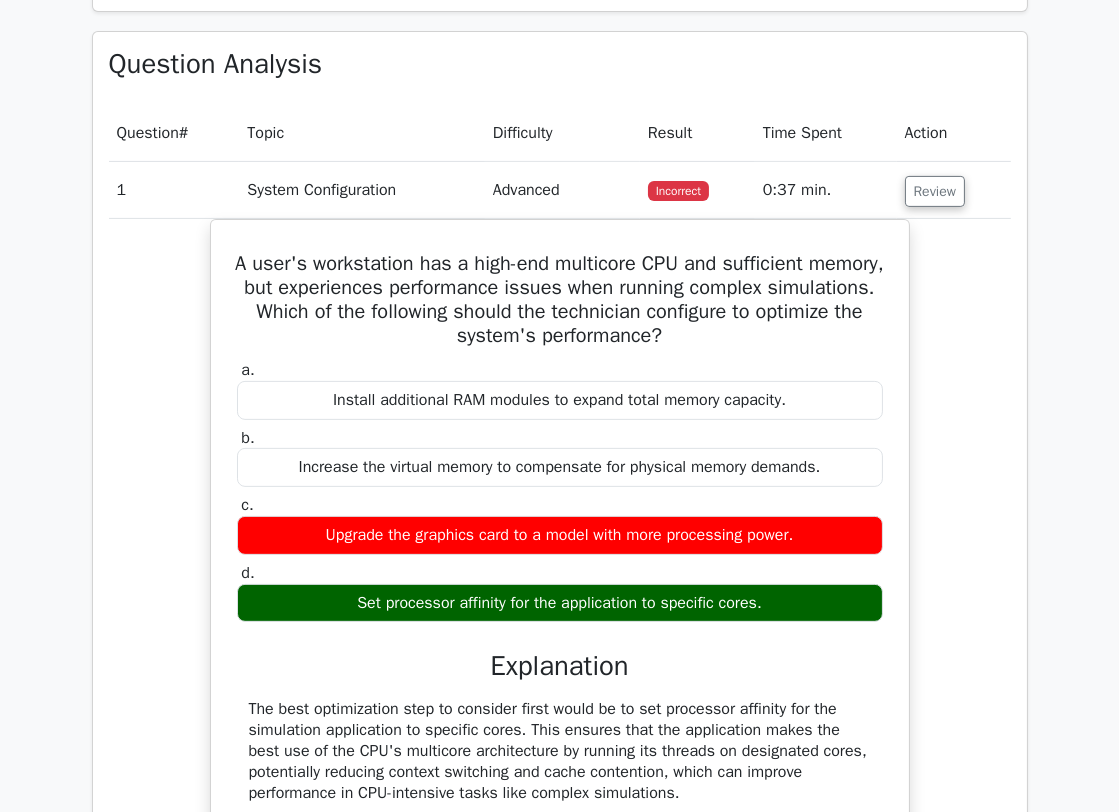 click on "System Configuration" at bounding box center (362, 190) 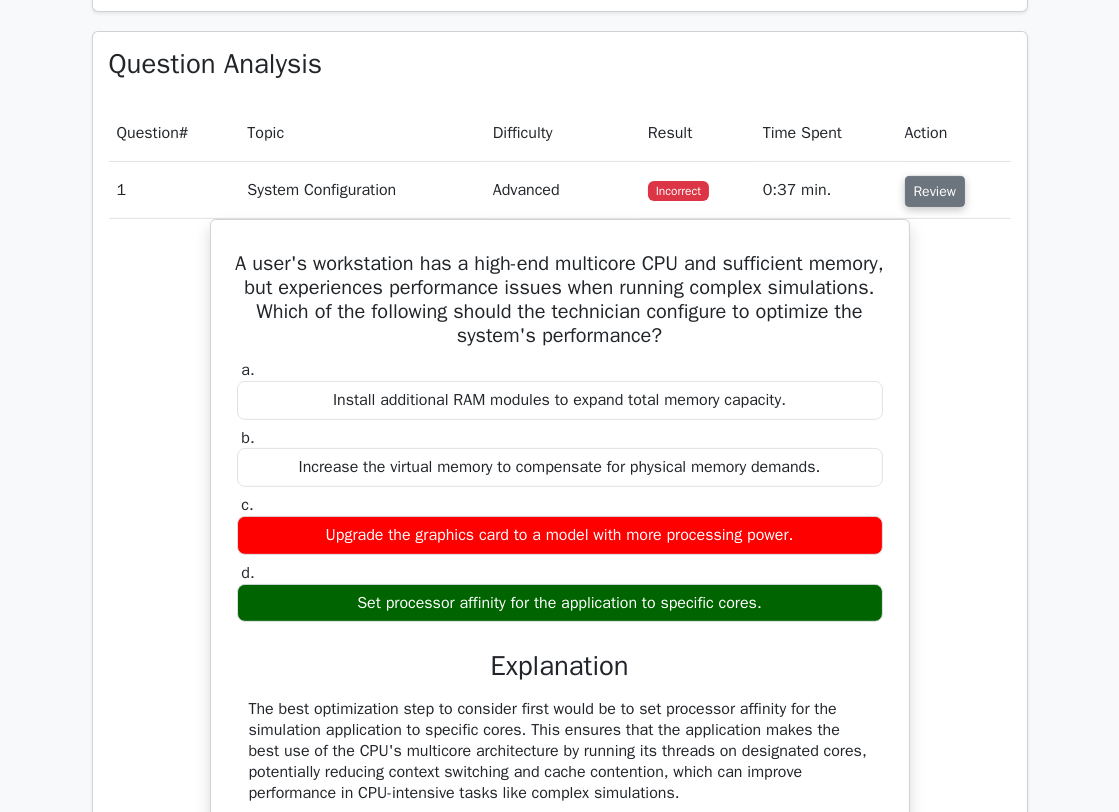 click on "Review" at bounding box center (935, 191) 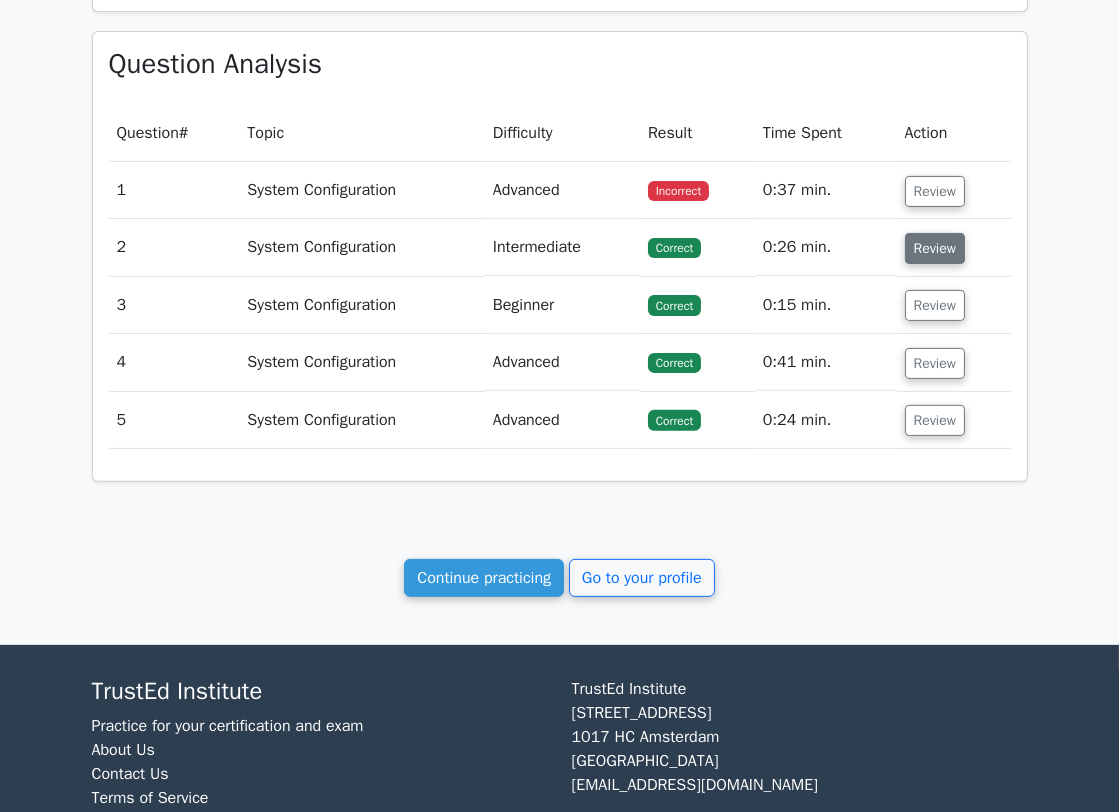 click on "Review" at bounding box center (935, 248) 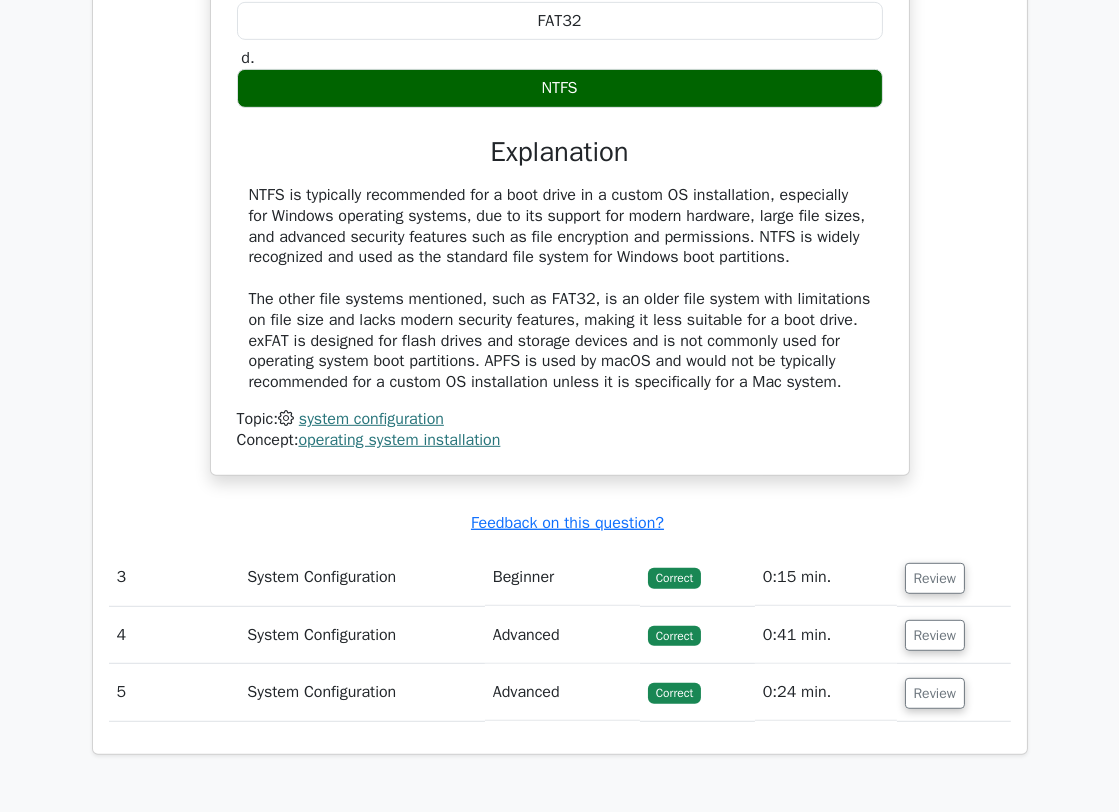 scroll, scrollTop: 1411, scrollLeft: 0, axis: vertical 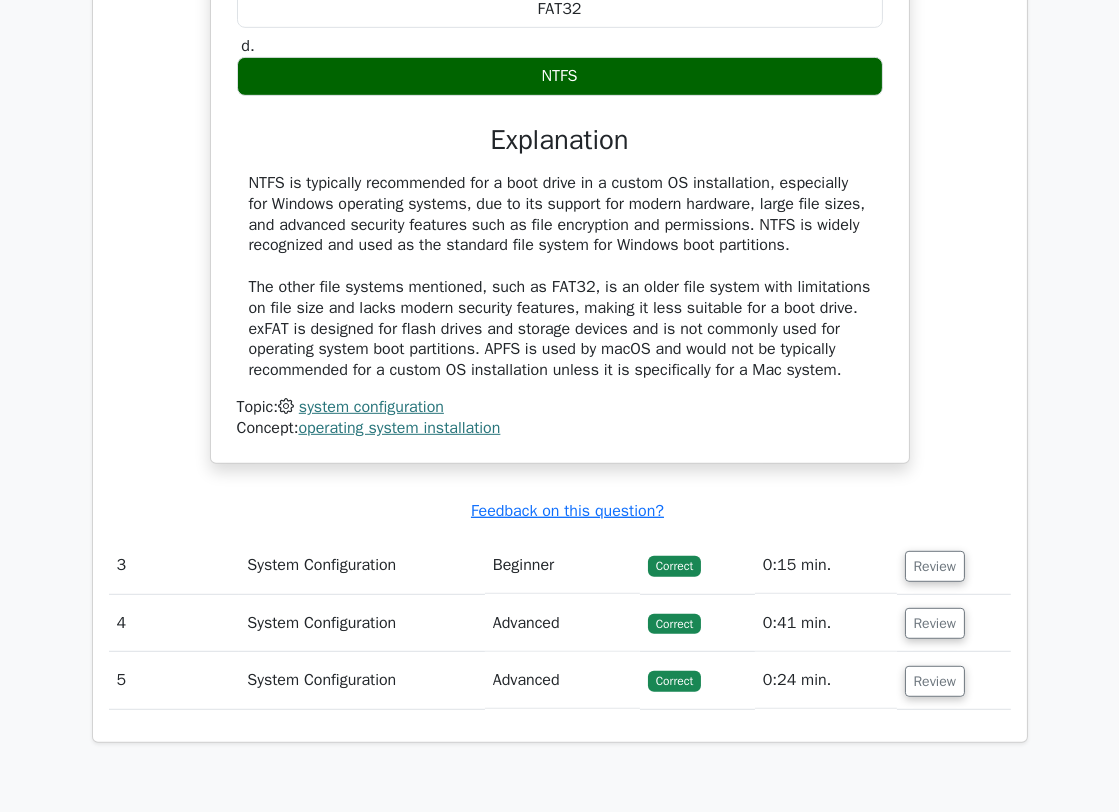 click on "NTFS is typically recommended for a boot drive in a custom OS installation, especially for Windows operating systems, due to its support for modern hardware, large file sizes, and advanced security features such as file encryption and permissions. NTFS is widely recognized and used as the standard file system for Windows boot partitions. The other file systems mentioned, such as FAT32, is an older file system with limitations on file size and lacks modern security features, making it less suitable for a boot drive. exFAT is designed for flash drives and storage devices and is not commonly used for operating system boot partitions. APFS is used by macOS and would not be typically recommended for a custom OS installation unless it is specifically for a Mac system.
Topic:    system configuration
operating system installation" at bounding box center [560, 306] 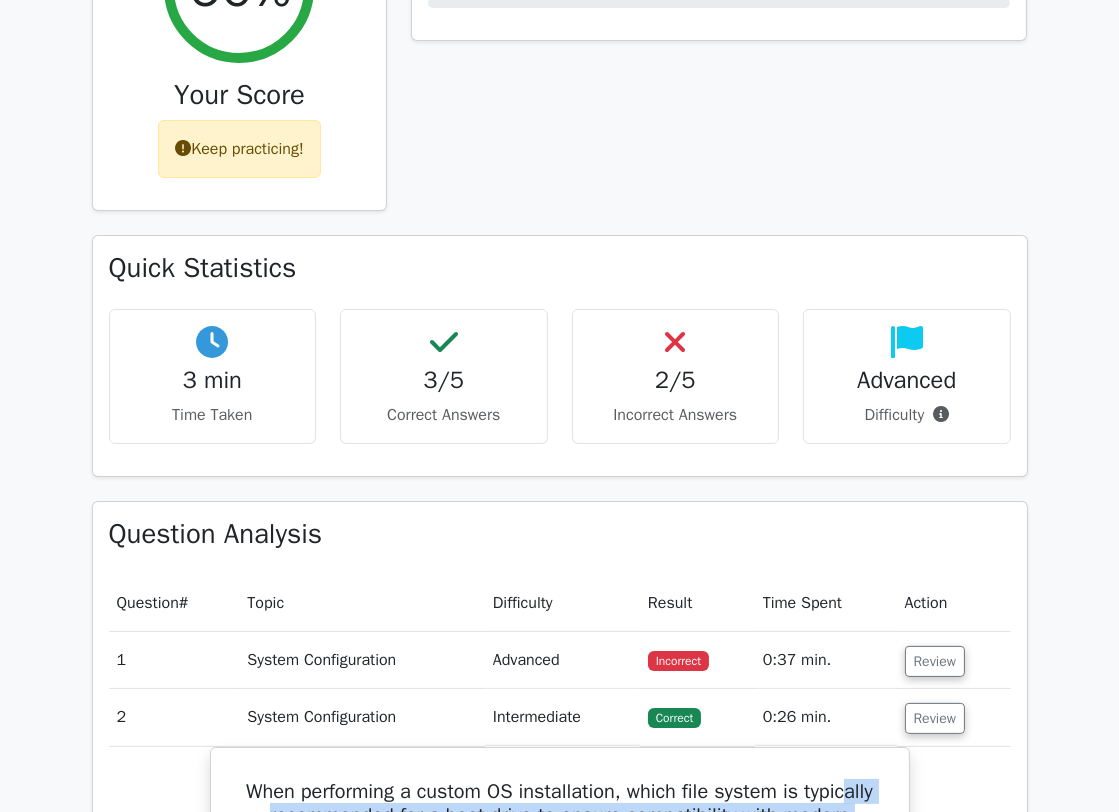 scroll, scrollTop: 673, scrollLeft: 0, axis: vertical 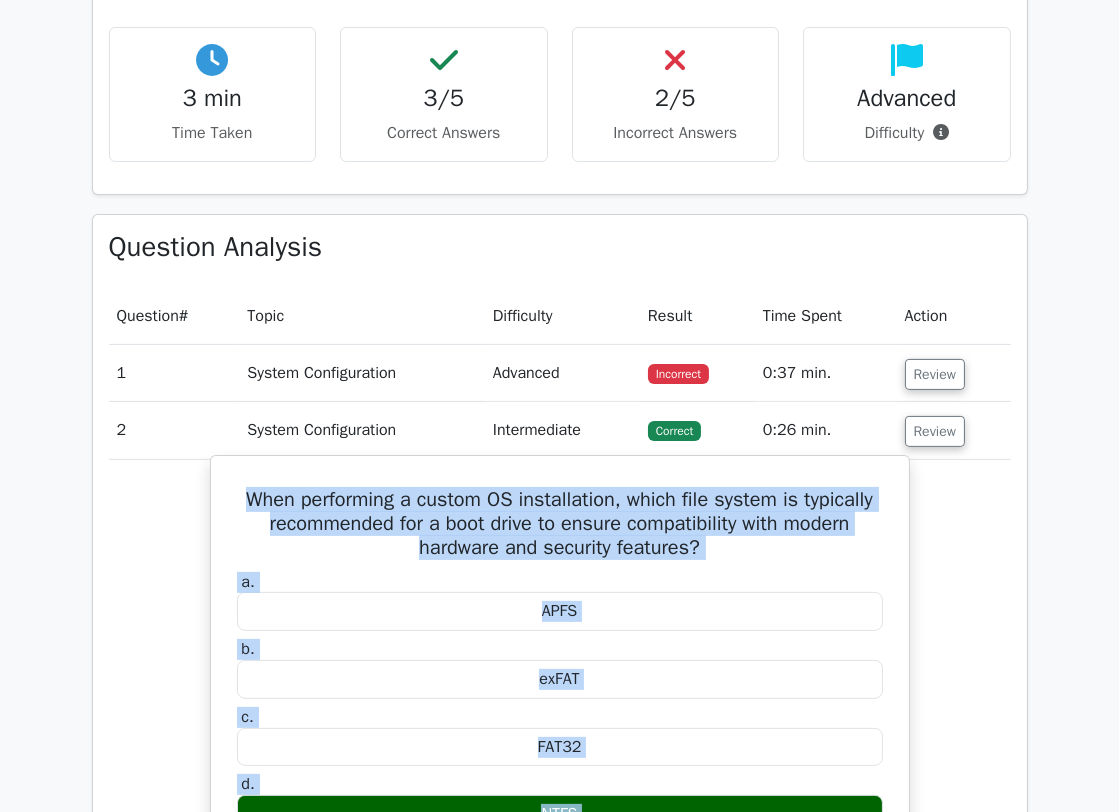 drag, startPoint x: 849, startPoint y: 367, endPoint x: 292, endPoint y: 460, distance: 564.7106 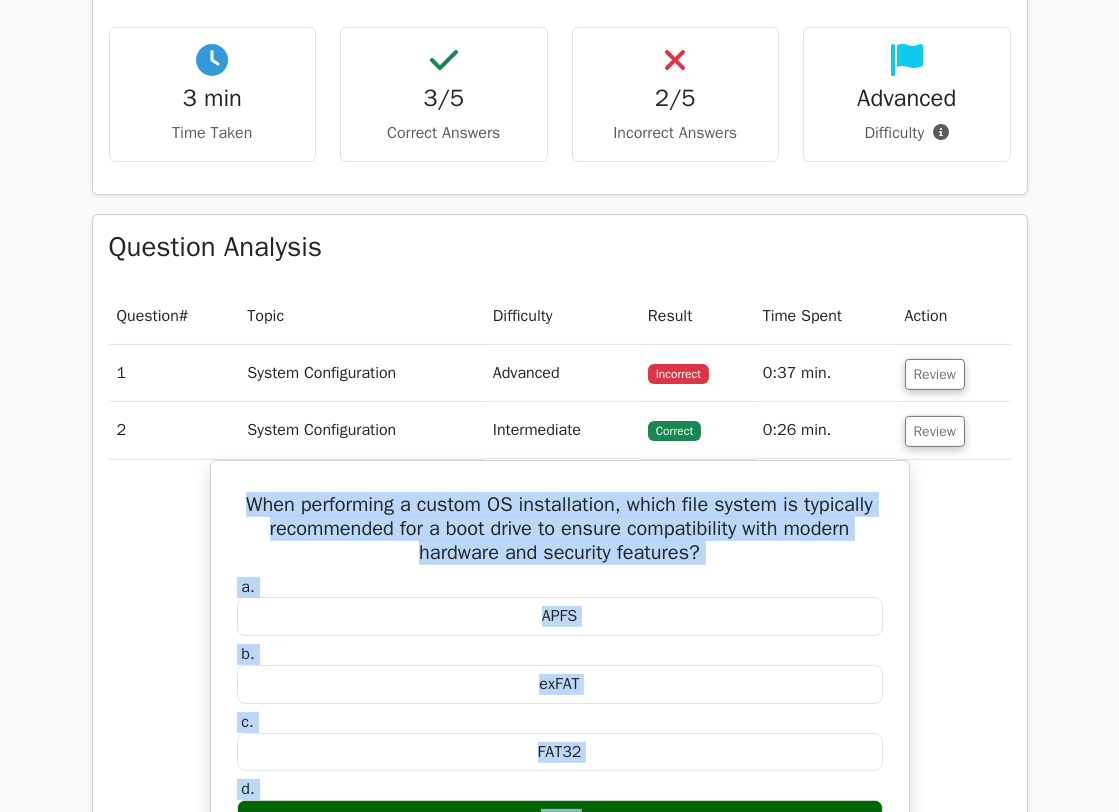 copy on "When performing a custom OS installation, which file system is typically recommended for a boot drive to ensure compatibility with modern hardware and security features?
a.
APFS
b.
exFAT
c.
FAT32
d.
NTFS
Explanation
NTFS is typically recommended for a boot drive in a custom OS installation, especially for Windows operating systems, due to its support for modern hardware, large file sizes, and advanced security features such as file encryption and permissions. NTFS is widely recognized and used as the standard file system for Windows boot partitions. The other file systems mentioned, such as FAT32, is an older file system with limitations on file size and lacks modern security features, making it less suita..." 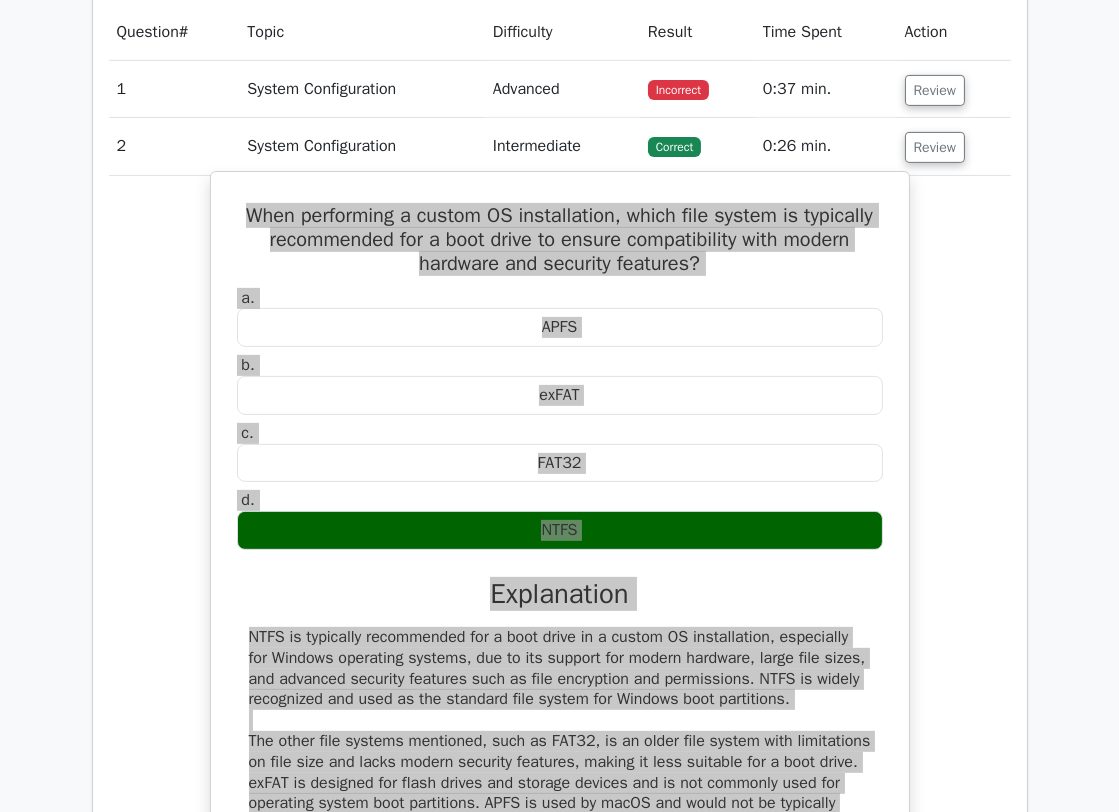 scroll, scrollTop: 1007, scrollLeft: 0, axis: vertical 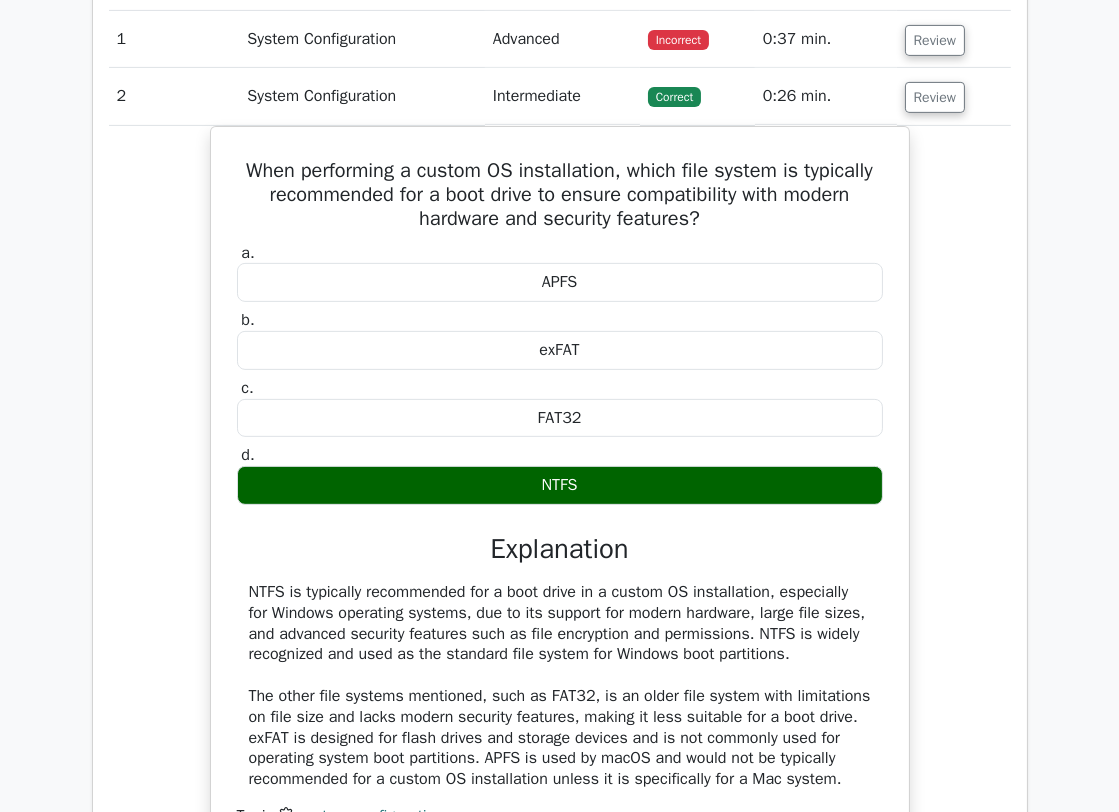drag, startPoint x: 495, startPoint y: 89, endPoint x: 512, endPoint y: 89, distance: 17 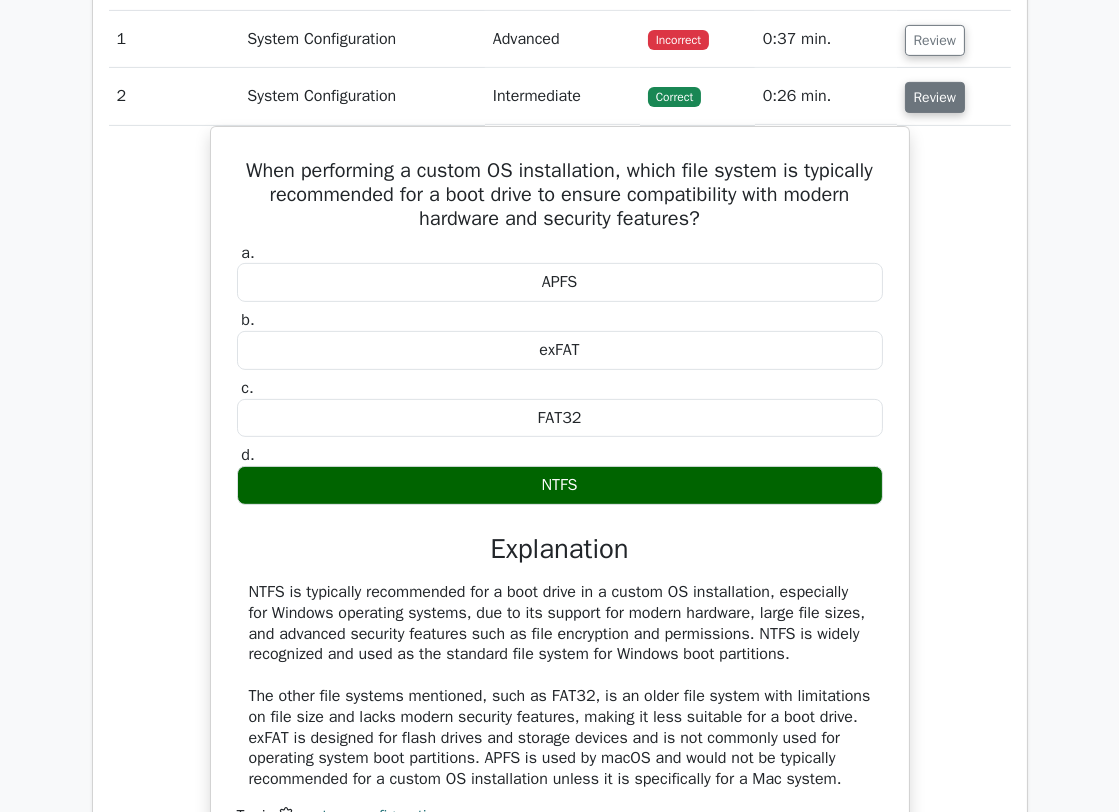 click on "Review" at bounding box center [935, 97] 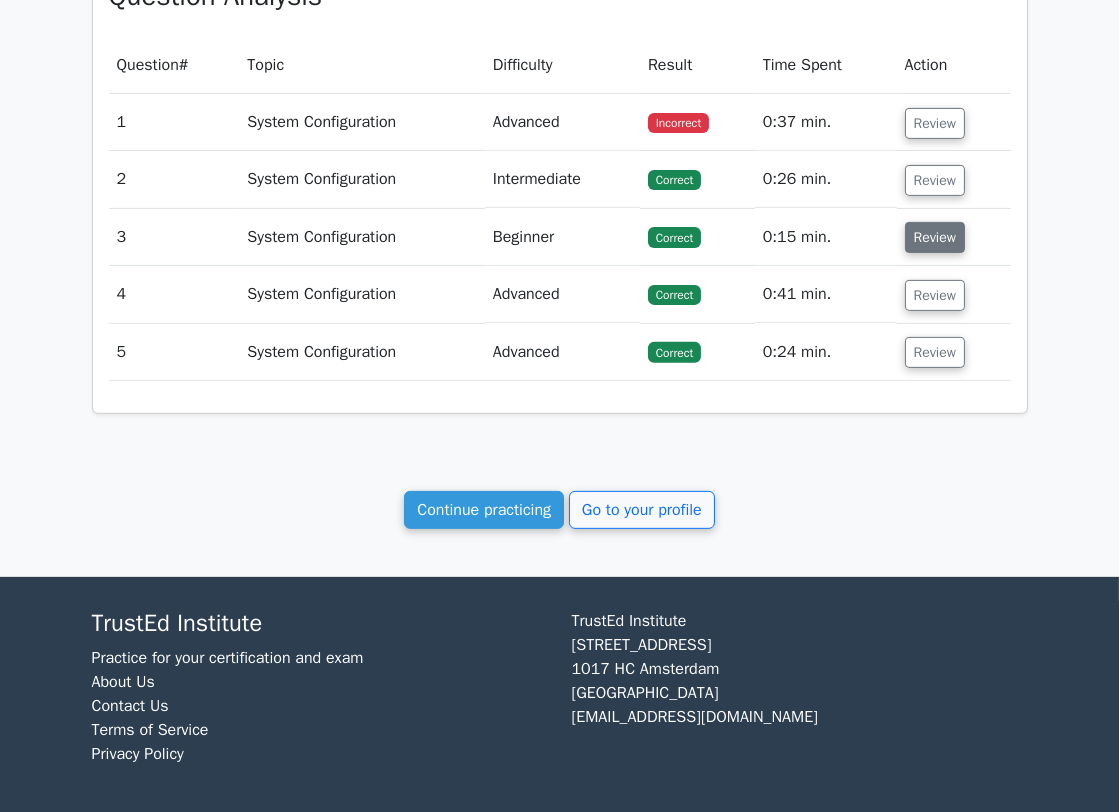 click on "Review" at bounding box center (935, 237) 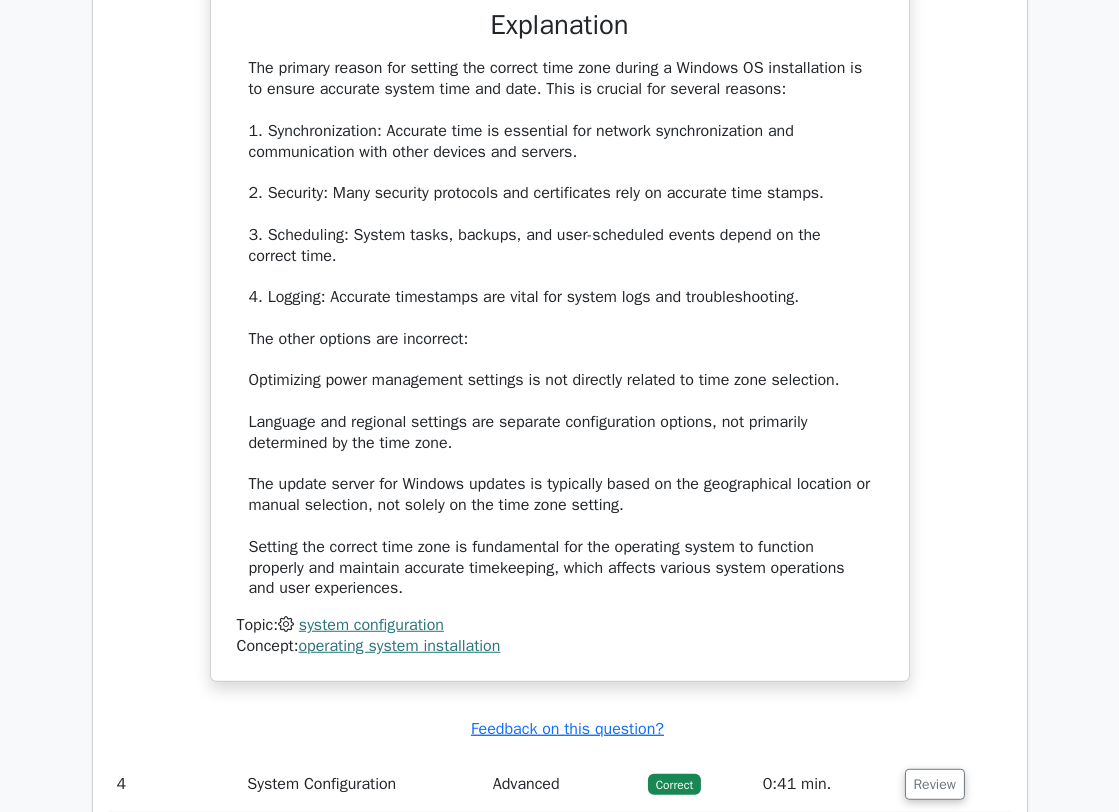 scroll, scrollTop: 1591, scrollLeft: 0, axis: vertical 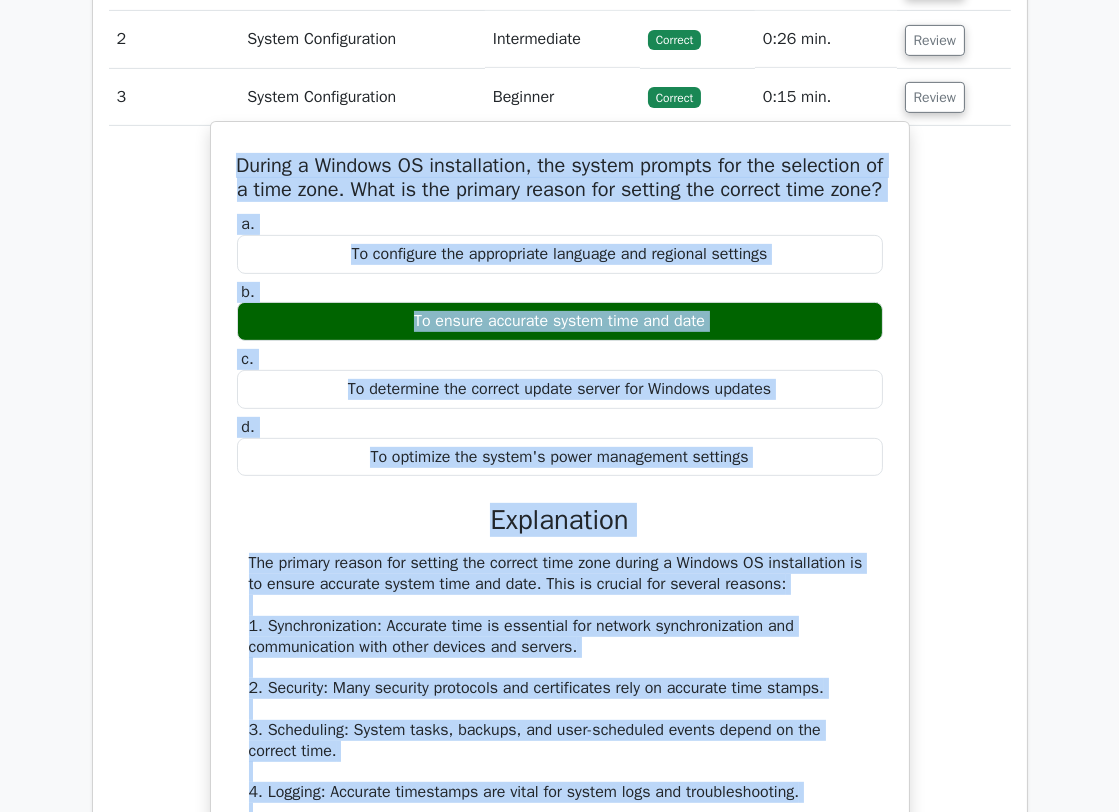 drag, startPoint x: 438, startPoint y: 585, endPoint x: 223, endPoint y: 168, distance: 469.1631 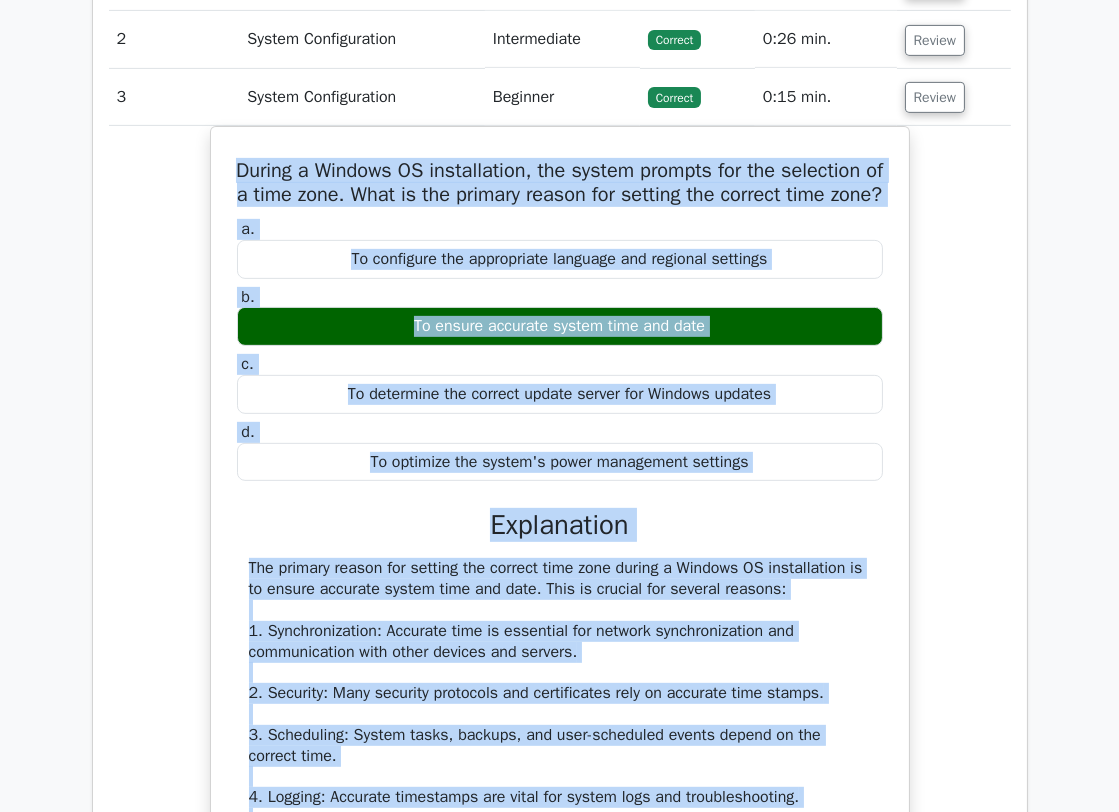 copy on "During a Windows OS installation, the system prompts for the selection of a time zone. What is the primary reason for setting the correct time zone?
a.
To configure the appropriate language and regional settings
b.
To ensure accurate system time and date
c.
To determine the correct update server for Windows updates
d.
To optimize the system's power management settings
Explanation
The primary reason for setting the correct time zone during a Windows OS installation is to ensure accurate system time and date. This is crucial for several reasons: 1. Synchronization: Accurate time is essential for network synchronization and communication with other devices and servers. 2. Security: Many security protocols and..." 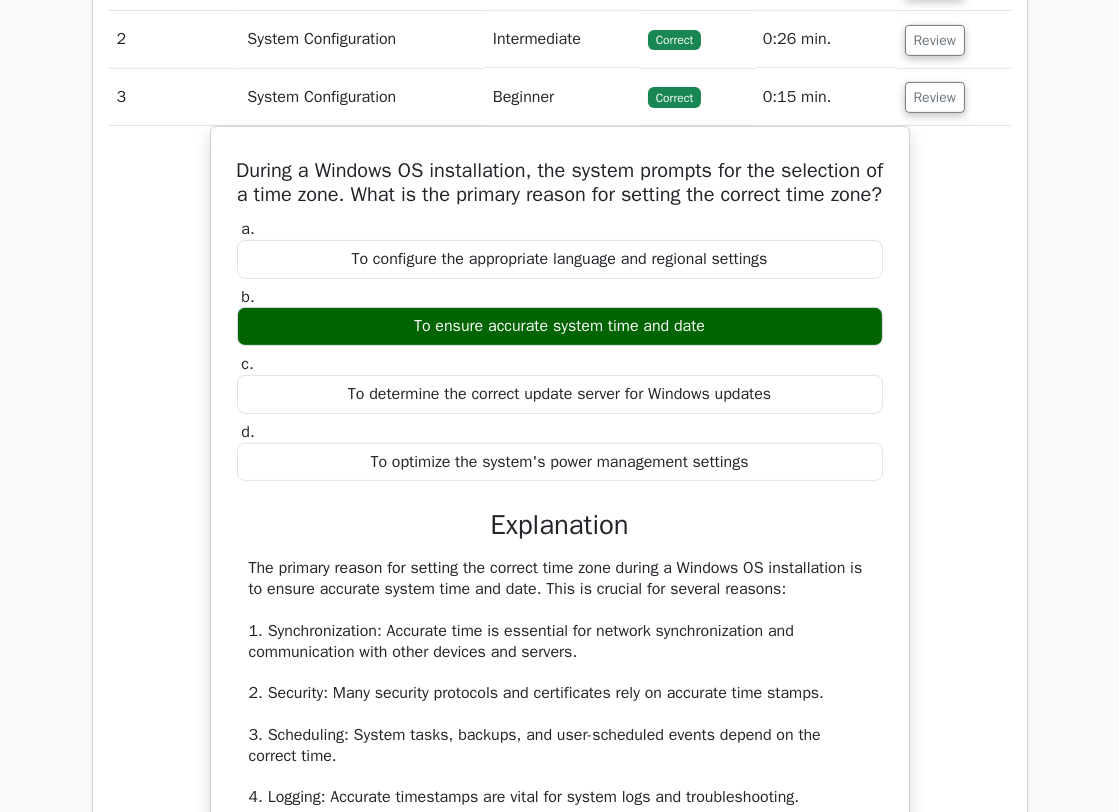 click on "System Configuration" at bounding box center [362, 97] 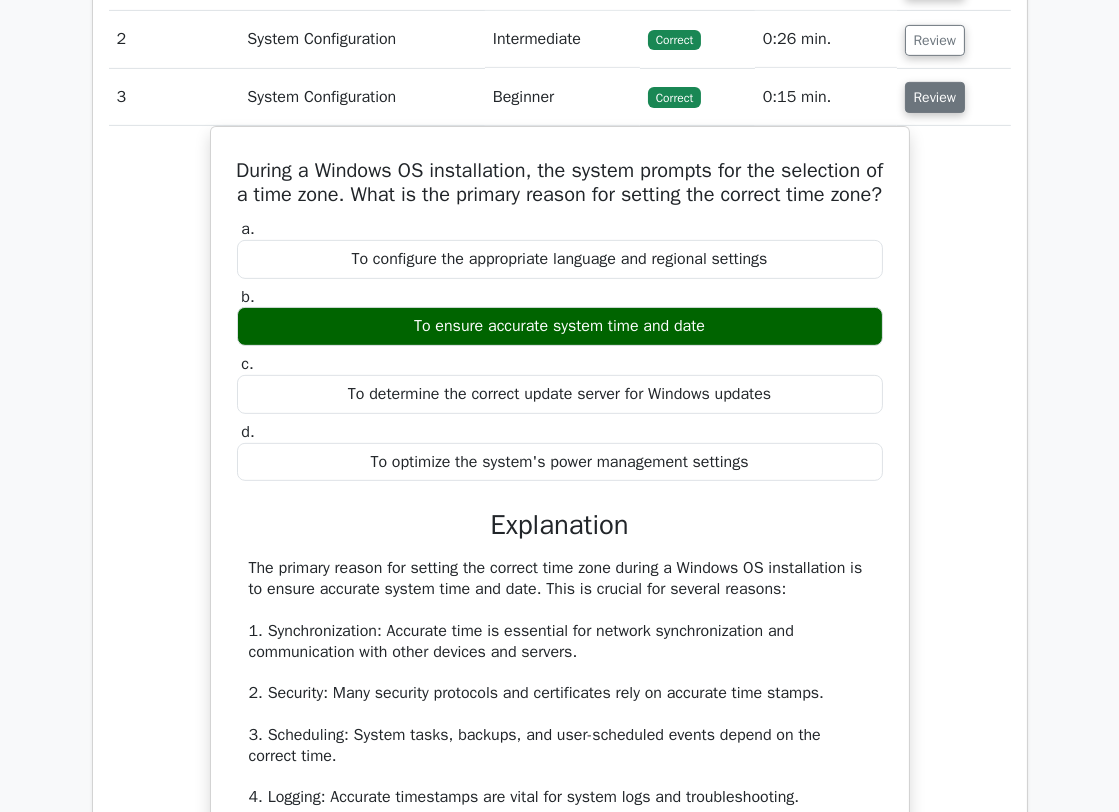 click on "Review" at bounding box center (935, 97) 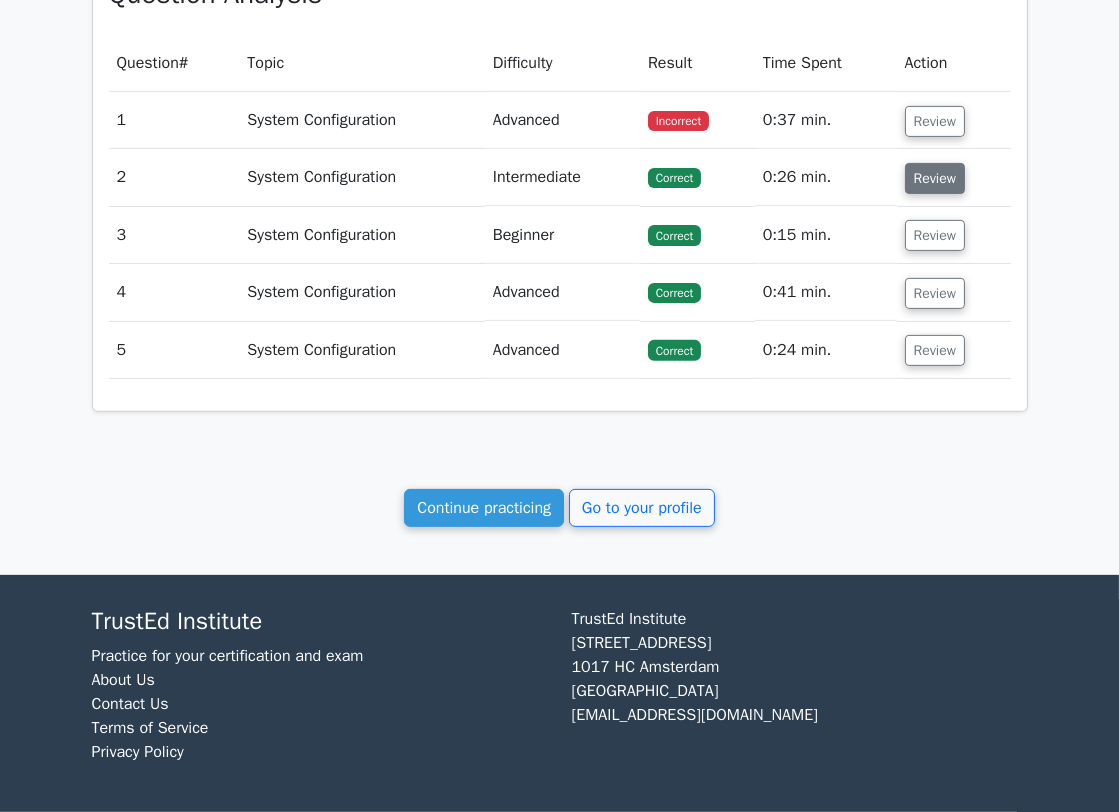 scroll, scrollTop: 924, scrollLeft: 0, axis: vertical 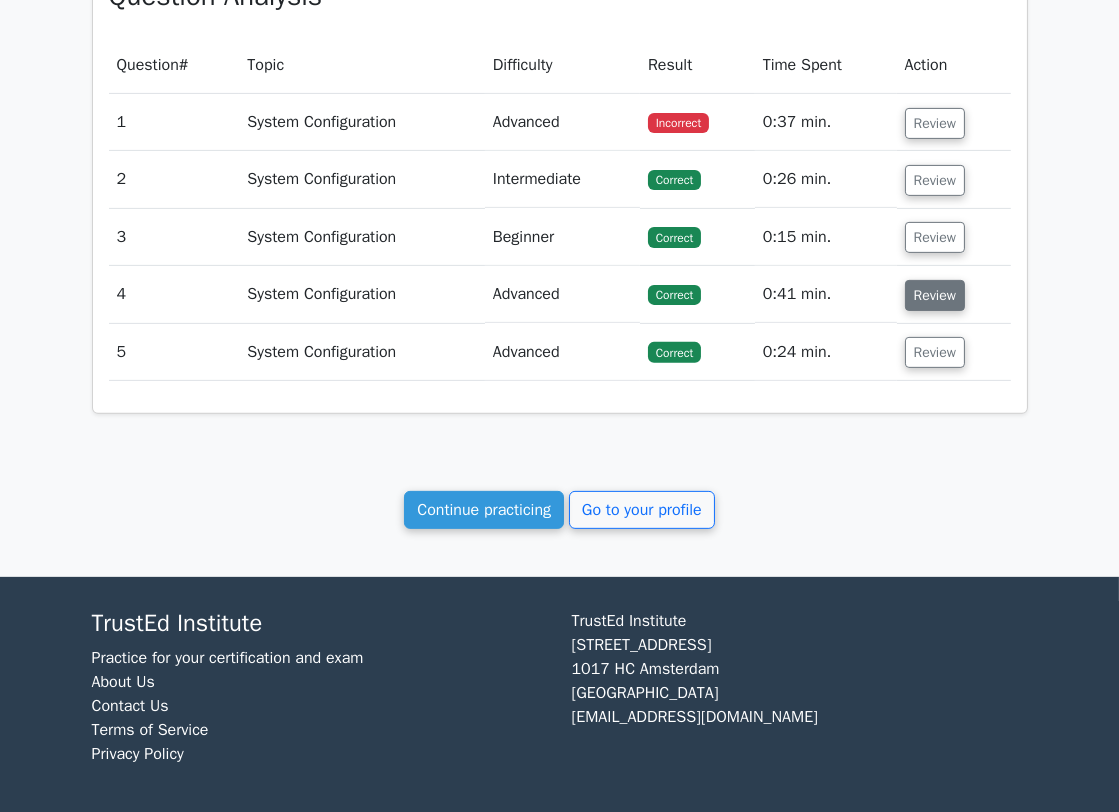 click on "Review" at bounding box center (935, 295) 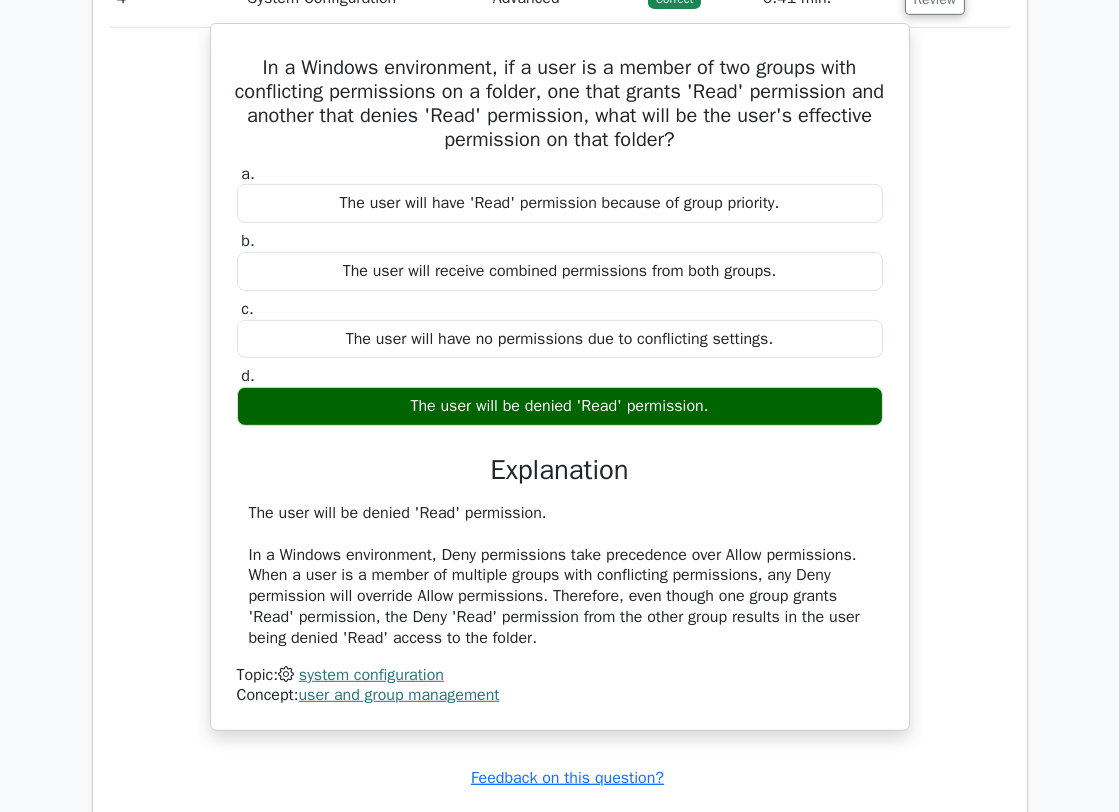 scroll, scrollTop: 1257, scrollLeft: 0, axis: vertical 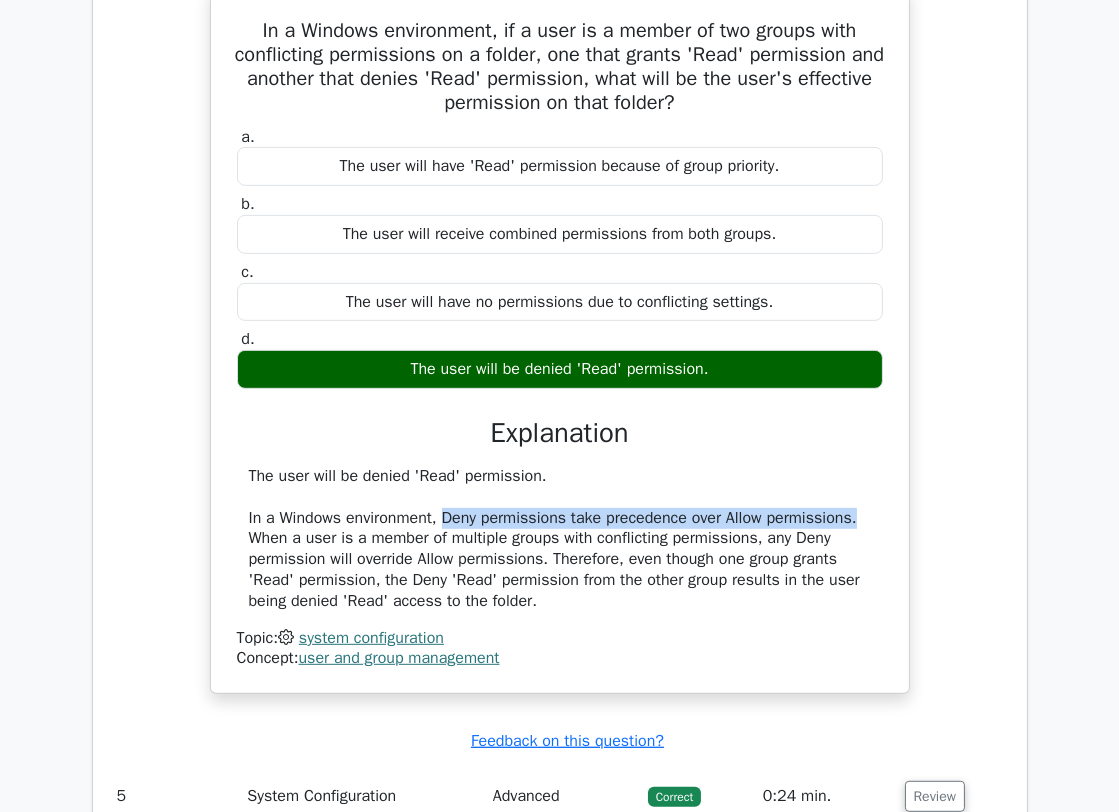 drag, startPoint x: 862, startPoint y: 511, endPoint x: 449, endPoint y: 514, distance: 413.0109 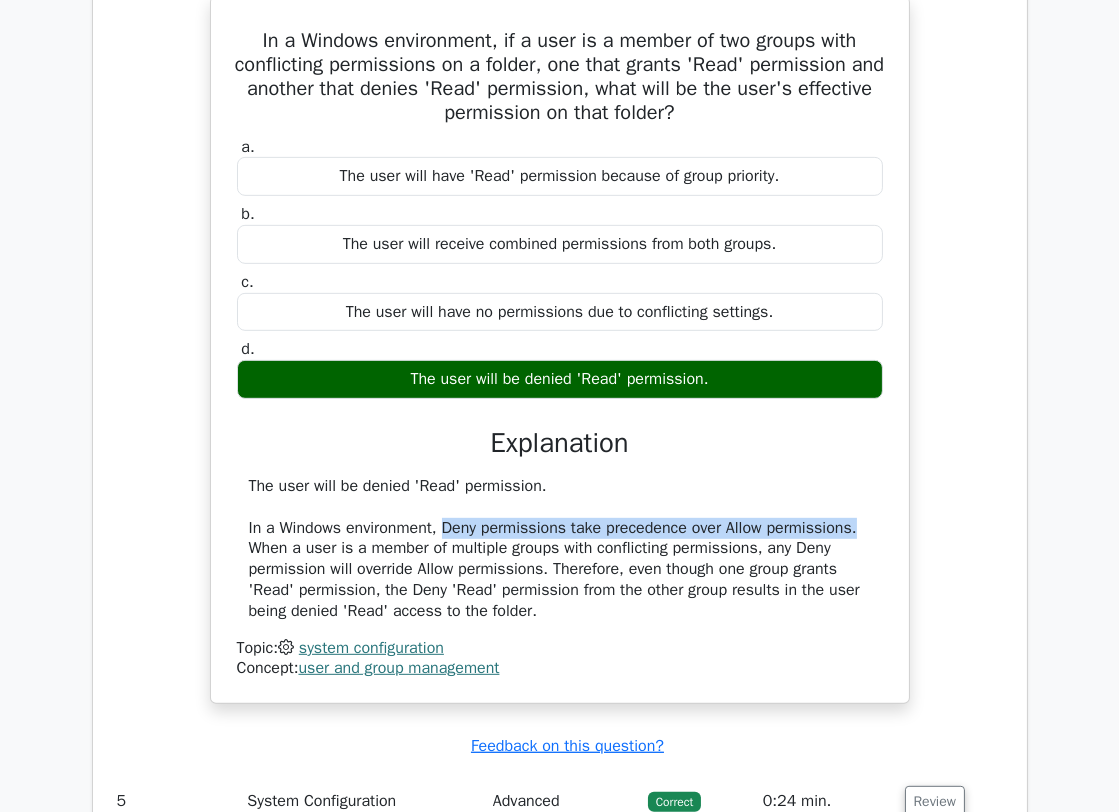 click at bounding box center (436, 477) 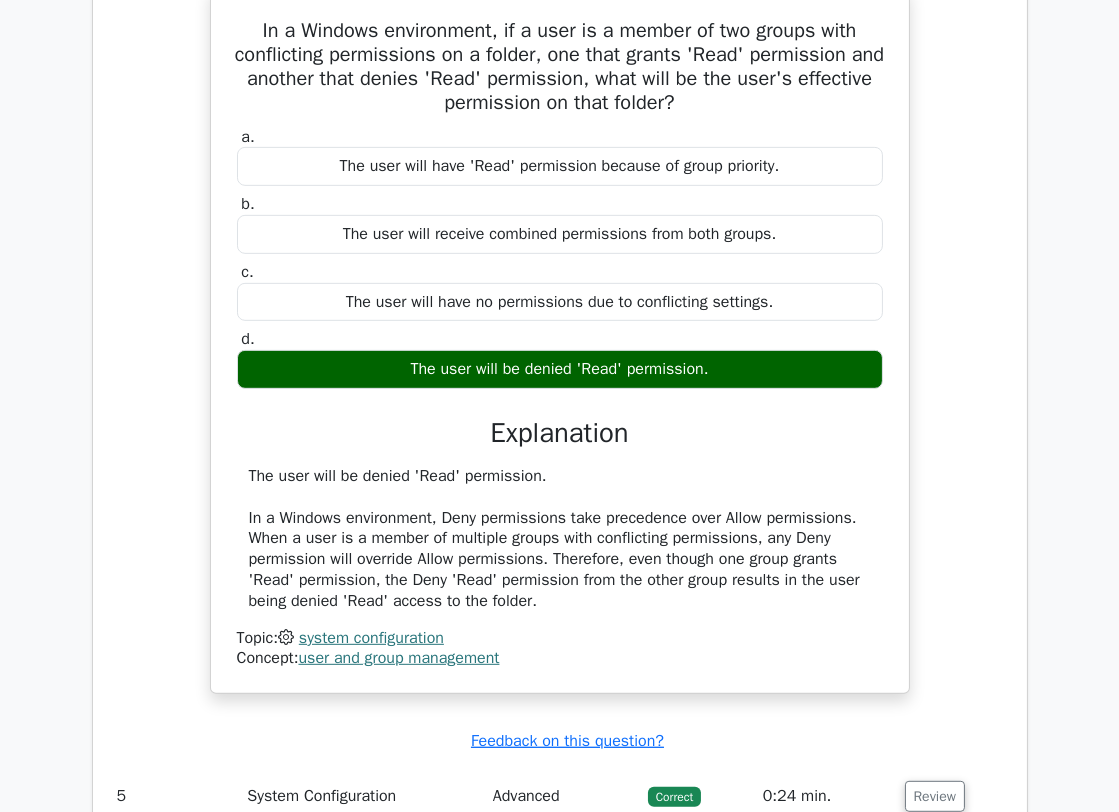click on "The user will be denied 'Read' permission. In a Windows environment, Deny permissions take precedence over Allow permissions. When a user is a member of multiple groups with conflicting permissions, any Deny permission will override Allow permissions. Therefore, even though one group grants 'Read' permission, the Deny 'Read' permission from the other group results in the user being denied 'Read' access to the folder." at bounding box center (560, 539) 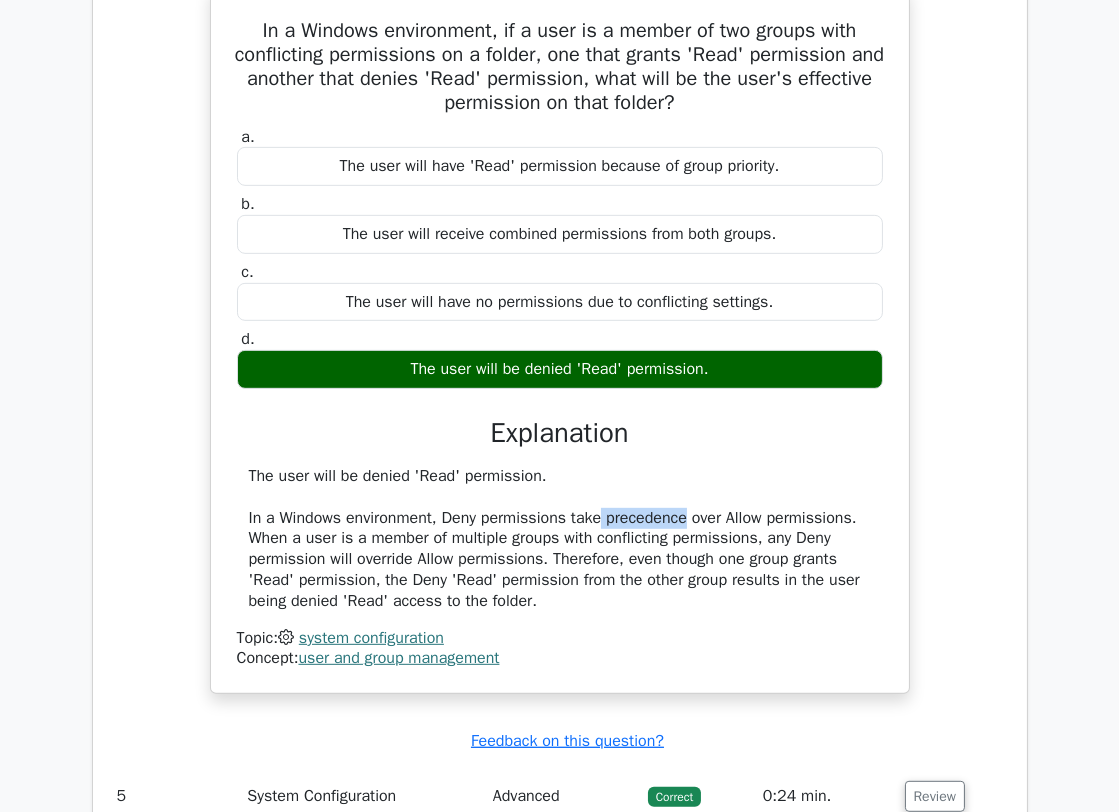 drag, startPoint x: 689, startPoint y: 516, endPoint x: 604, endPoint y: 514, distance: 85.02353 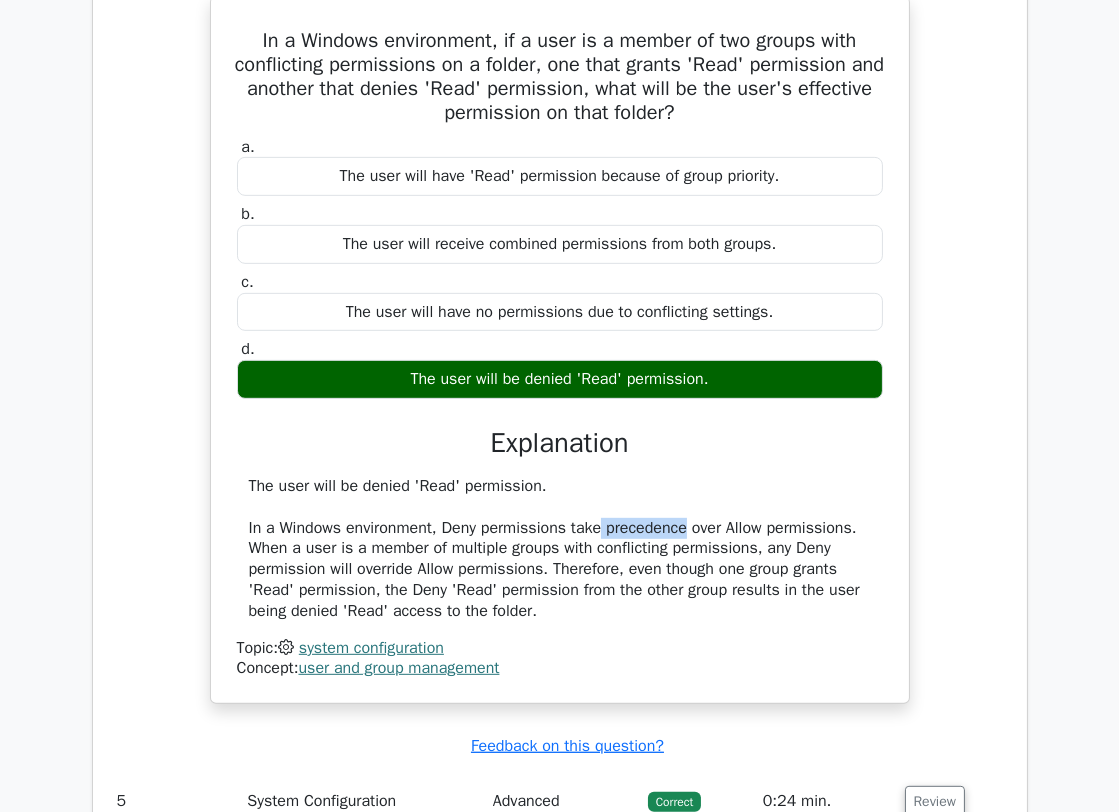click at bounding box center [591, 477] 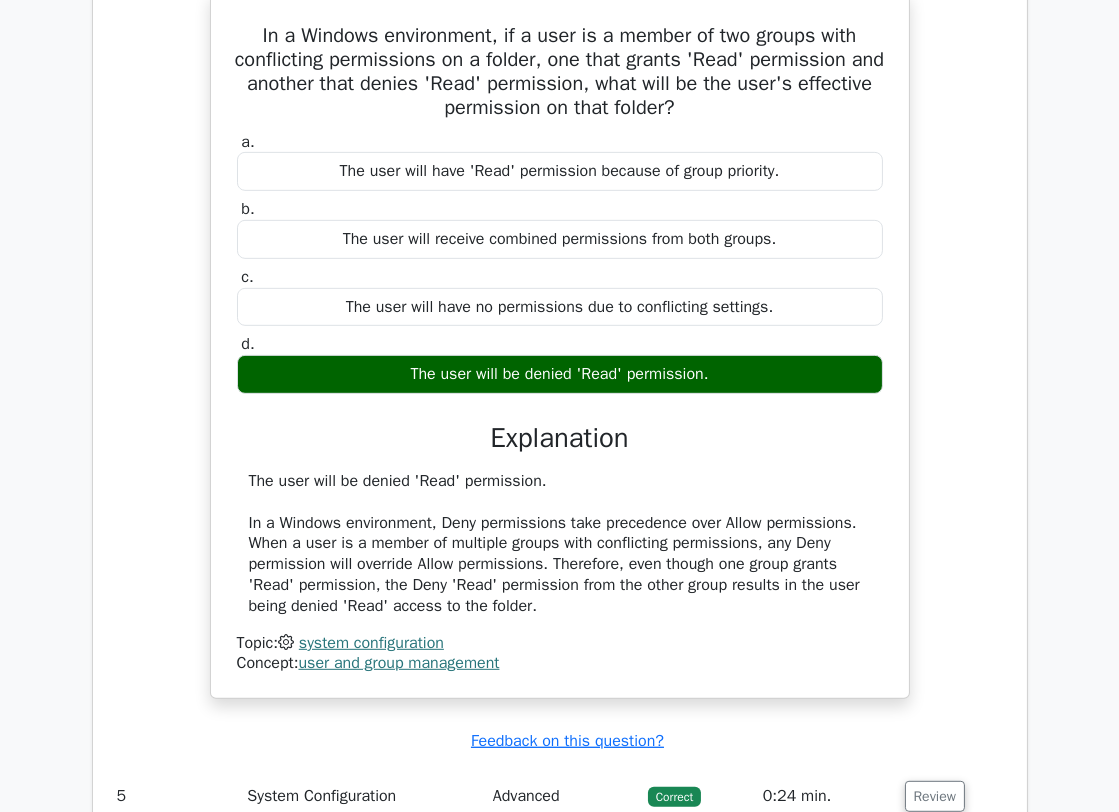 click on "In a Windows environment, if a user is a member of two groups with conflicting permissions on a folder, one that grants 'Read' permission and another that denies 'Read' permission, what will be the user's effective permission on that folder?
a.
The user will have 'Read' permission because of group priority.
b. c. d." at bounding box center (560, 357) 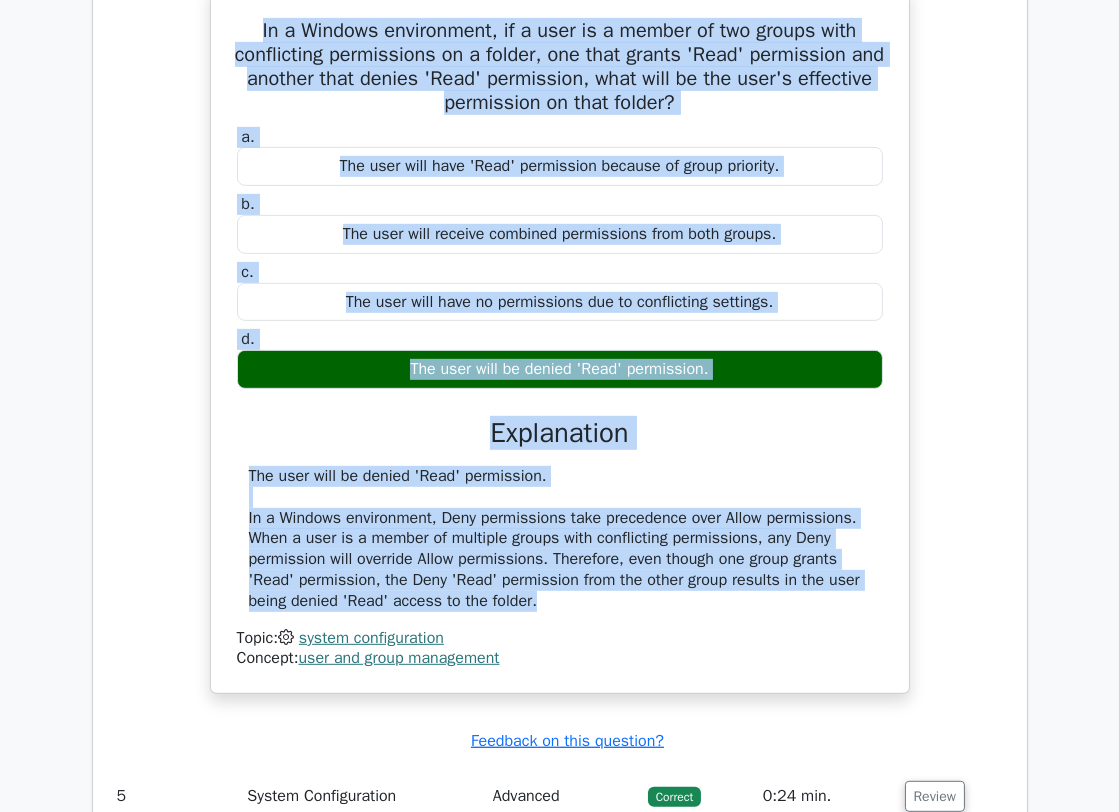 drag, startPoint x: 559, startPoint y: 604, endPoint x: 243, endPoint y: 35, distance: 650.85864 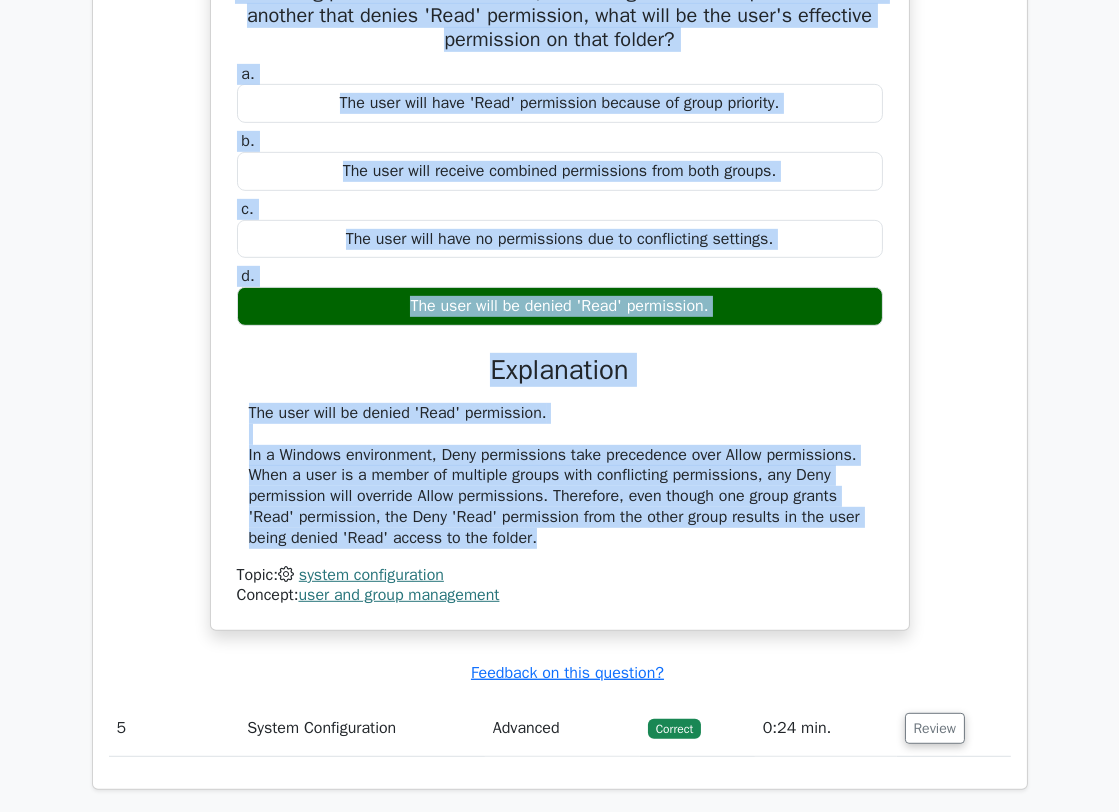 scroll, scrollTop: 1368, scrollLeft: 0, axis: vertical 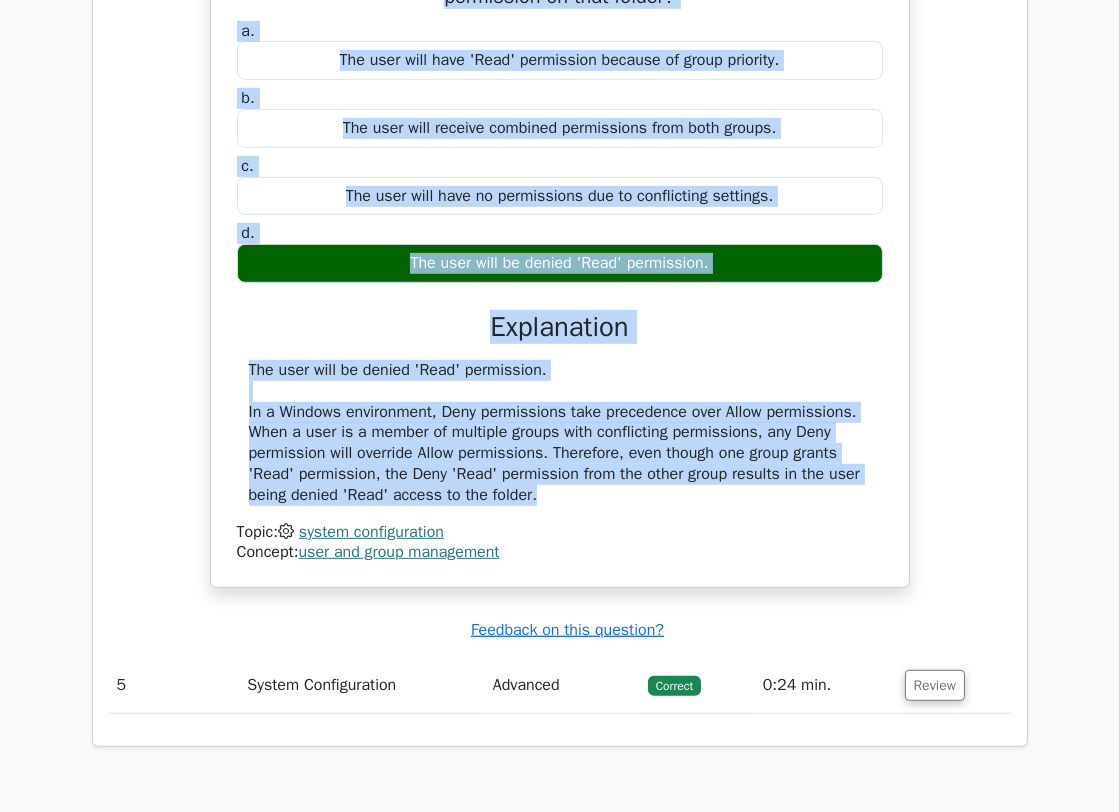click on "In a Windows environment, if a user is a member of two groups with conflicting permissions on a folder, one that grants 'Read' permission and another that denies 'Read' permission, what will be the user's effective permission on that folder?
a.
The user will have 'Read' permission because of group priority.
b. c. d." at bounding box center (560, 246) 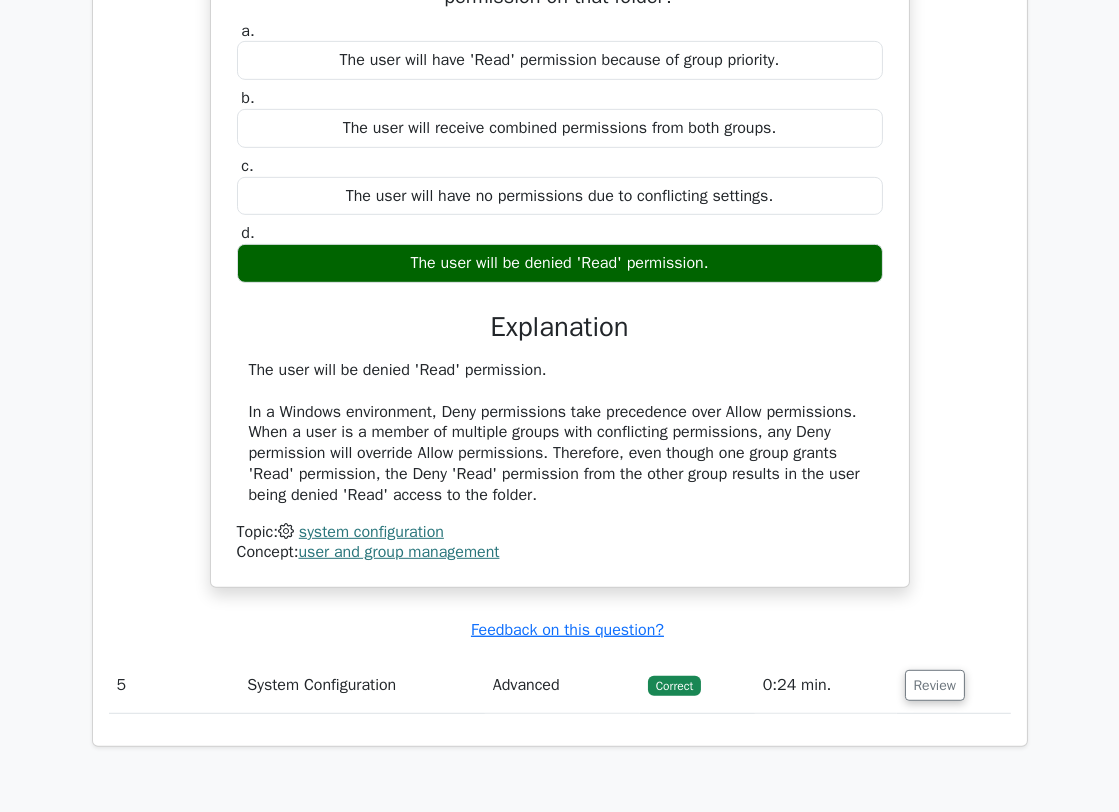 click on "In a Windows environment, if a user is a member of two groups with conflicting permissions on a folder, one that grants 'Read' permission and another that denies 'Read' permission, what will be the user's effective permission on that folder?
a.
The user will have 'Read' permission because of group priority.
b. c. d." at bounding box center [560, 246] 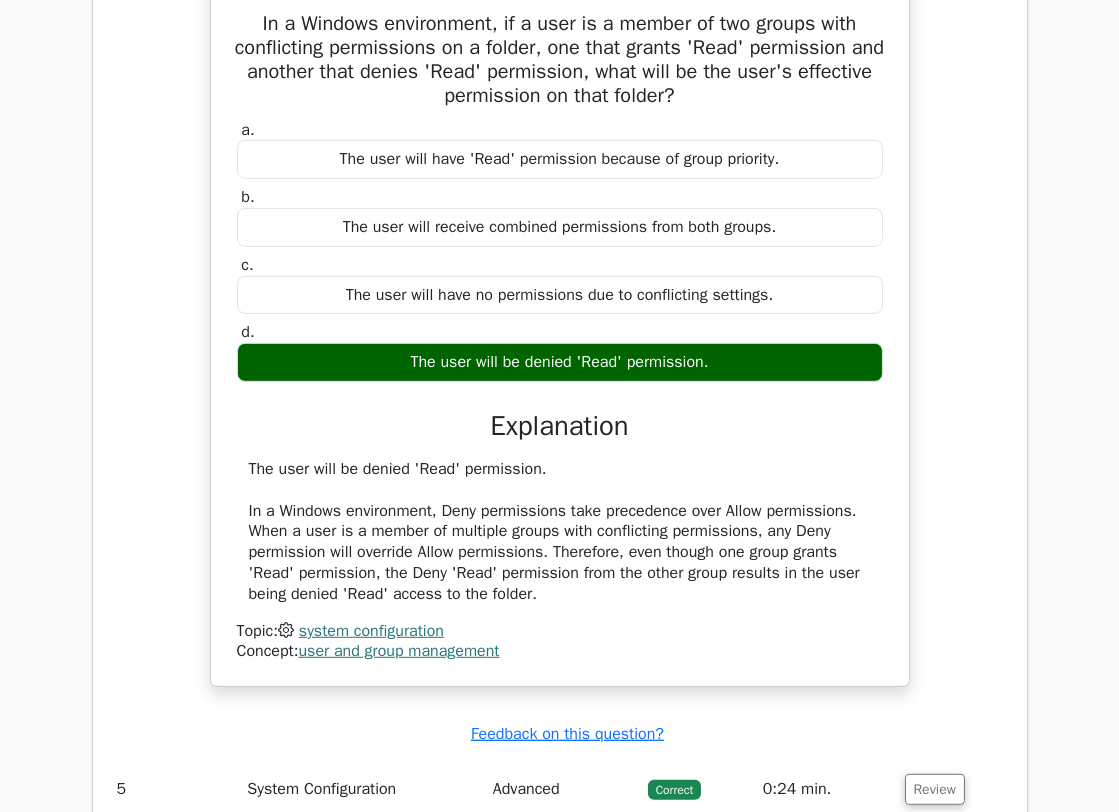 scroll, scrollTop: 1035, scrollLeft: 0, axis: vertical 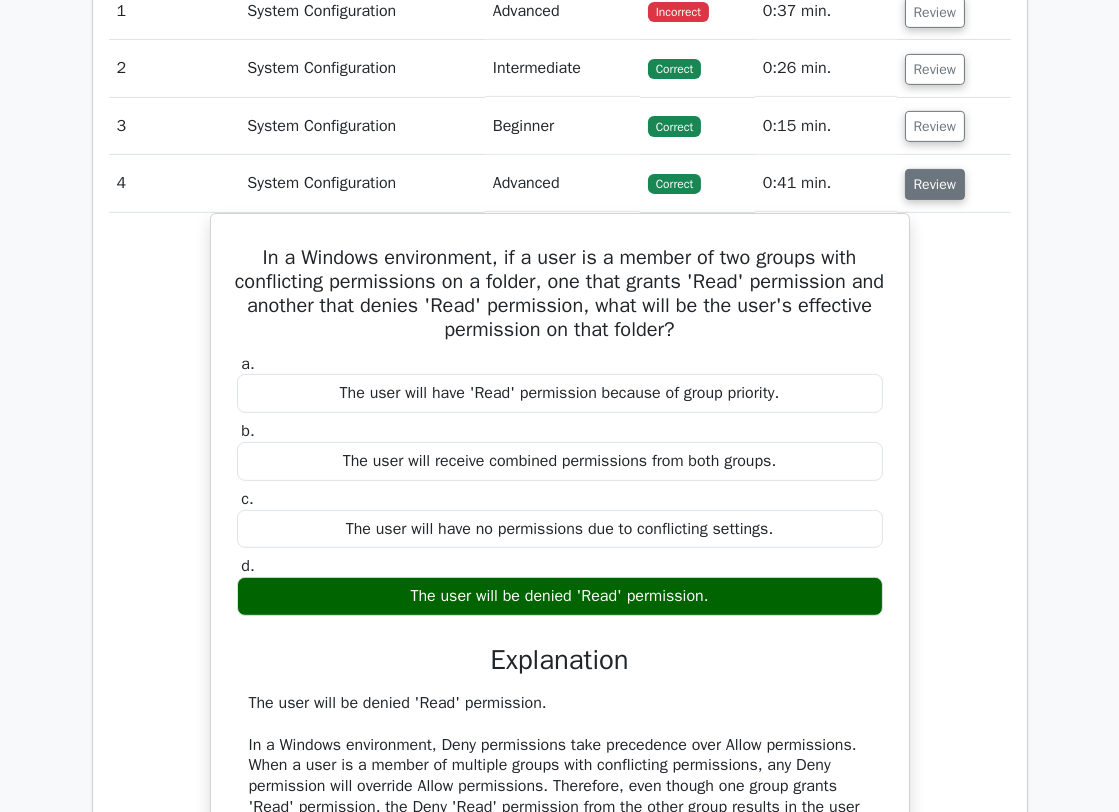 drag, startPoint x: 928, startPoint y: 178, endPoint x: 901, endPoint y: 204, distance: 37.48333 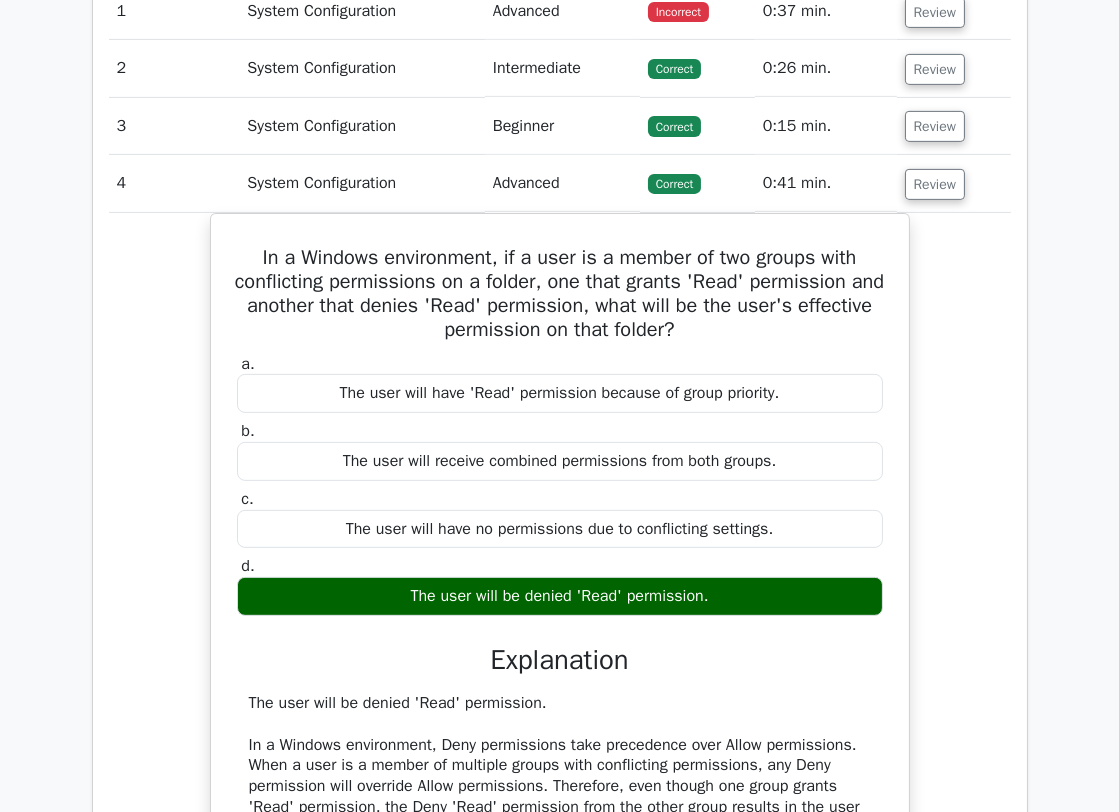 click on "Review" at bounding box center [935, 184] 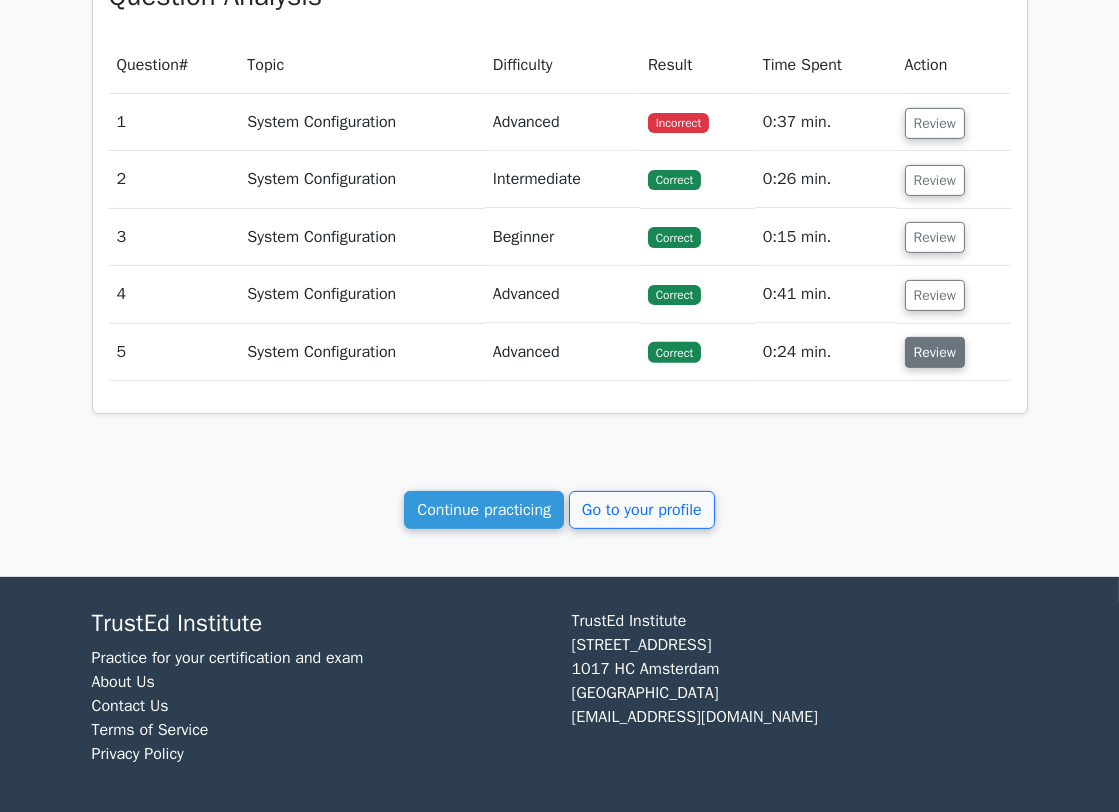 click on "Review" at bounding box center (935, 352) 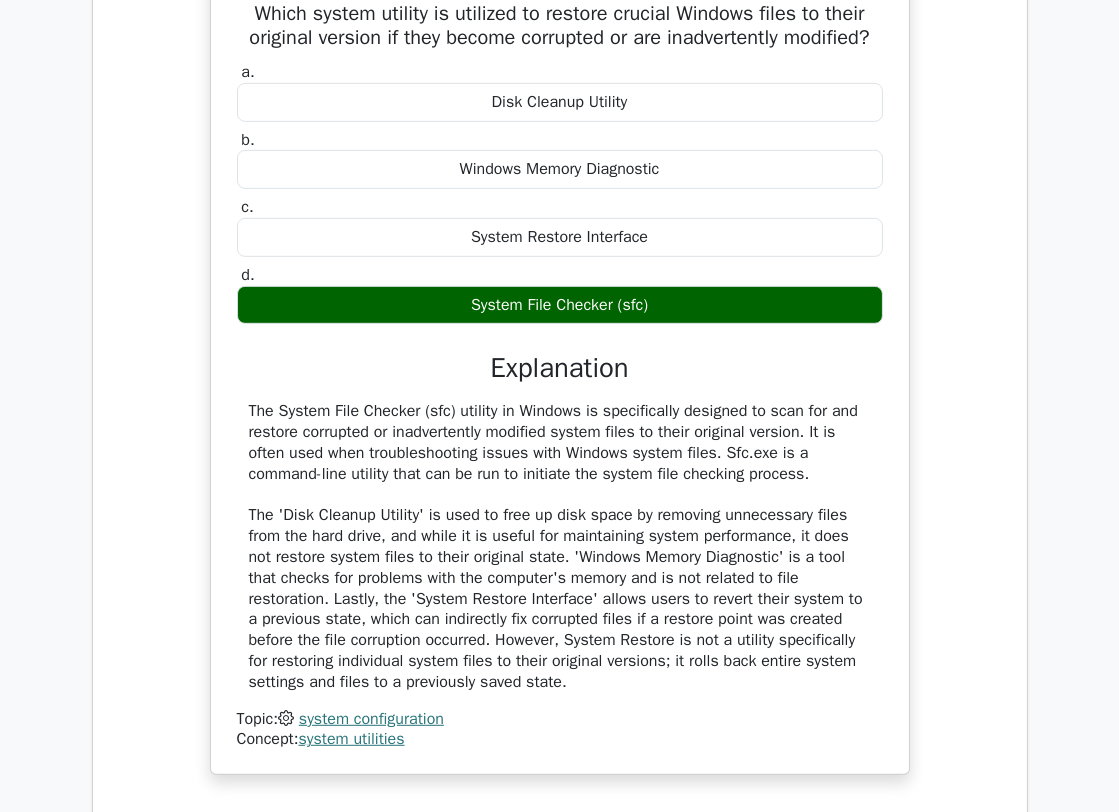 scroll, scrollTop: 1368, scrollLeft: 0, axis: vertical 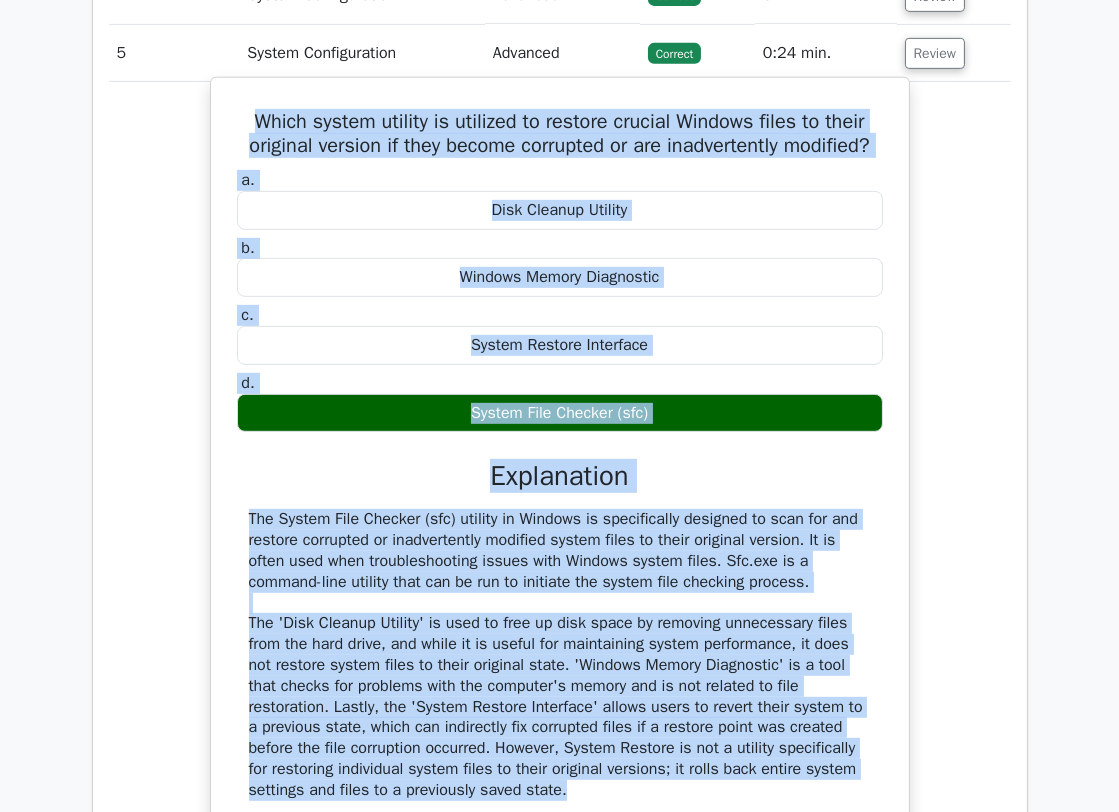 drag, startPoint x: 567, startPoint y: 659, endPoint x: 232, endPoint y: 101, distance: 650.83716 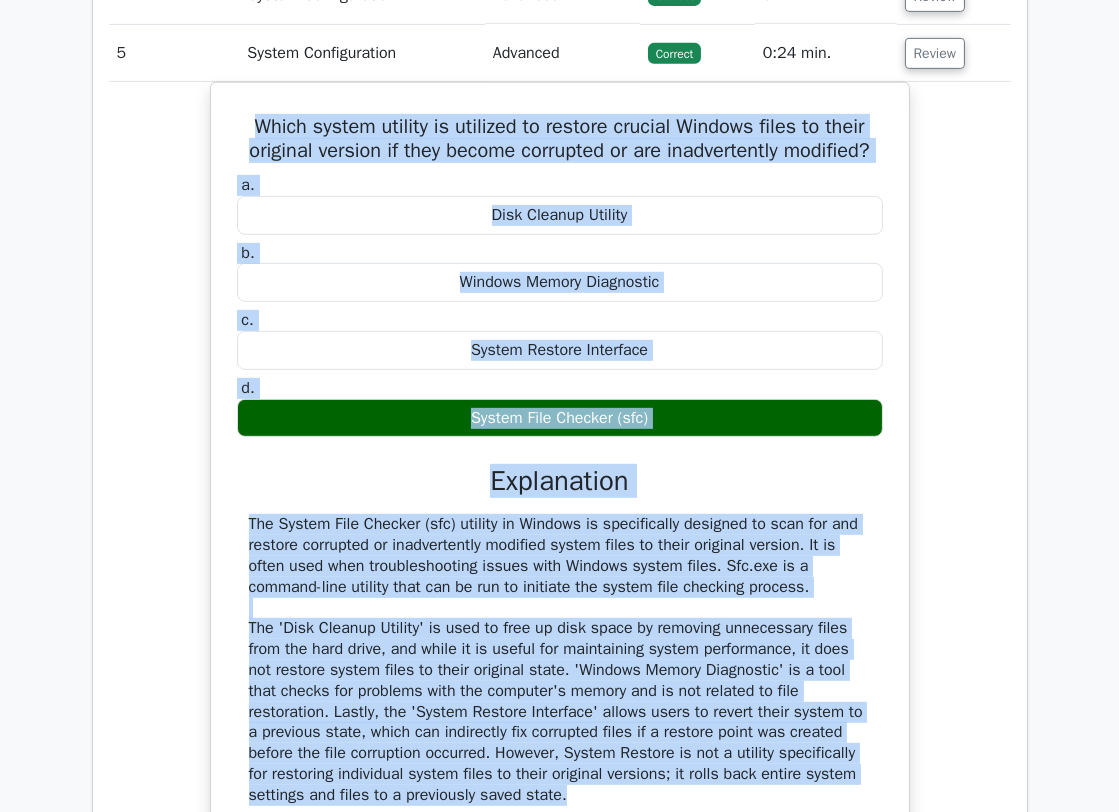 click on "Which system utility is utilized to restore crucial Windows files to their original version if they become corrupted or are inadvertently modified?
a.
Disk Cleanup Utility
b.
c." at bounding box center [560, 497] 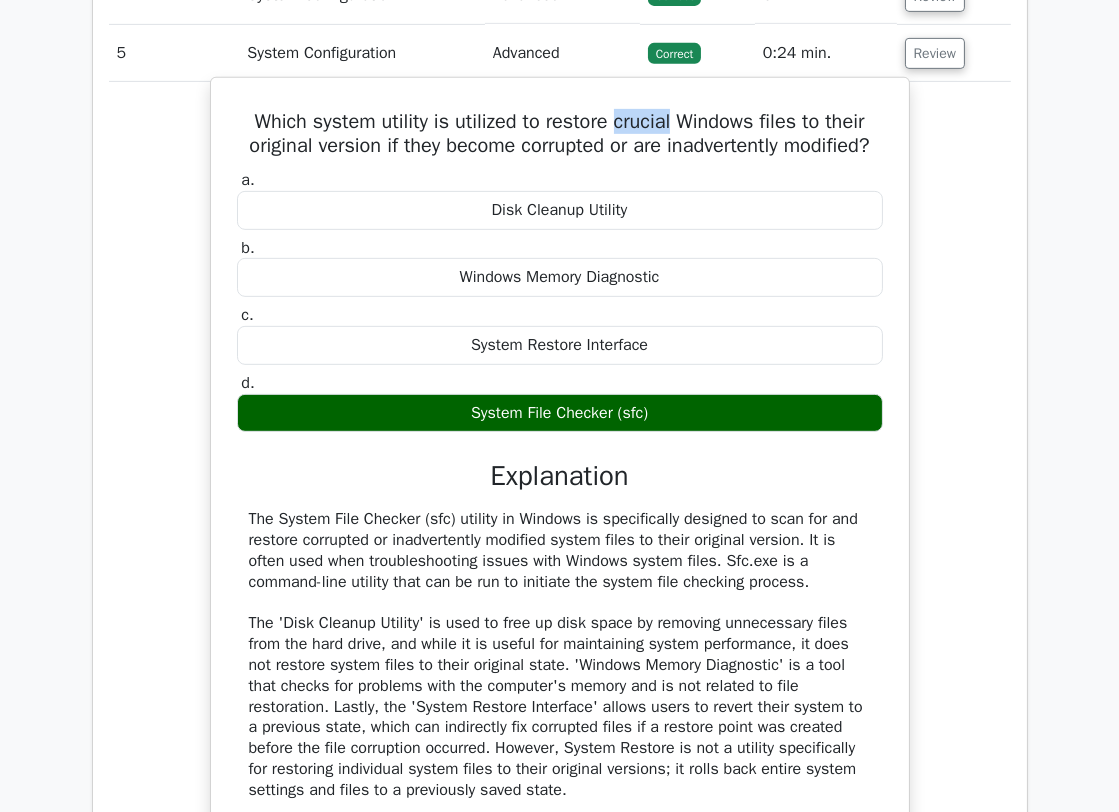 drag, startPoint x: 672, startPoint y: 120, endPoint x: 617, endPoint y: 122, distance: 55.03635 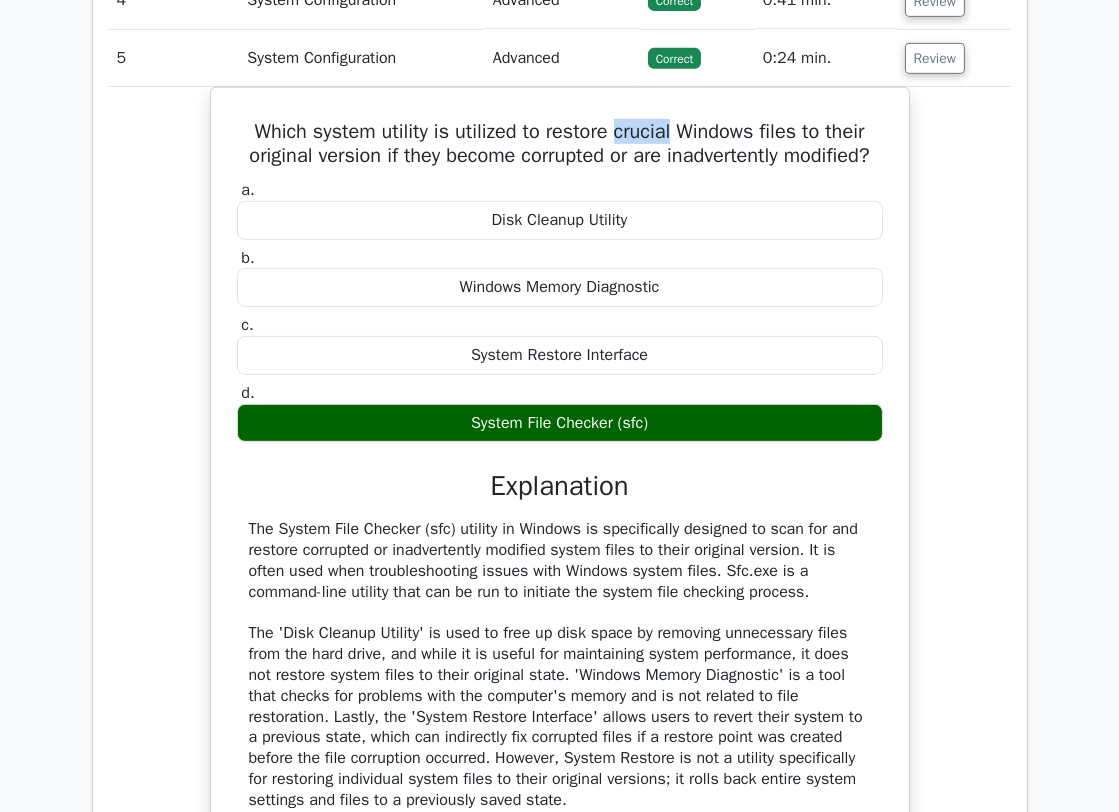 click at bounding box center (604, 135) 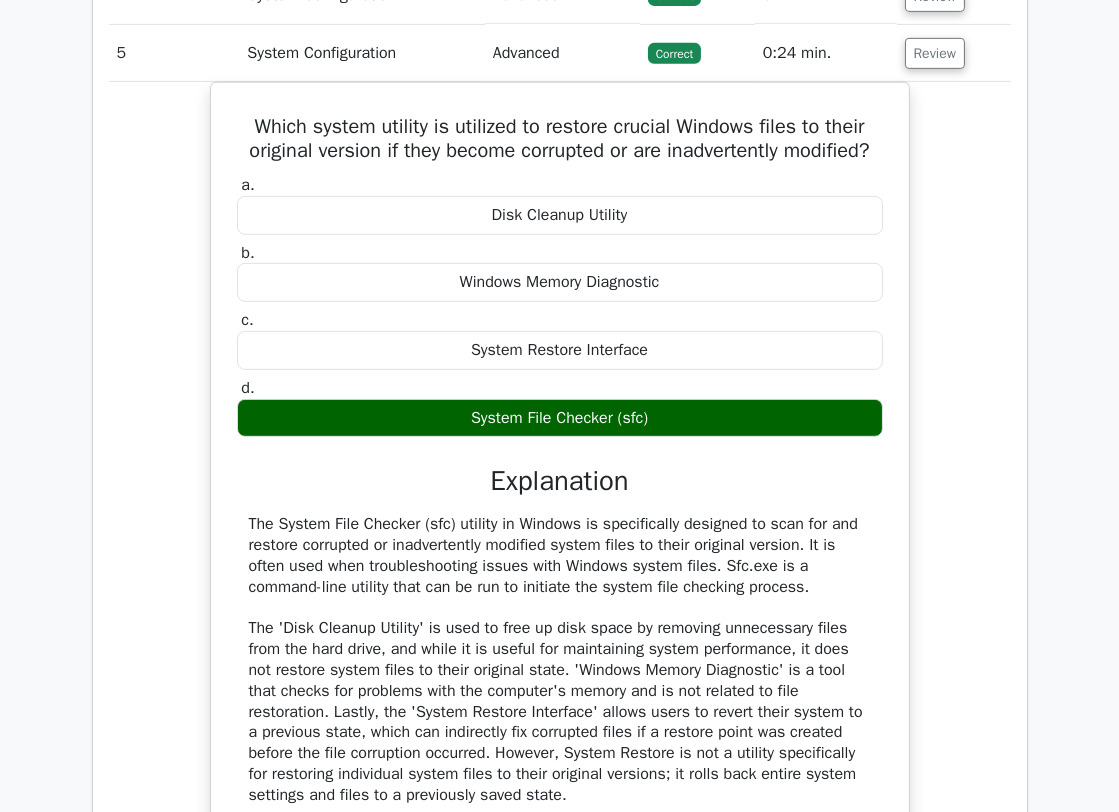click on "Which system utility is utilized to restore crucial Windows files to their original version if they become corrupted or are inadvertently modified?
a.
Disk Cleanup Utility
b.
c." at bounding box center [560, 497] 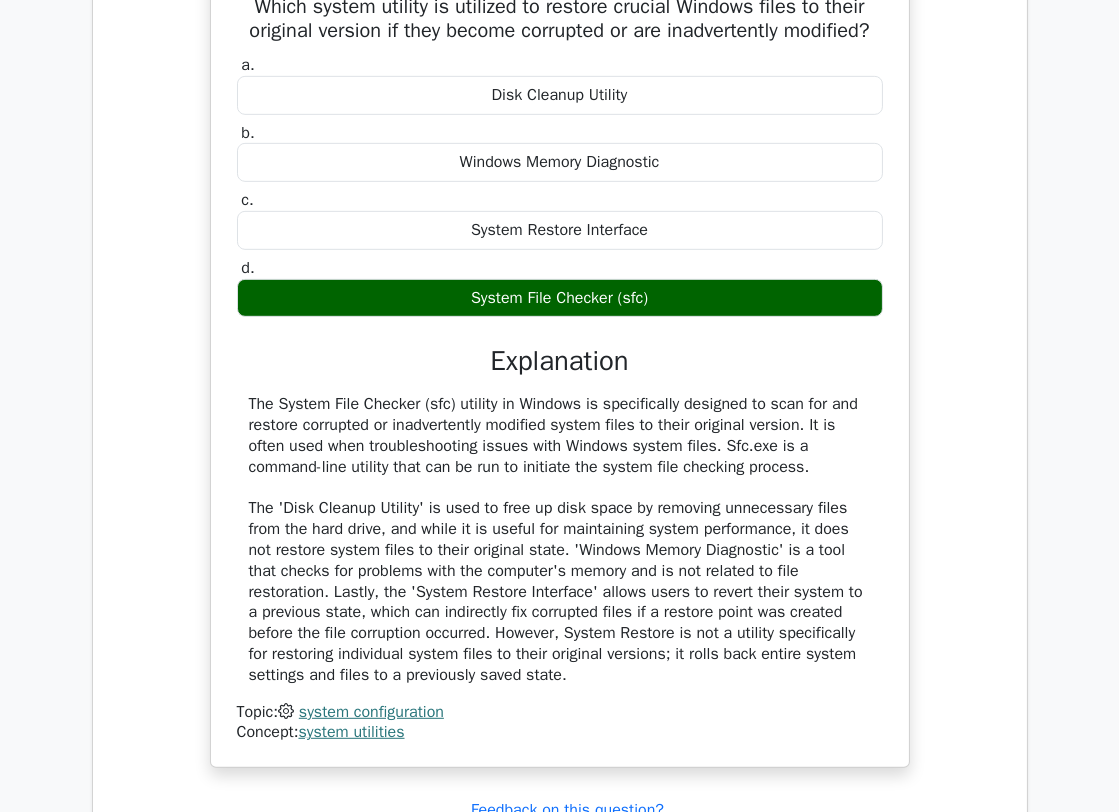 scroll, scrollTop: 1556, scrollLeft: 0, axis: vertical 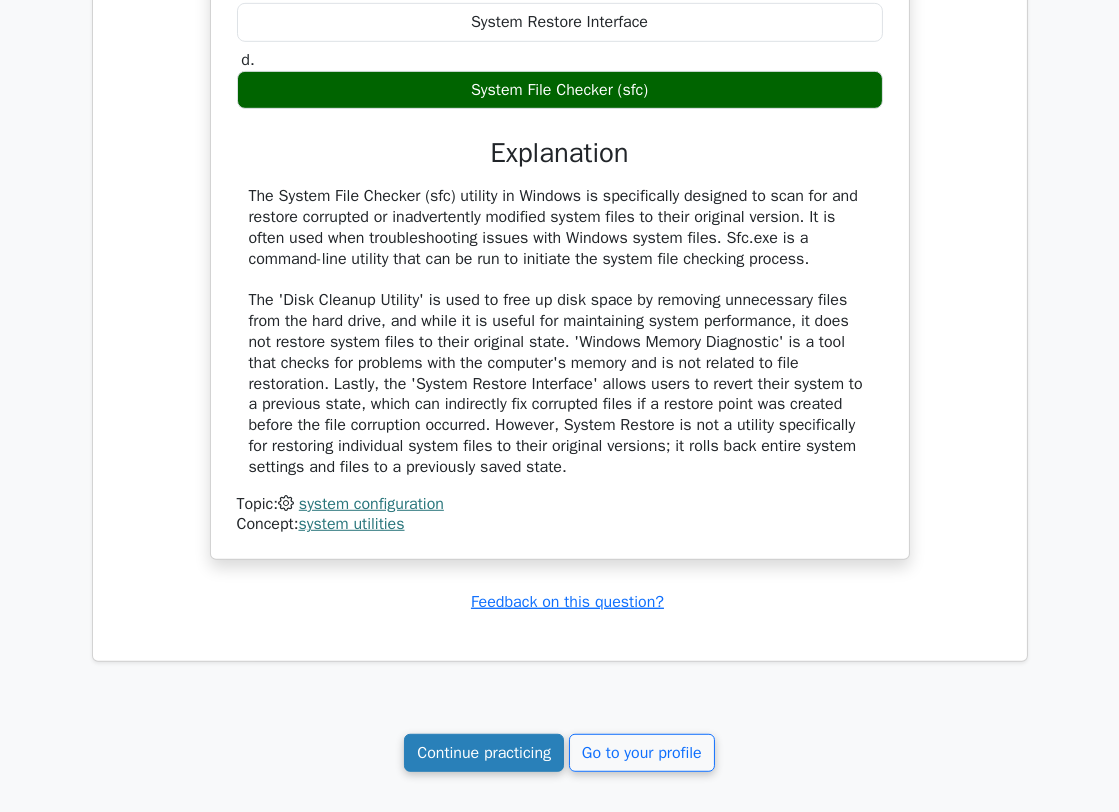 click on "Continue practicing" at bounding box center [484, 753] 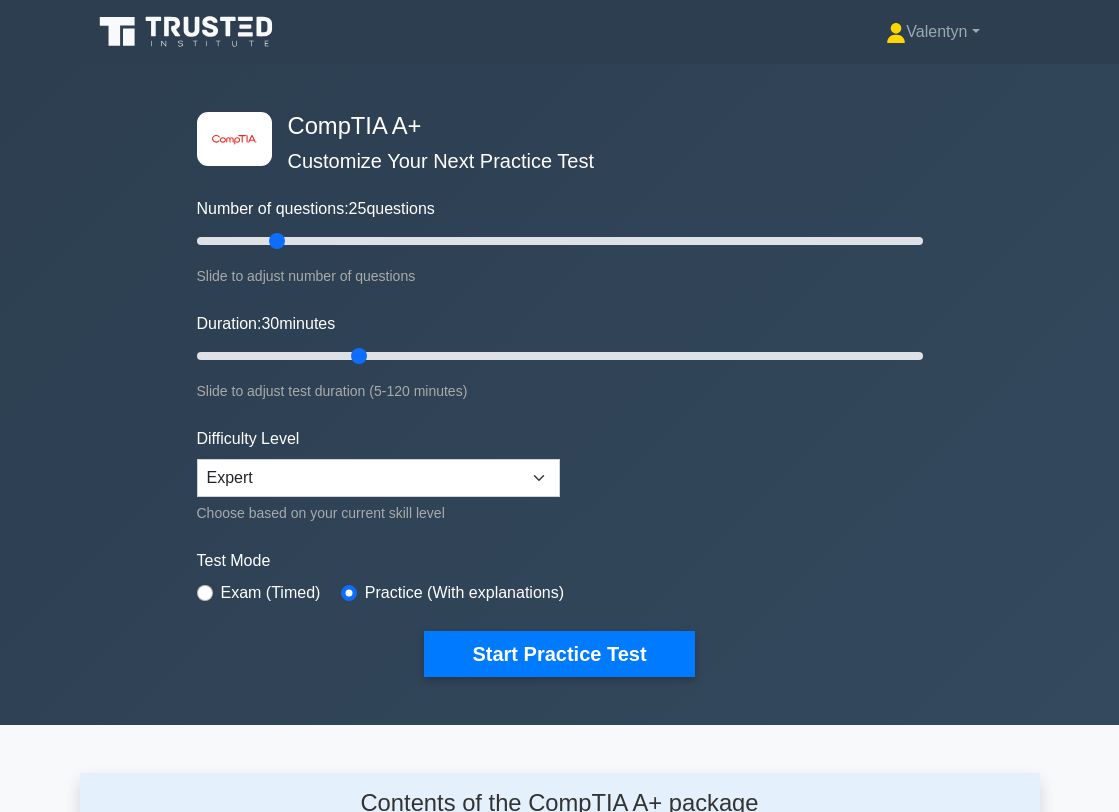 scroll, scrollTop: 0, scrollLeft: 0, axis: both 